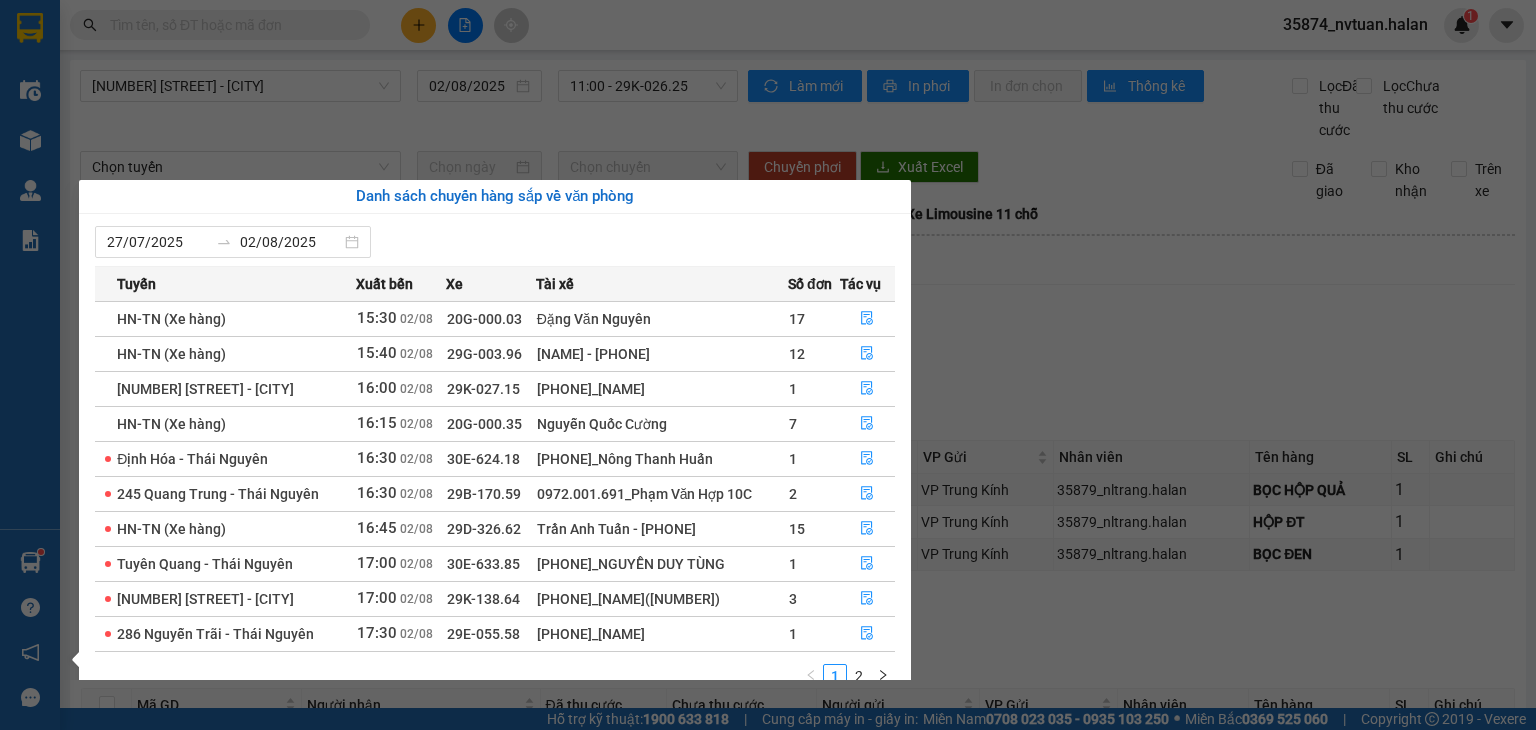 scroll, scrollTop: 0, scrollLeft: 0, axis: both 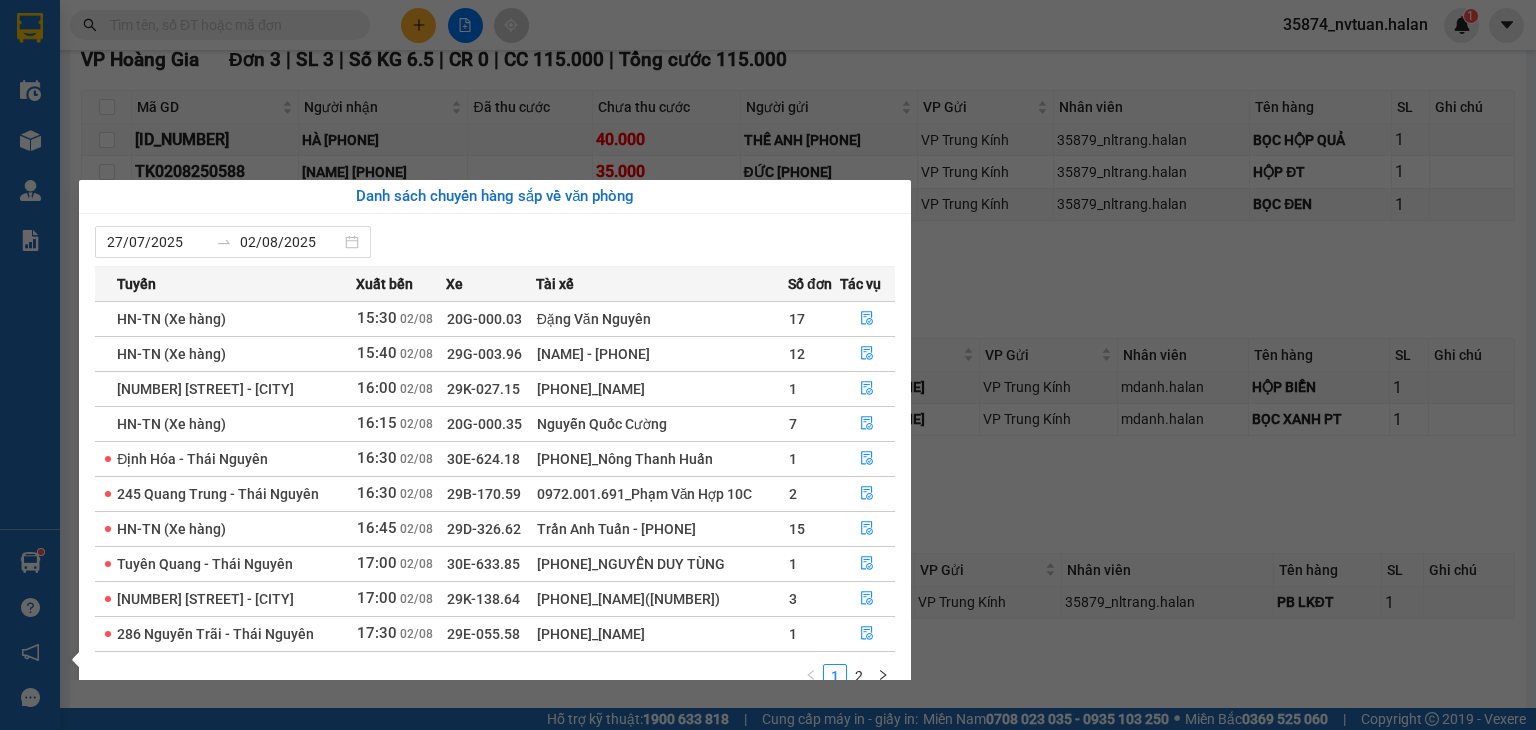 click on "Điều hành xe     Kho hàng mới     Quản Lý Quản lý chuyến Quản lý kiểm kho     Báo cáo 12. Thống kê đơn đối tác 2. Doanh thu thực tế theo từng văn phòng 4. Thống kê đơn hàng theo văn phòng Hàng sắp về Hướng dẫn sử dụng Giới thiệu Vexere, nhận hoa hồng Phản hồi Phần mềm hỗ trợ bạn tốt chứ?" at bounding box center [30, 365] 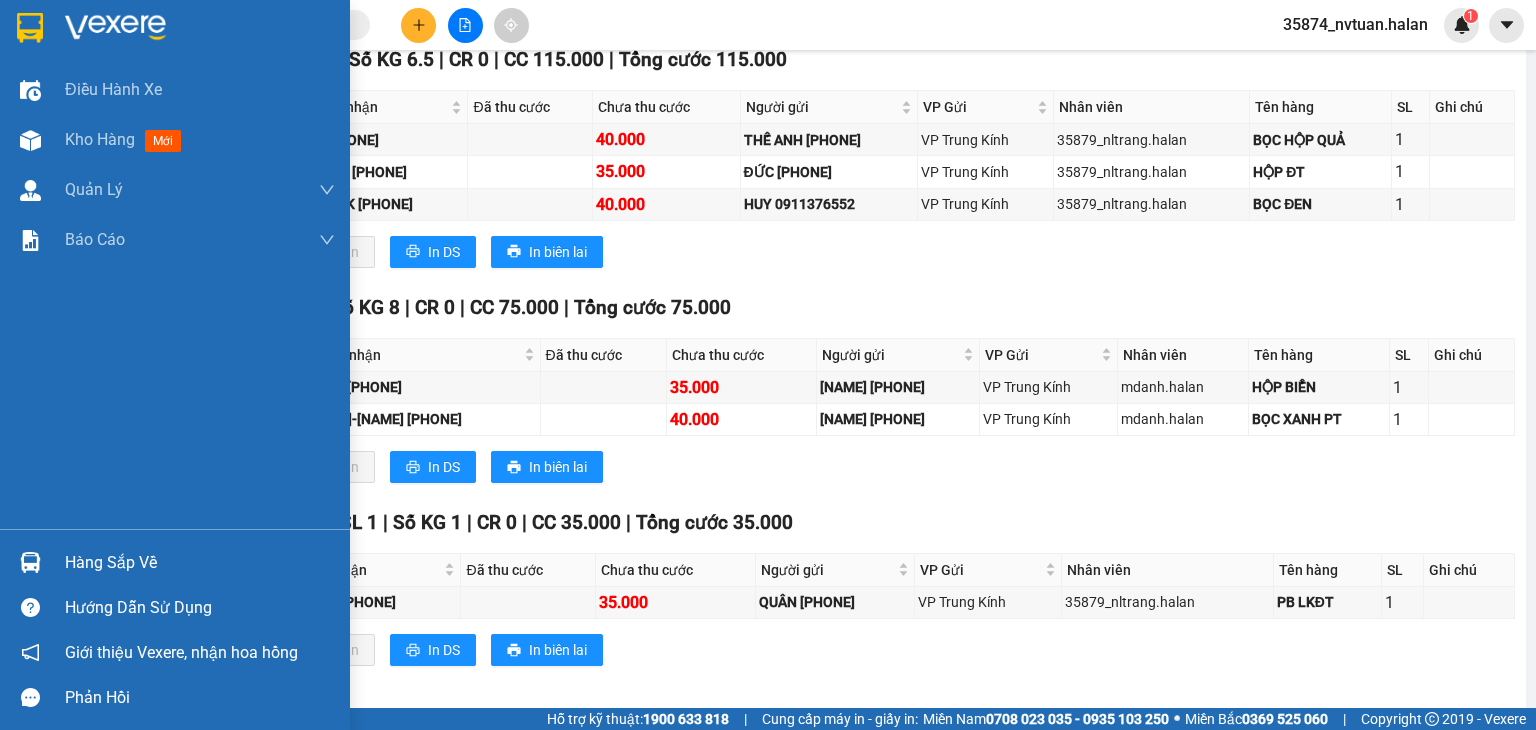 click at bounding box center (30, 562) 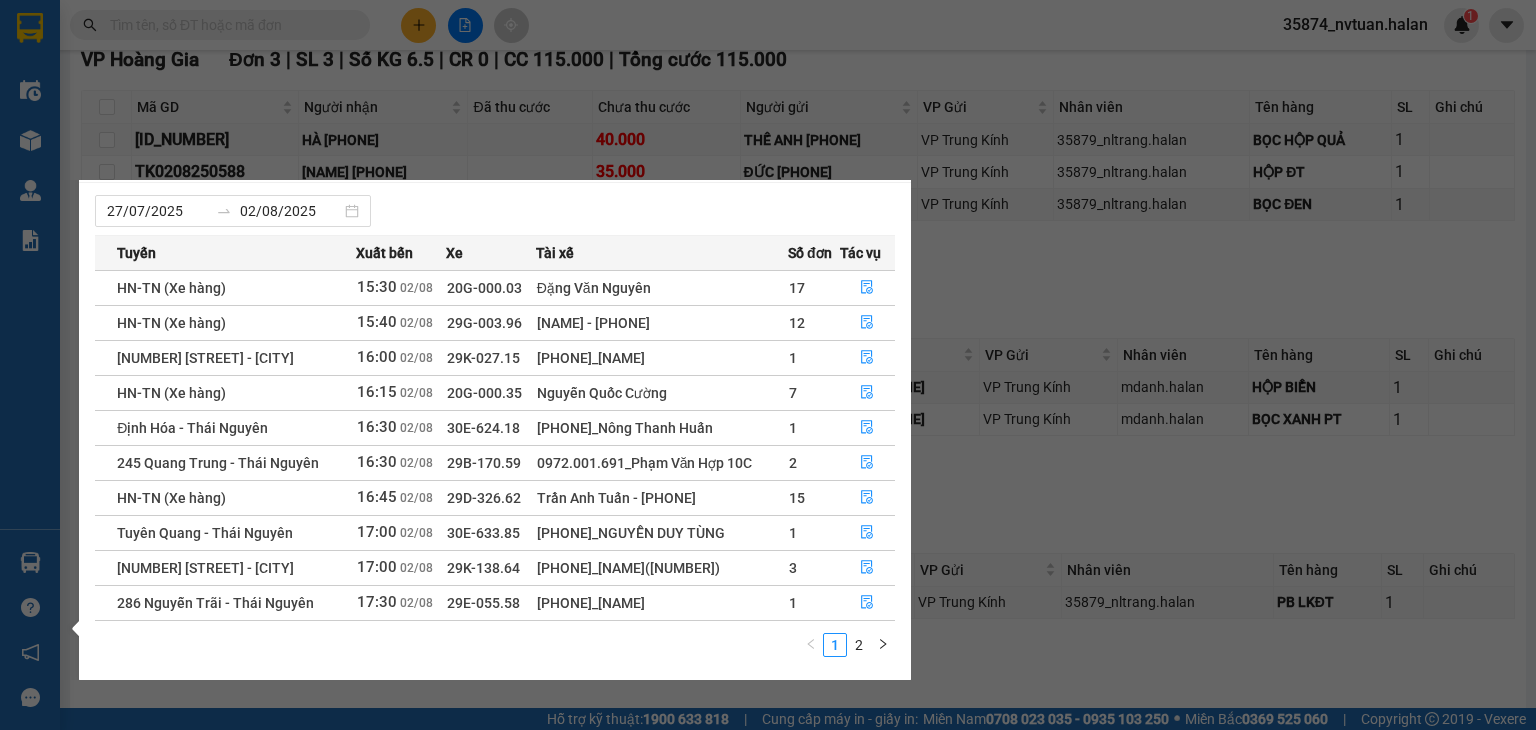 scroll, scrollTop: 32, scrollLeft: 0, axis: vertical 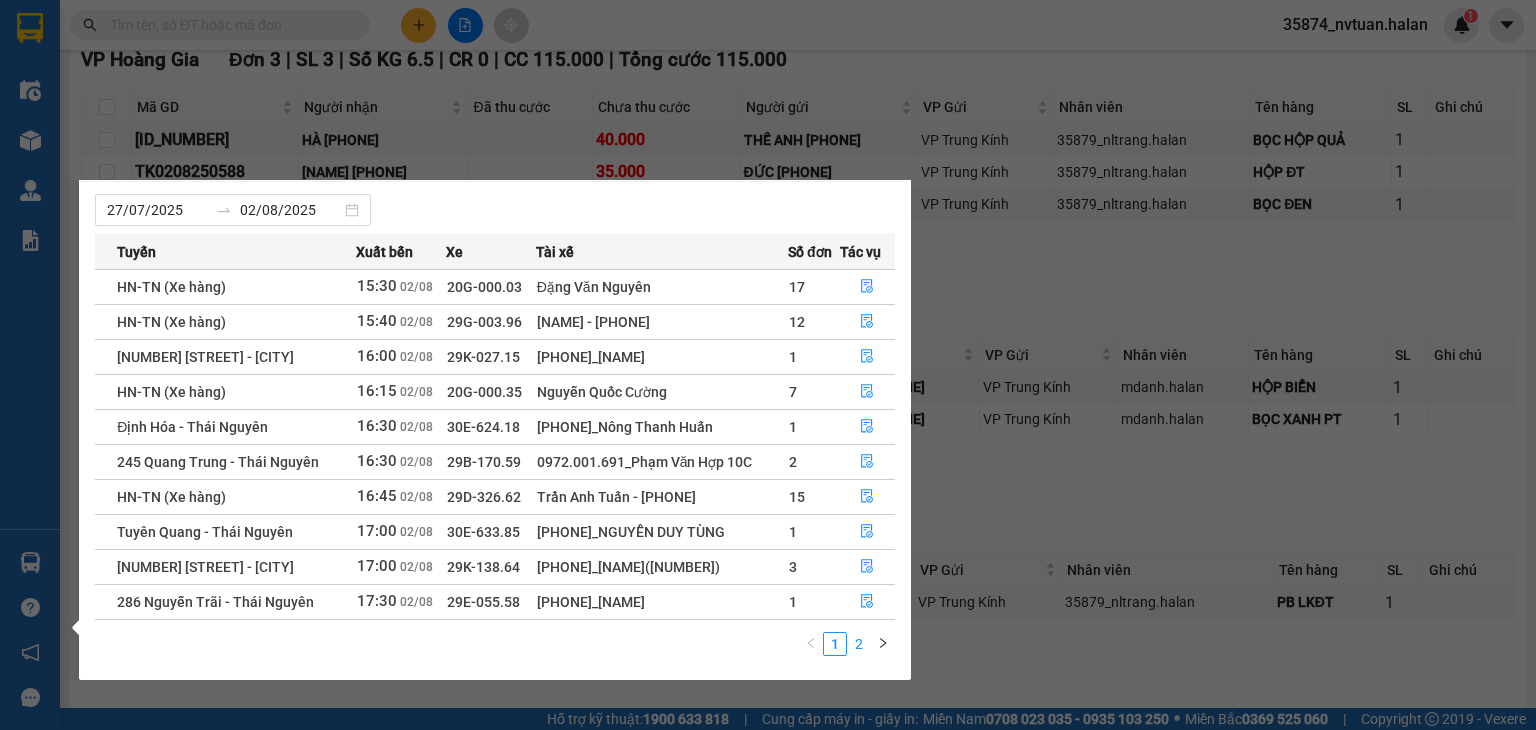 click on "2" at bounding box center (859, 644) 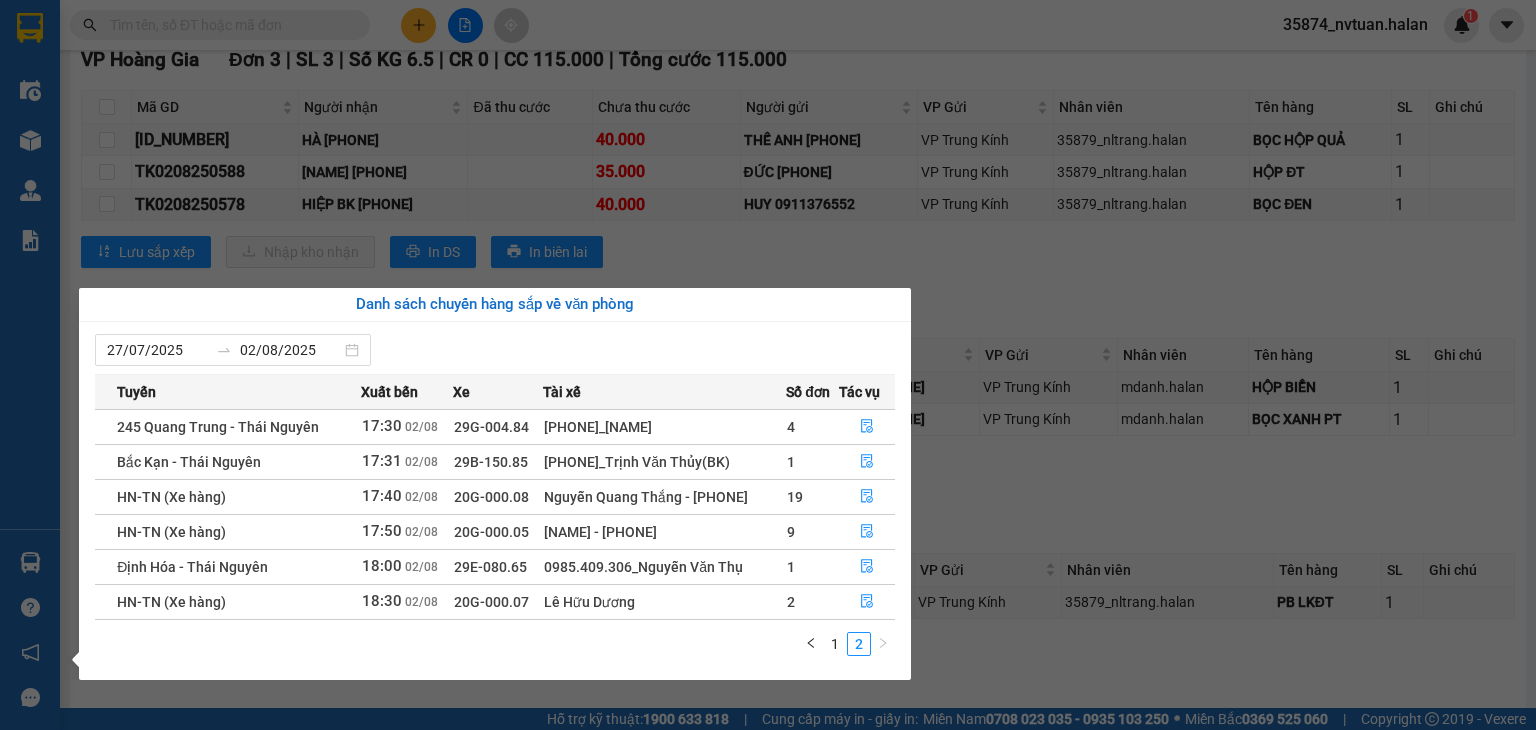 scroll, scrollTop: 0, scrollLeft: 0, axis: both 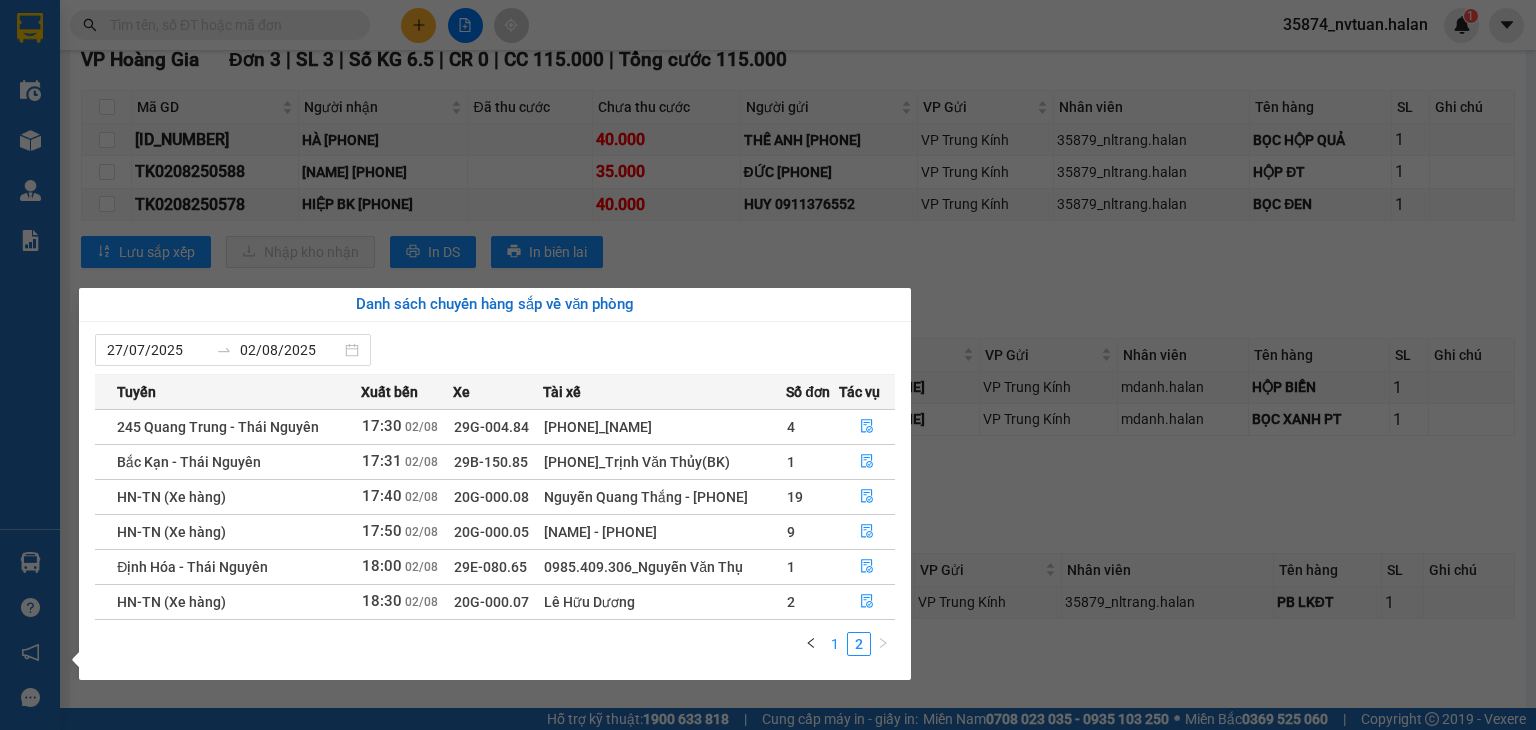 click on "1" at bounding box center (835, 644) 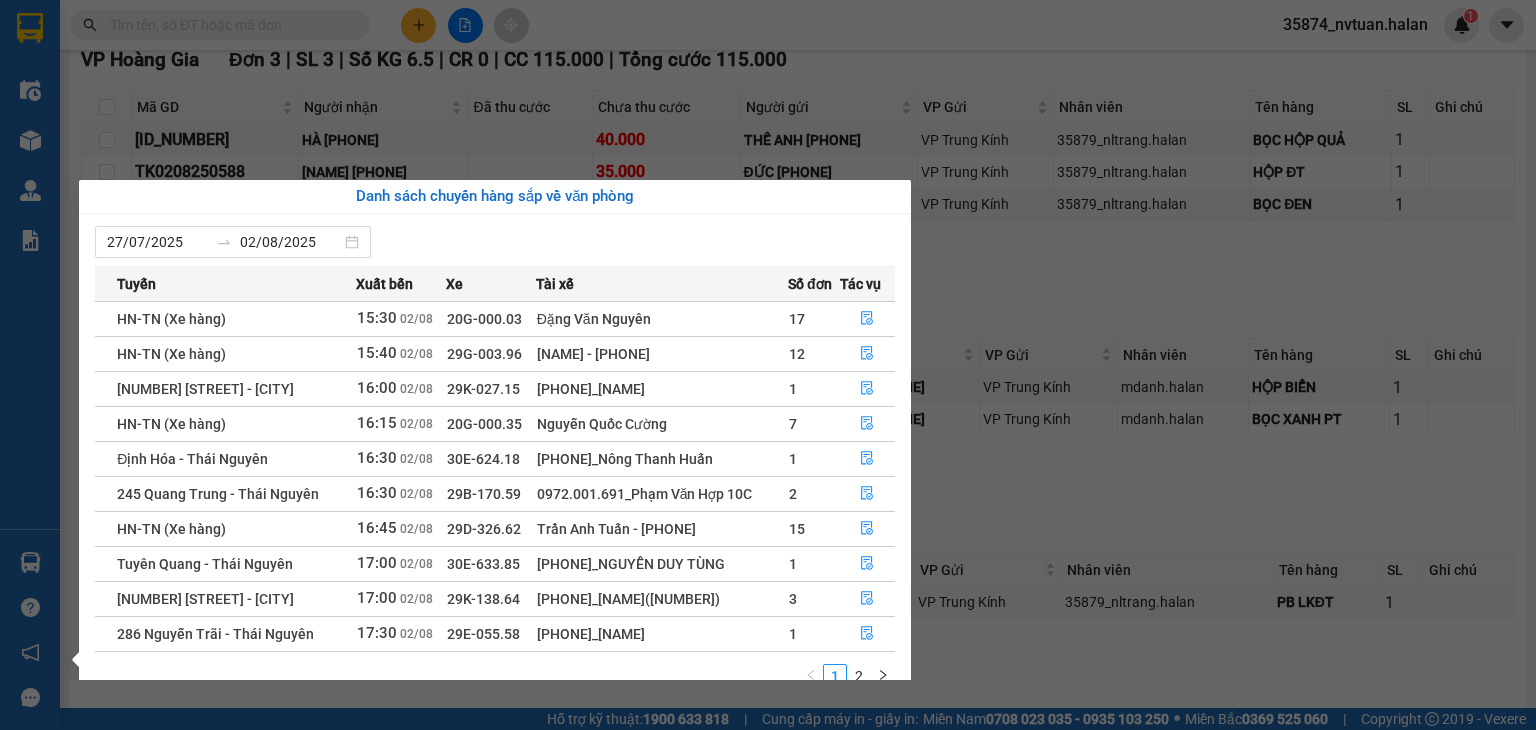 click on "Điều hành xe     Kho hàng mới     Quản Lý Quản lý chuyến Quản lý kiểm kho     Báo cáo 12. Thống kê đơn đối tác 2. Doanh thu thực tế theo từng văn phòng 4. Thống kê đơn hàng theo văn phòng Hàng sắp về Hướng dẫn sử dụng Giới thiệu Vexere, nhận hoa hồng Phản hồi Phần mềm hỗ trợ bạn tốt chứ?" at bounding box center (30, 365) 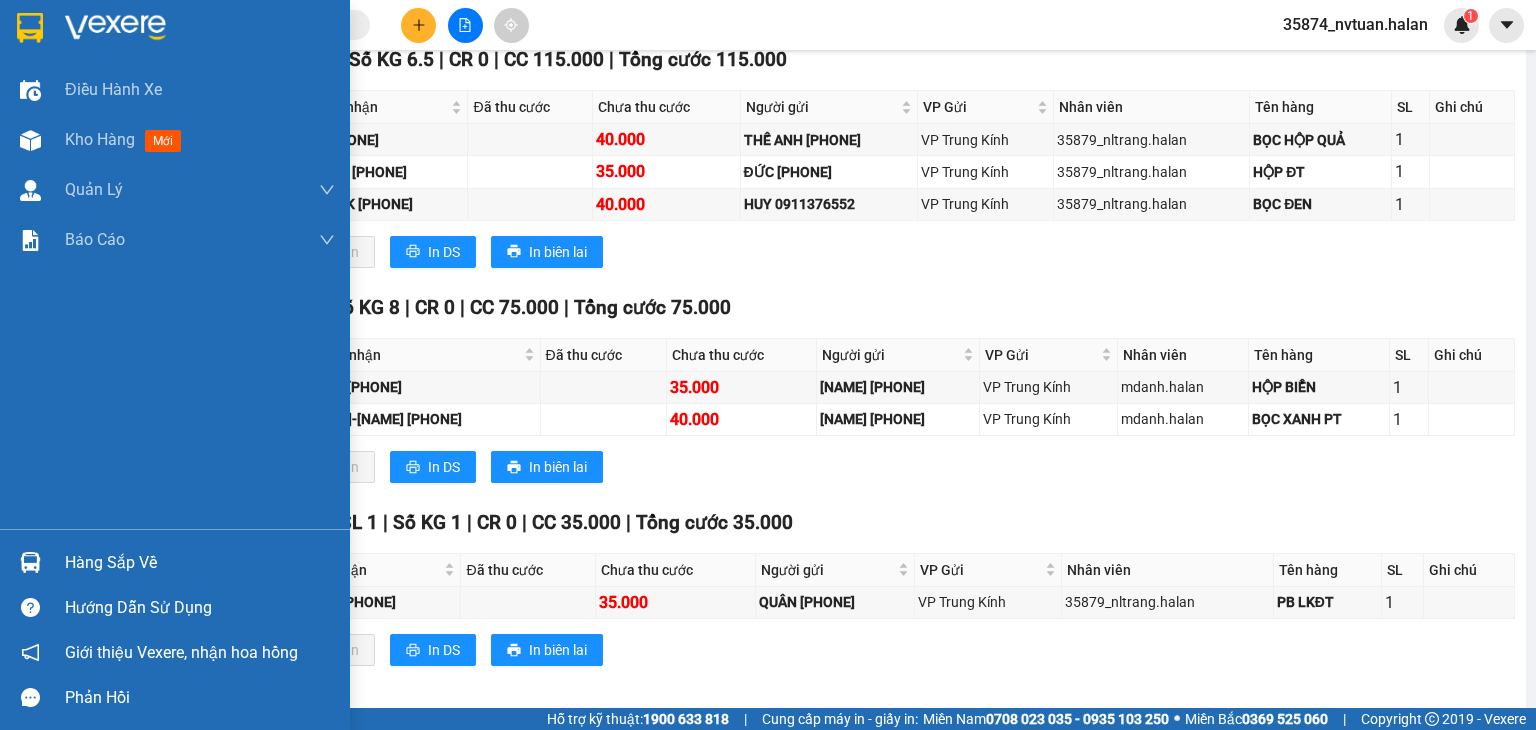click at bounding box center (30, 562) 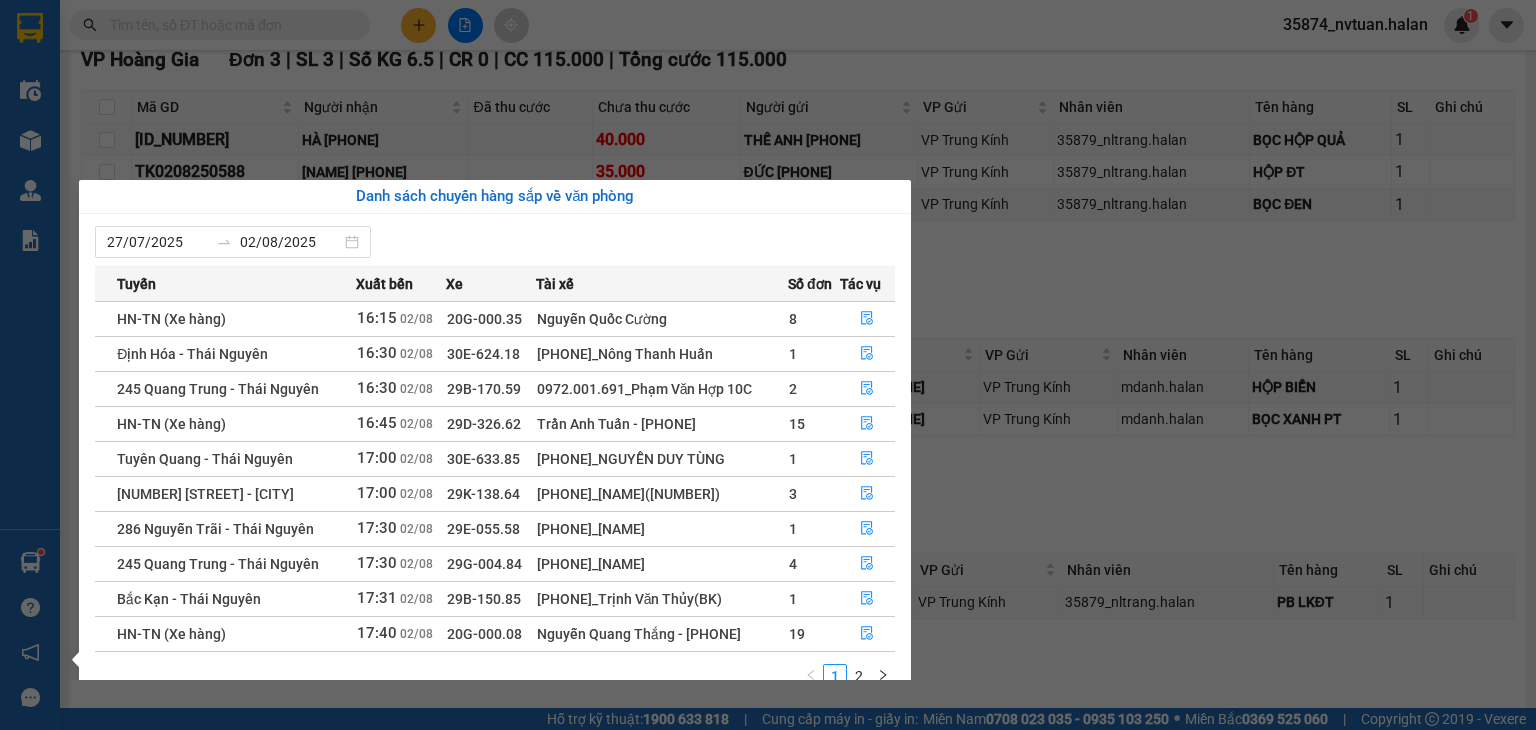 click on "Điều hành xe     Kho hàng mới     Quản Lý Quản lý chuyến Quản lý kiểm kho     Báo cáo 12. Thống kê đơn đối tác 2. Doanh thu thực tế theo từng văn phòng 4. Thống kê đơn hàng theo văn phòng Hàng sắp về Hướng dẫn sử dụng Giới thiệu Vexere, nhận hoa hồng Phản hồi Phần mềm hỗ trợ bạn tốt chứ?" at bounding box center (30, 365) 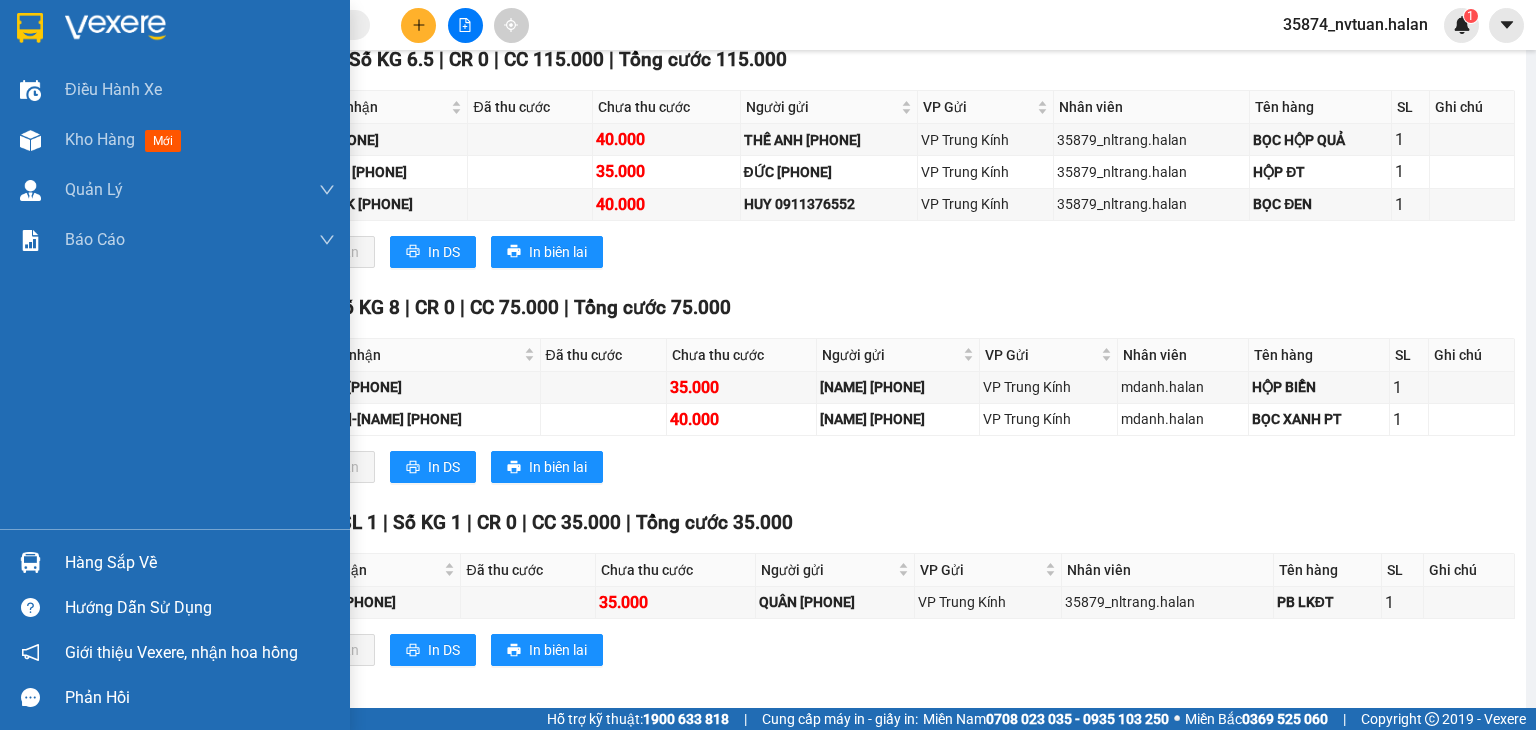 click at bounding box center [30, 562] 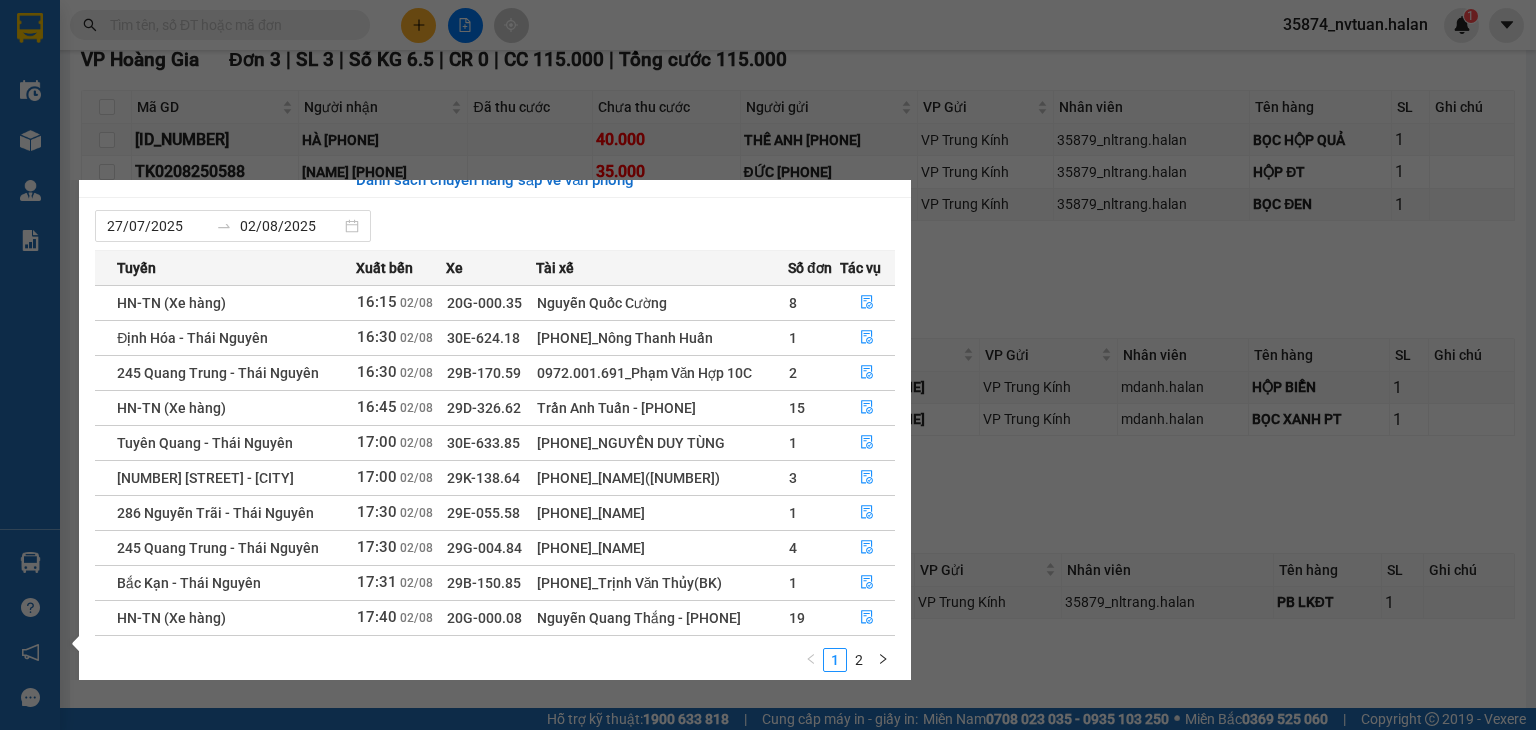 scroll, scrollTop: 32, scrollLeft: 0, axis: vertical 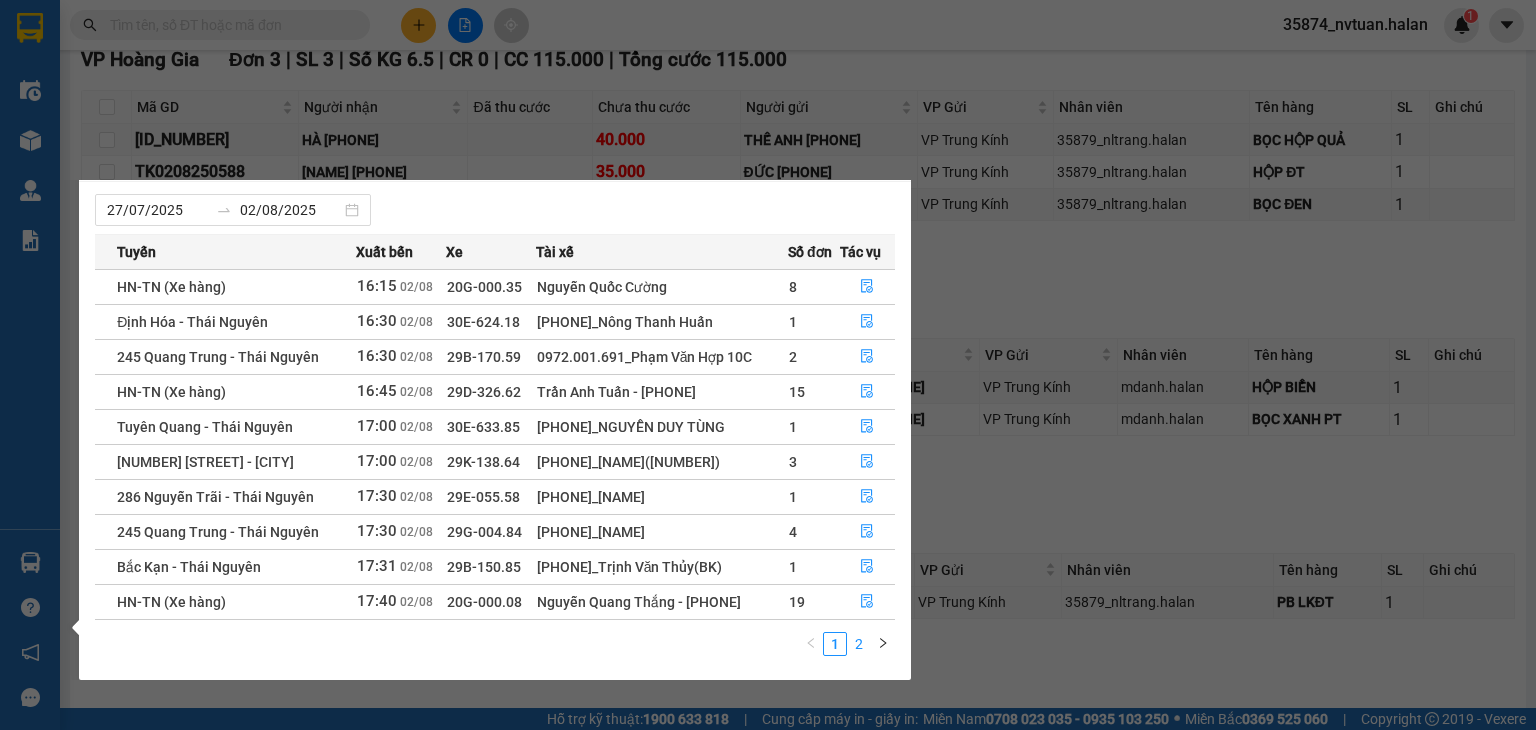 click on "2" at bounding box center (859, 644) 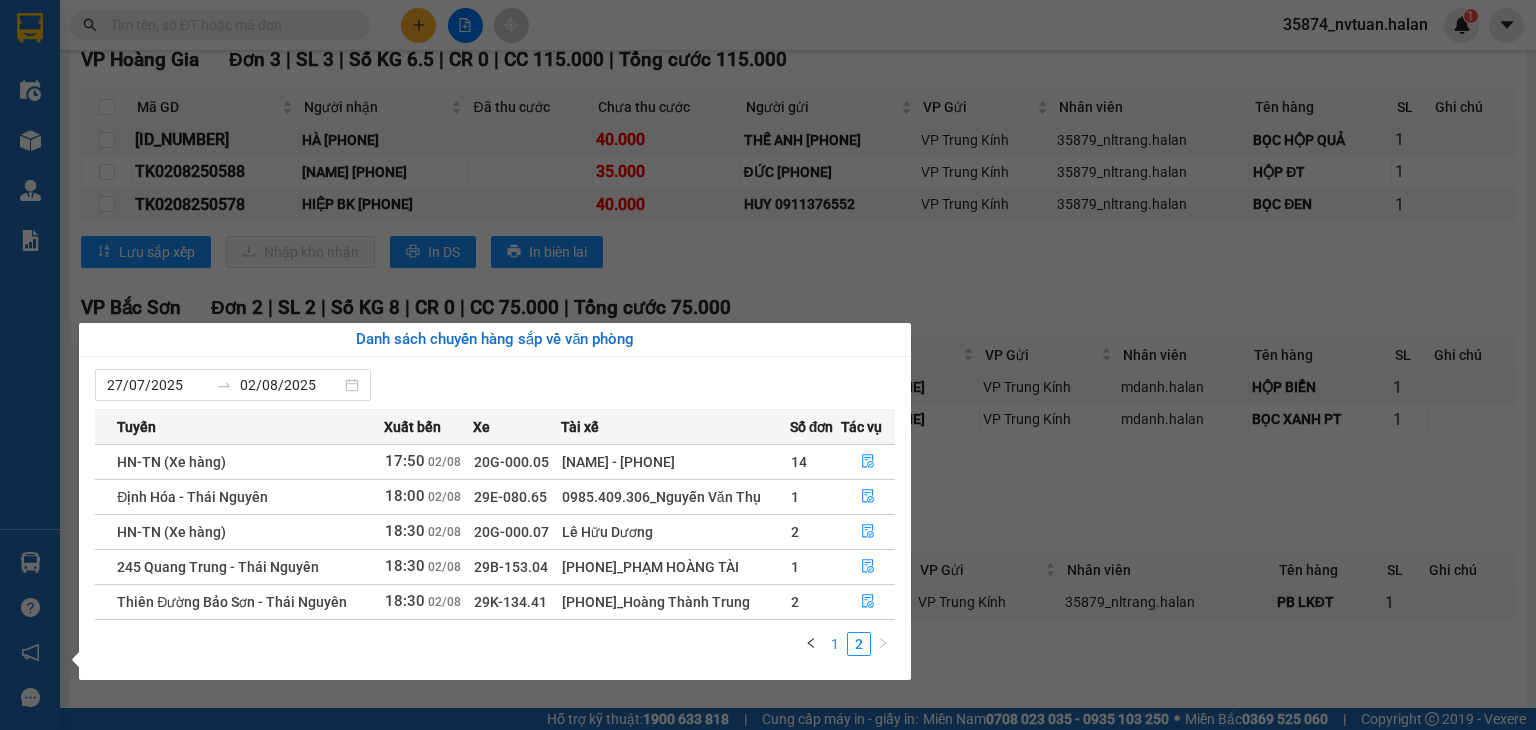 click on "1" at bounding box center [835, 644] 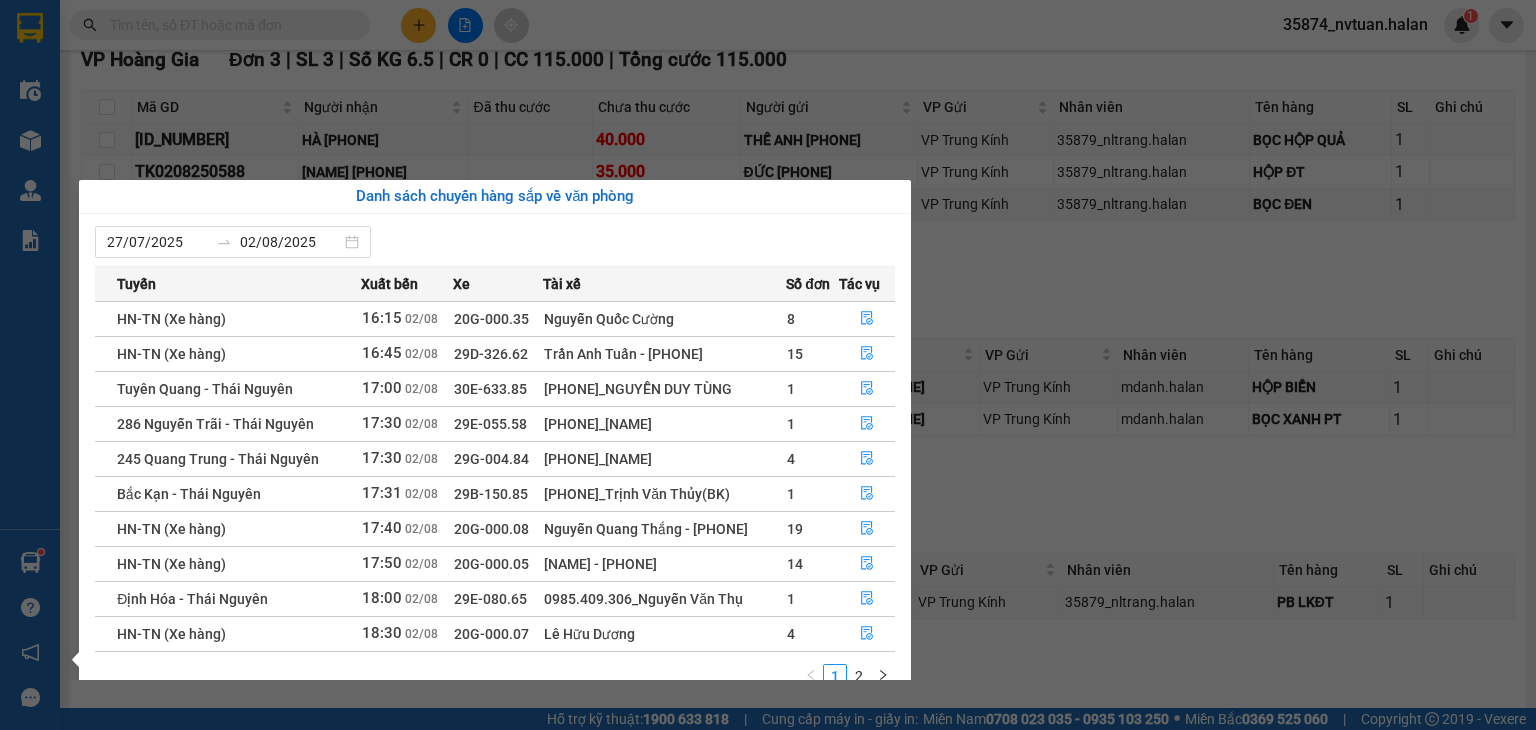 click on "Điều hành xe     Kho hàng mới     Quản Lý Quản lý chuyến Quản lý kiểm kho     Báo cáo 12. Thống kê đơn đối tác 2. Doanh thu thực tế theo từng văn phòng 4. Thống kê đơn hàng theo văn phòng Hàng sắp về Hướng dẫn sử dụng Giới thiệu Vexere, nhận hoa hồng Phản hồi Phần mềm hỗ trợ bạn tốt chứ?" at bounding box center (30, 365) 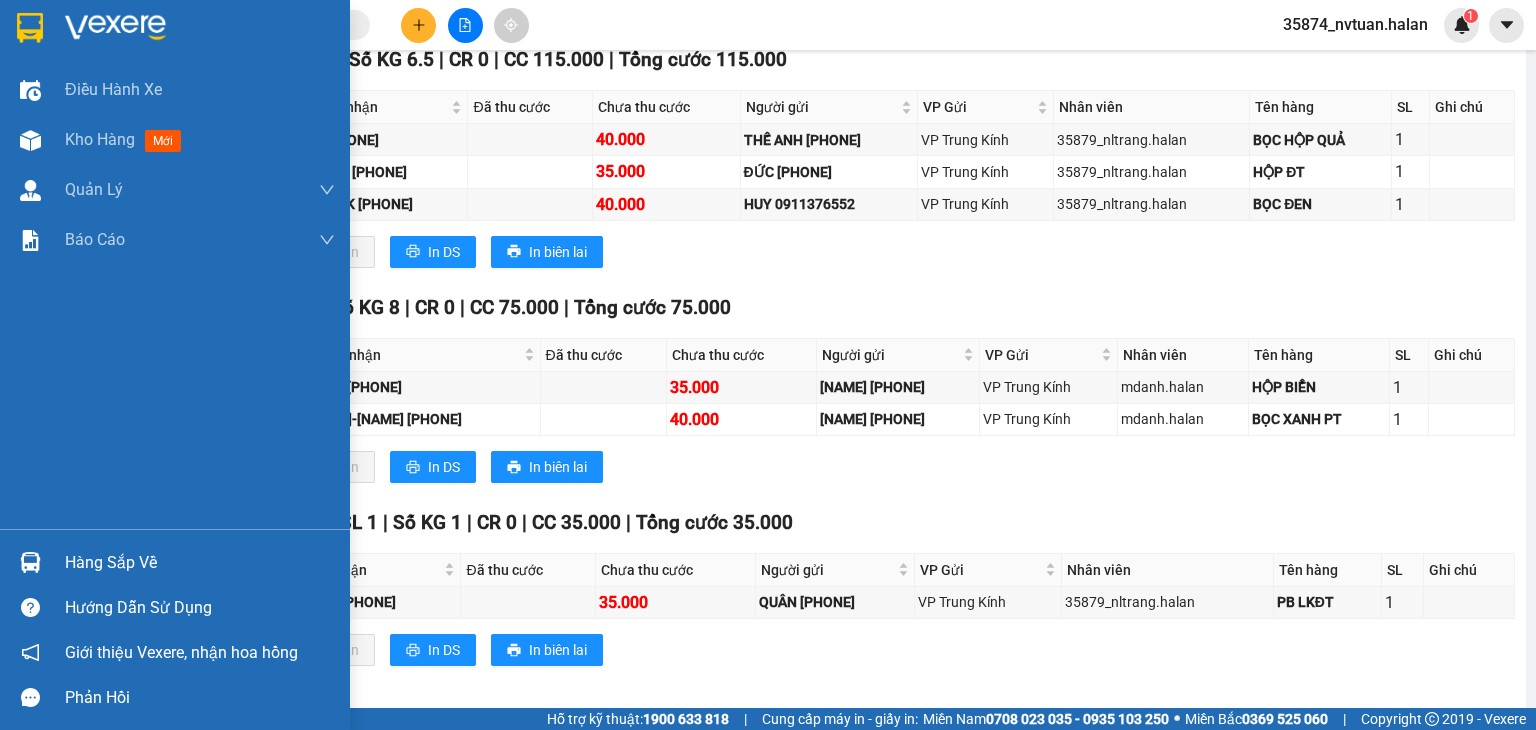 click at bounding box center (30, 562) 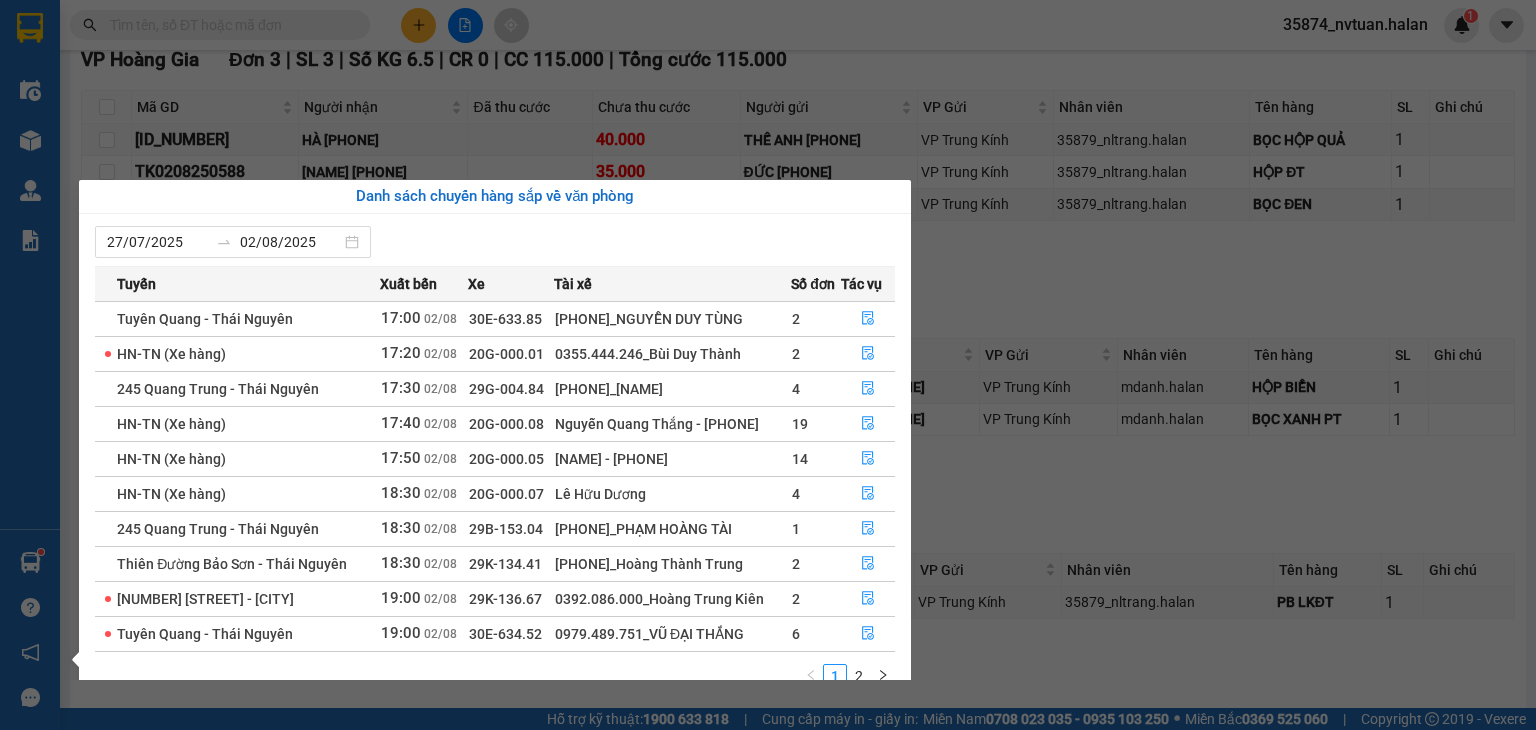 click on "Điều hành xe     Kho hàng mới     Quản Lý Quản lý chuyến Quản lý kiểm kho     Báo cáo 12. Thống kê đơn đối tác 2. Doanh thu thực tế theo từng văn phòng 4. Thống kê đơn hàng theo văn phòng Hàng sắp về Hướng dẫn sử dụng Giới thiệu Vexere, nhận hoa hồng Phản hồi Phần mềm hỗ trợ bạn tốt chứ?" at bounding box center [30, 365] 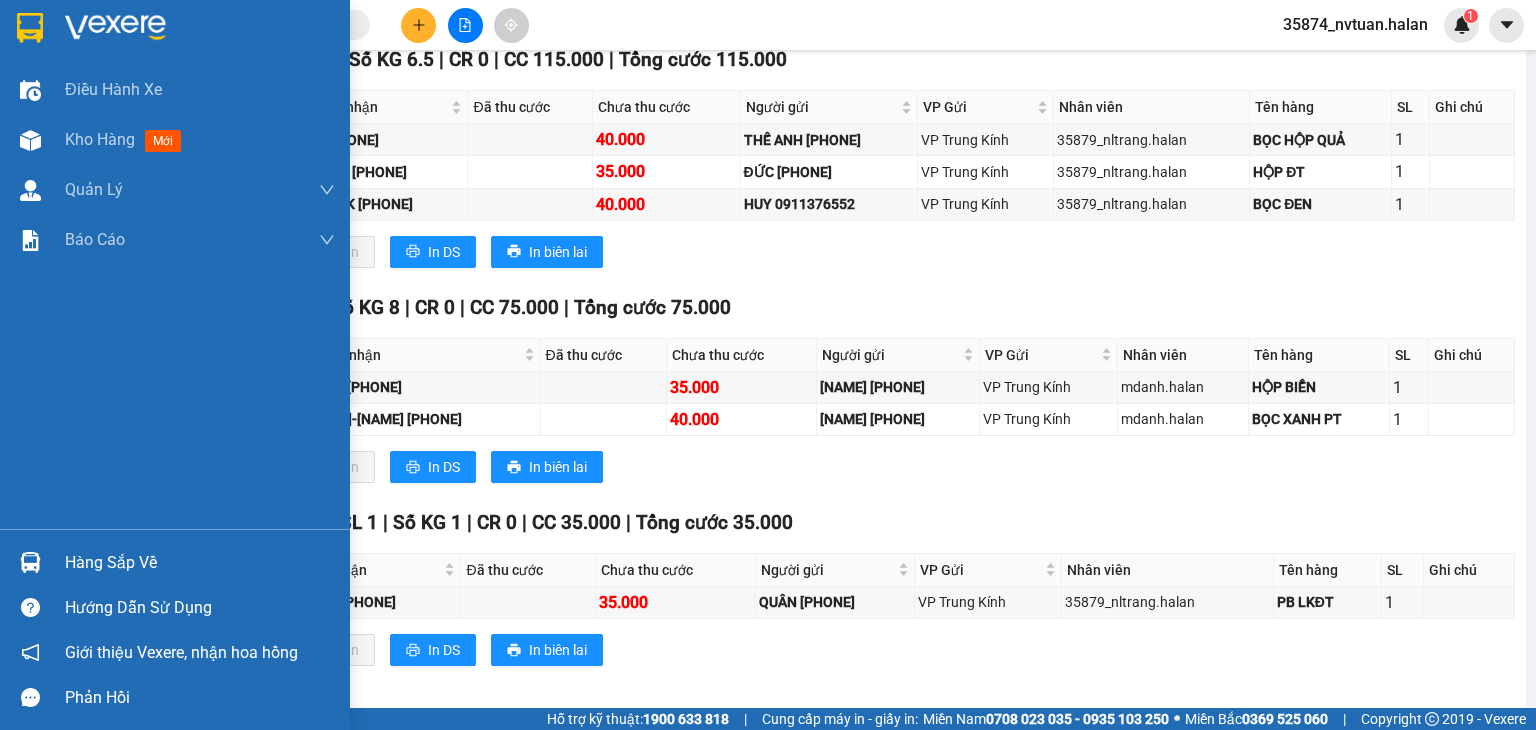 click on "Hàng sắp về" at bounding box center (200, 563) 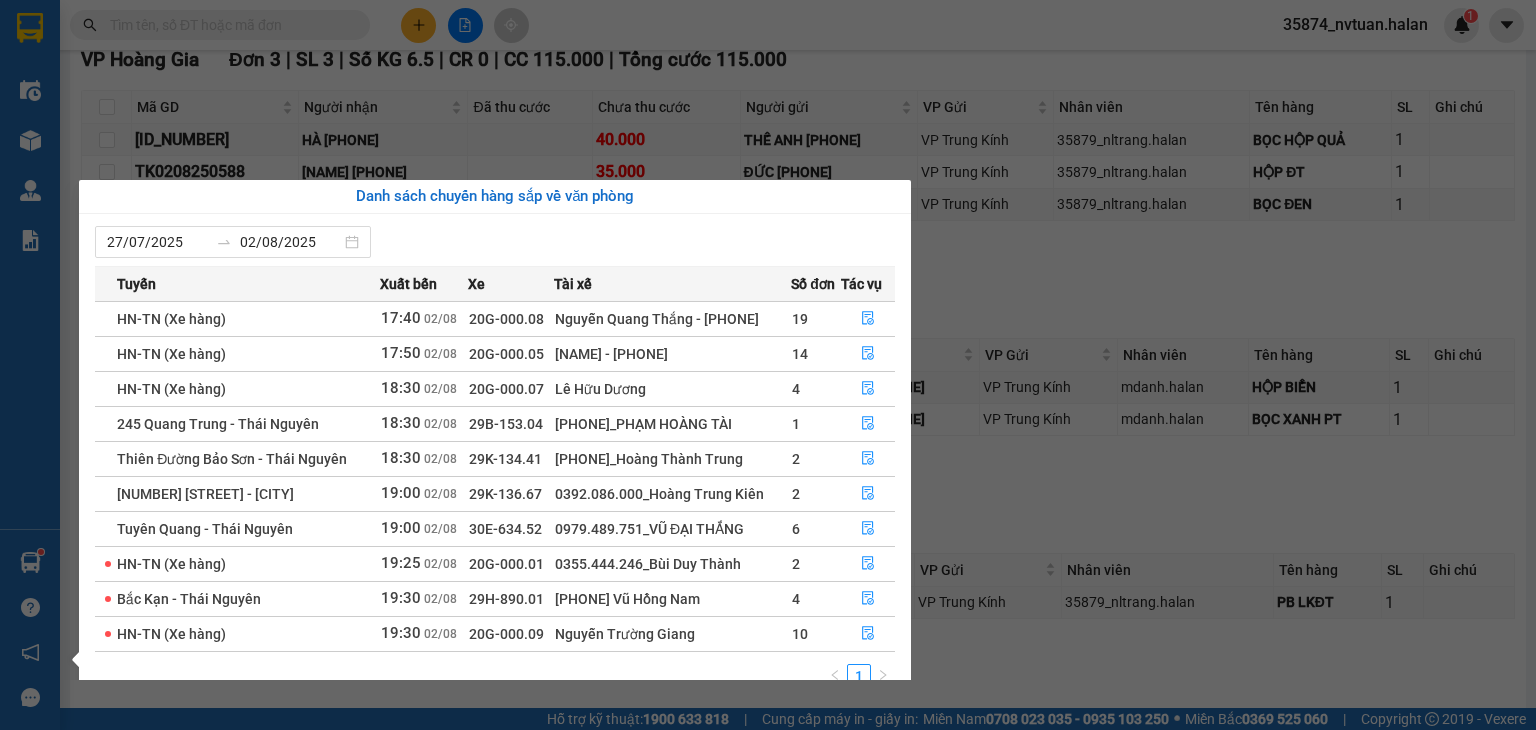 click on "Điều hành xe     Kho hàng mới     Quản Lý Quản lý chuyến Quản lý kiểm kho     Báo cáo 12. Thống kê đơn đối tác 2. Doanh thu thực tế theo từng văn phòng 4. Thống kê đơn hàng theo văn phòng Hàng sắp về Hướng dẫn sử dụng Giới thiệu Vexere, nhận hoa hồng Phản hồi Phần mềm hỗ trợ bạn tốt chứ?" at bounding box center [30, 365] 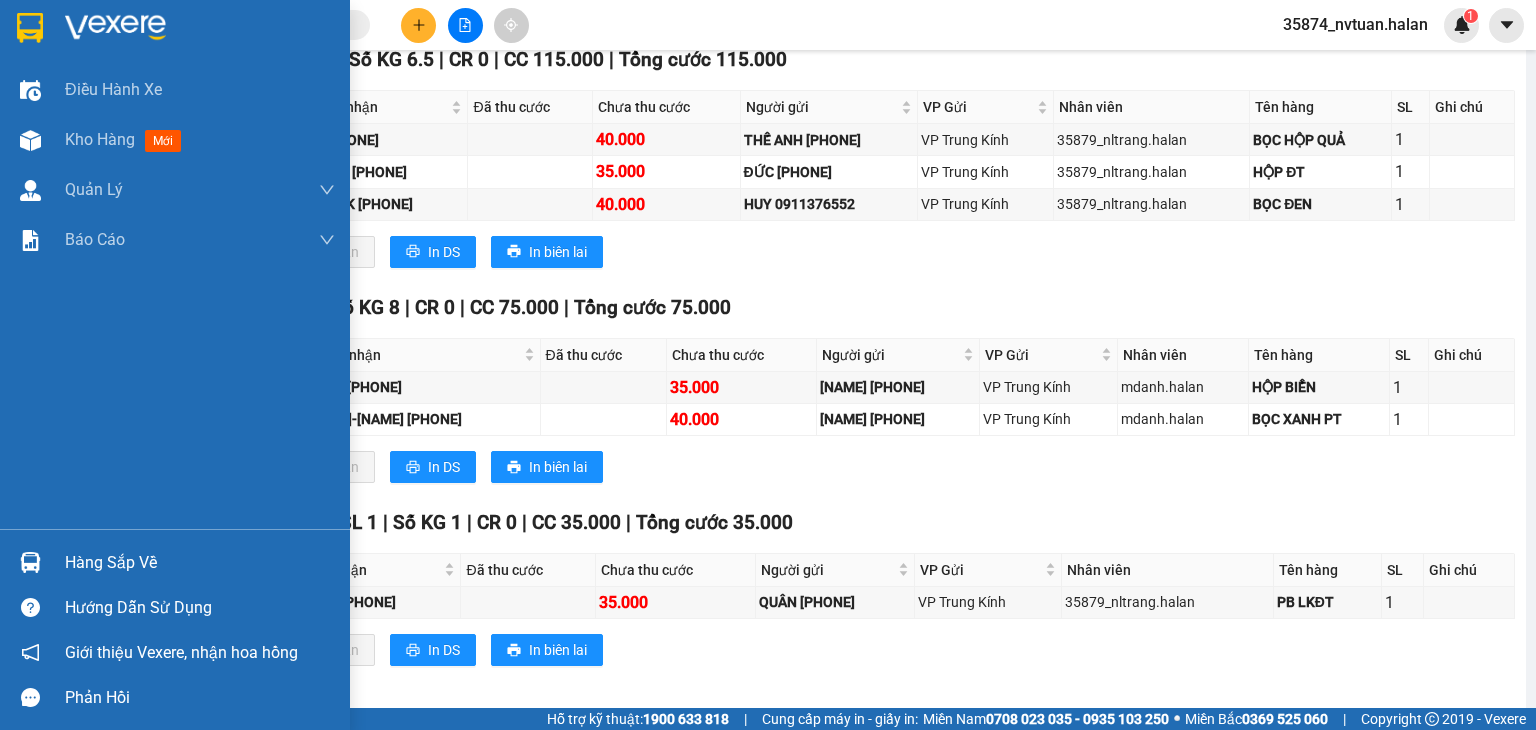 click at bounding box center [30, 562] 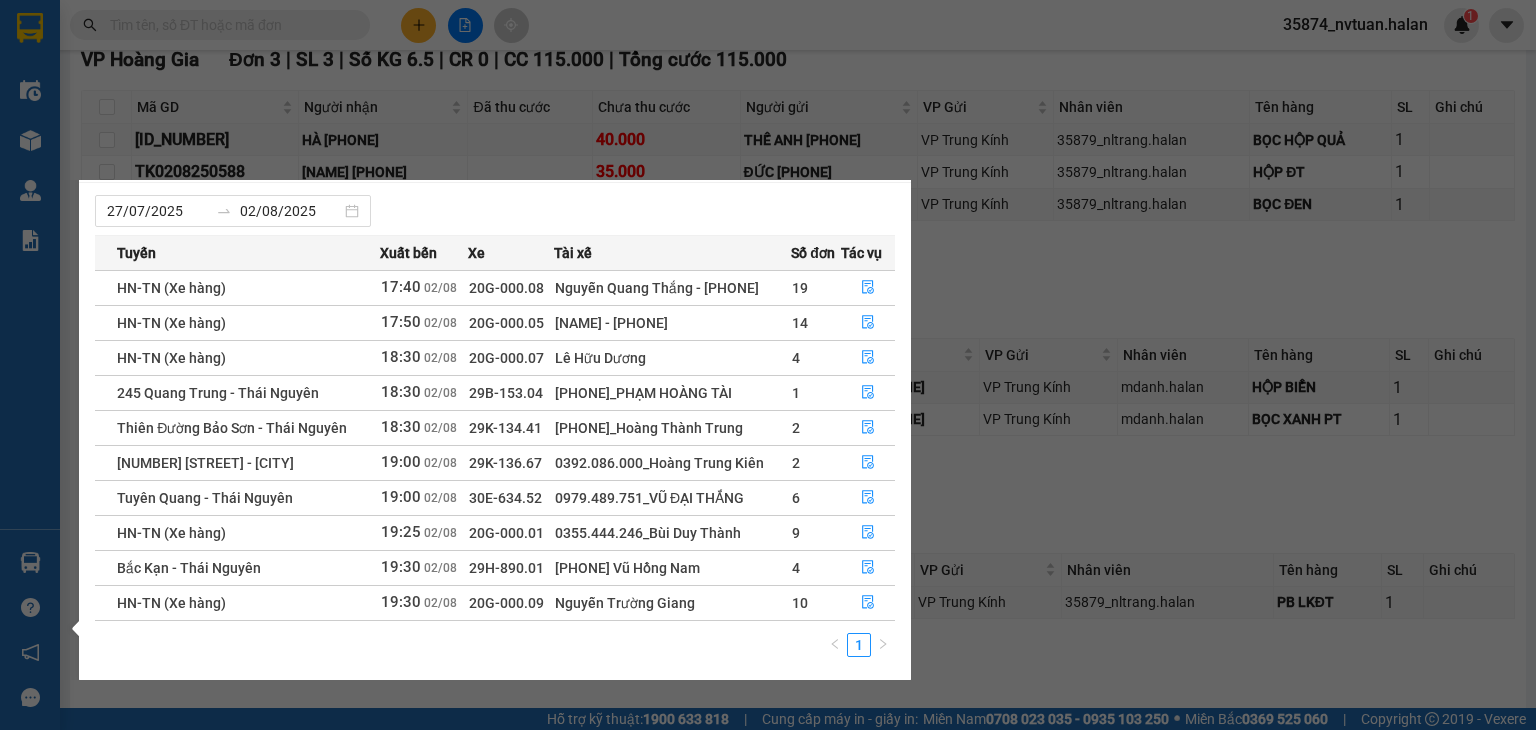 scroll, scrollTop: 32, scrollLeft: 0, axis: vertical 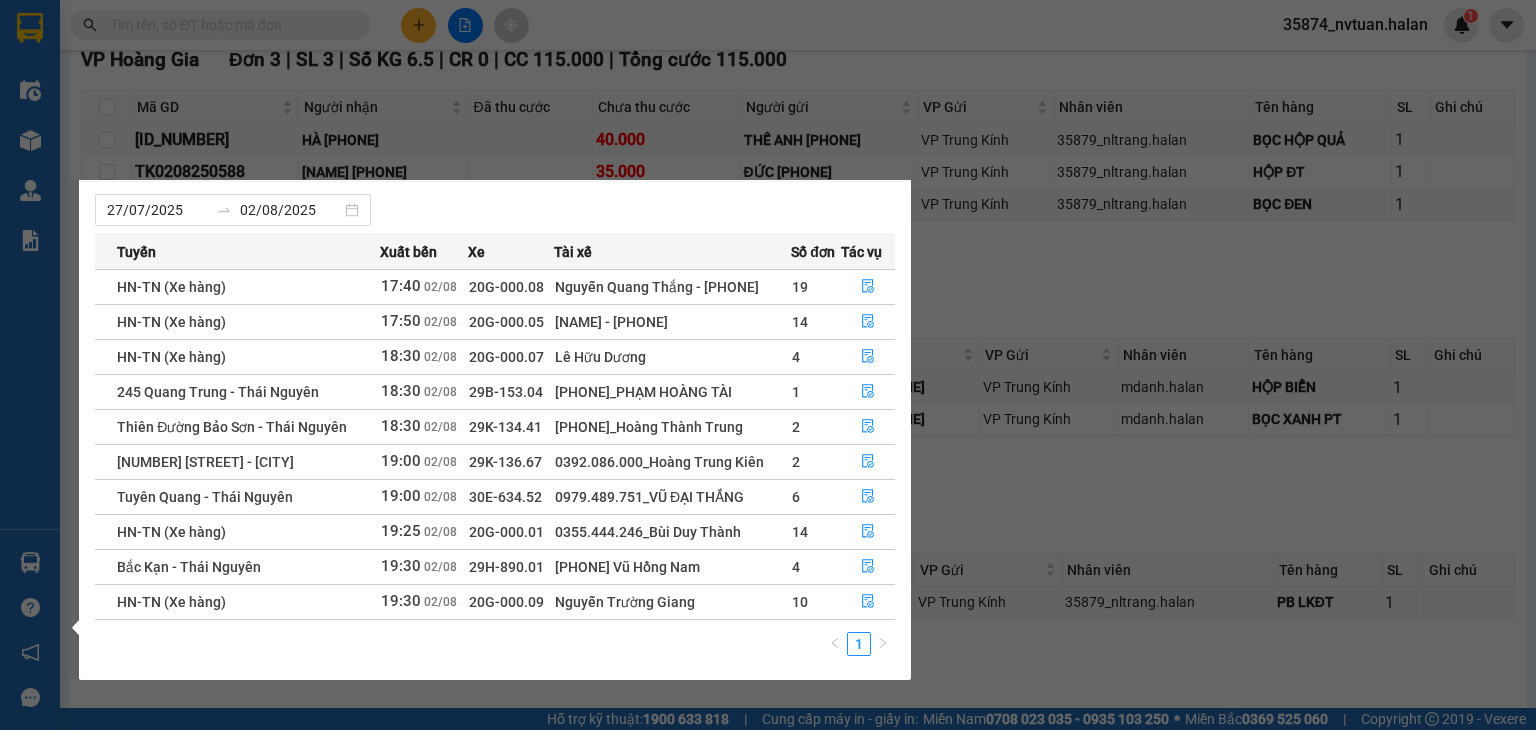 click on "Điều hành xe     Kho hàng mới     Quản Lý Quản lý chuyến Quản lý kiểm kho     Báo cáo 12. Thống kê đơn đối tác 2. Doanh thu thực tế theo từng văn phòng 4. Thống kê đơn hàng theo văn phòng Hàng sắp về Hướng dẫn sử dụng Giới thiệu Vexere, nhận hoa hồng Phản hồi Phần mềm hỗ trợ bạn tốt chứ?" at bounding box center [30, 365] 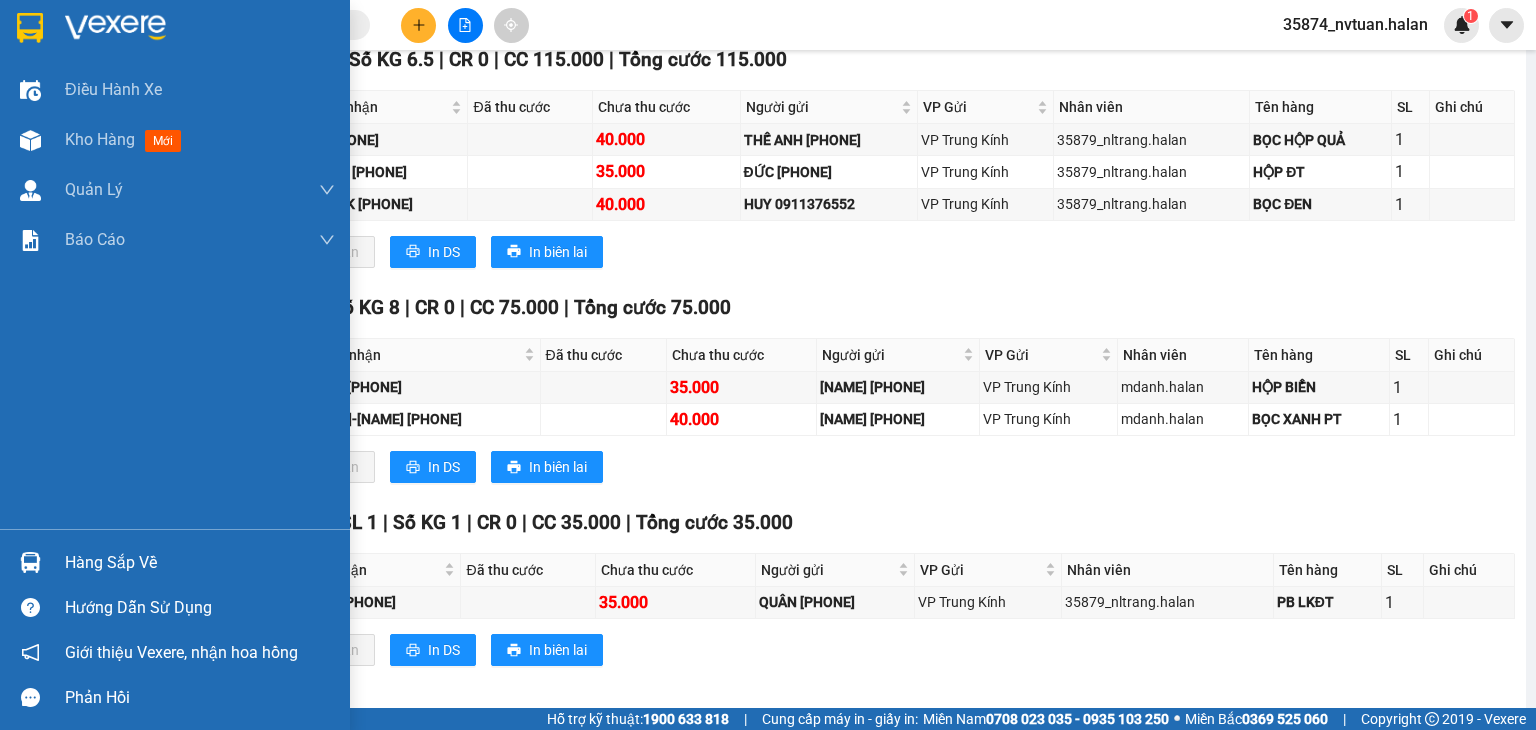 click at bounding box center (30, 562) 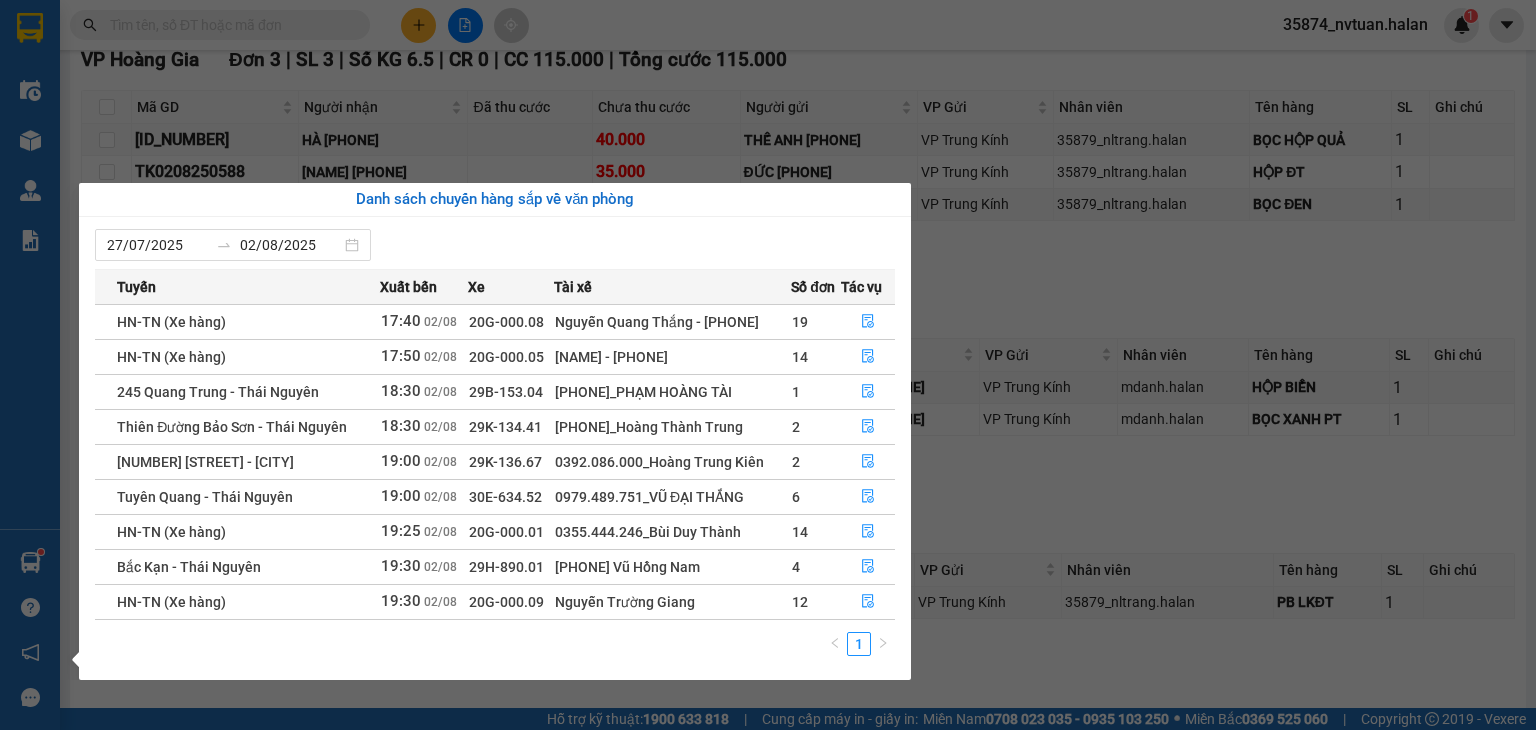 scroll, scrollTop: 0, scrollLeft: 0, axis: both 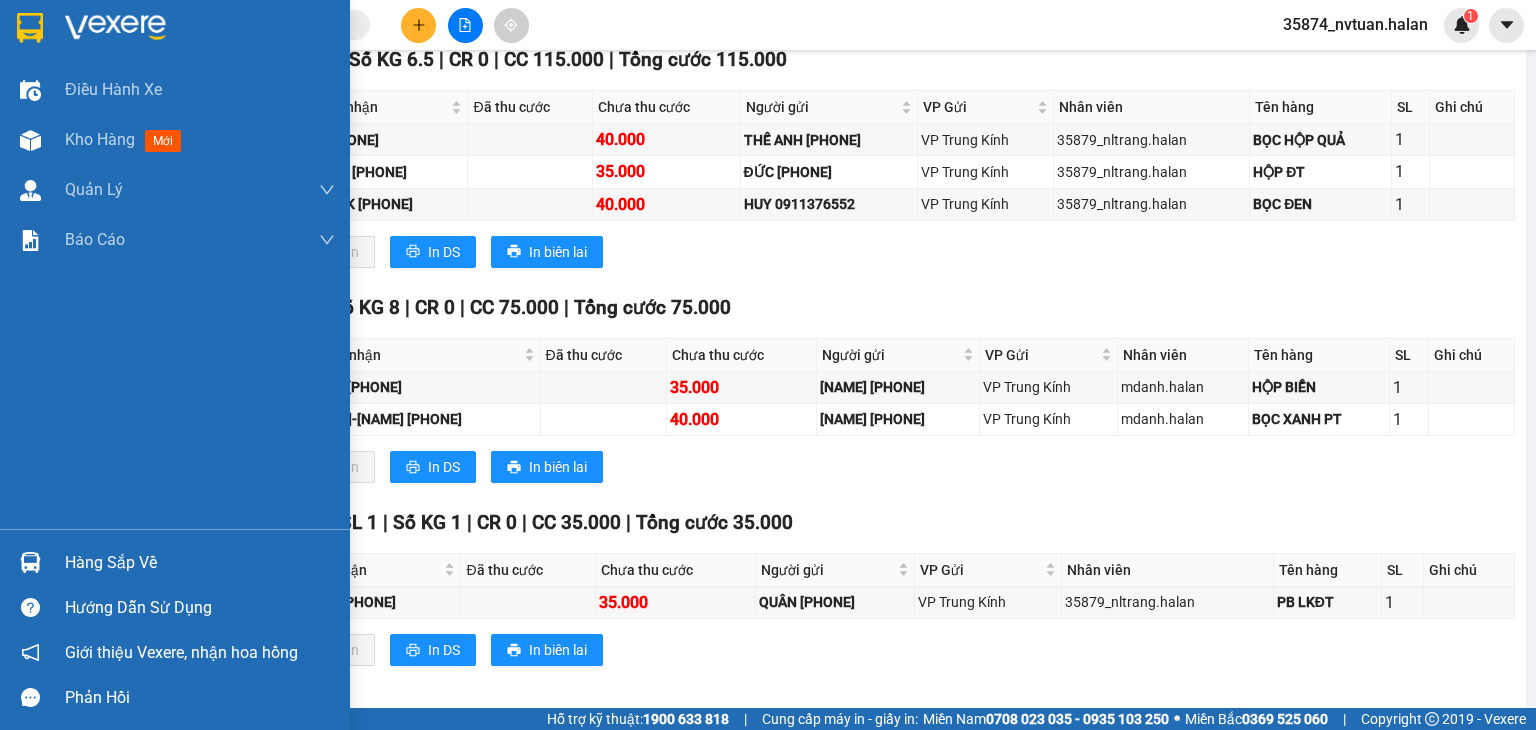 click on "Điều hành xe     Kho hàng mới     Quản Lý Quản lý chuyến Quản lý kiểm kho     Báo cáo 12. Thống kê đơn đối tác 2. Doanh thu thực tế theo từng văn phòng 4. Thống kê đơn hàng theo văn phòng Hàng sắp về Hướng dẫn sử dụng Giới thiệu Vexere, nhận hoa hồng Phản hồi Phần mềm hỗ trợ bạn tốt chứ?" at bounding box center [175, 365] 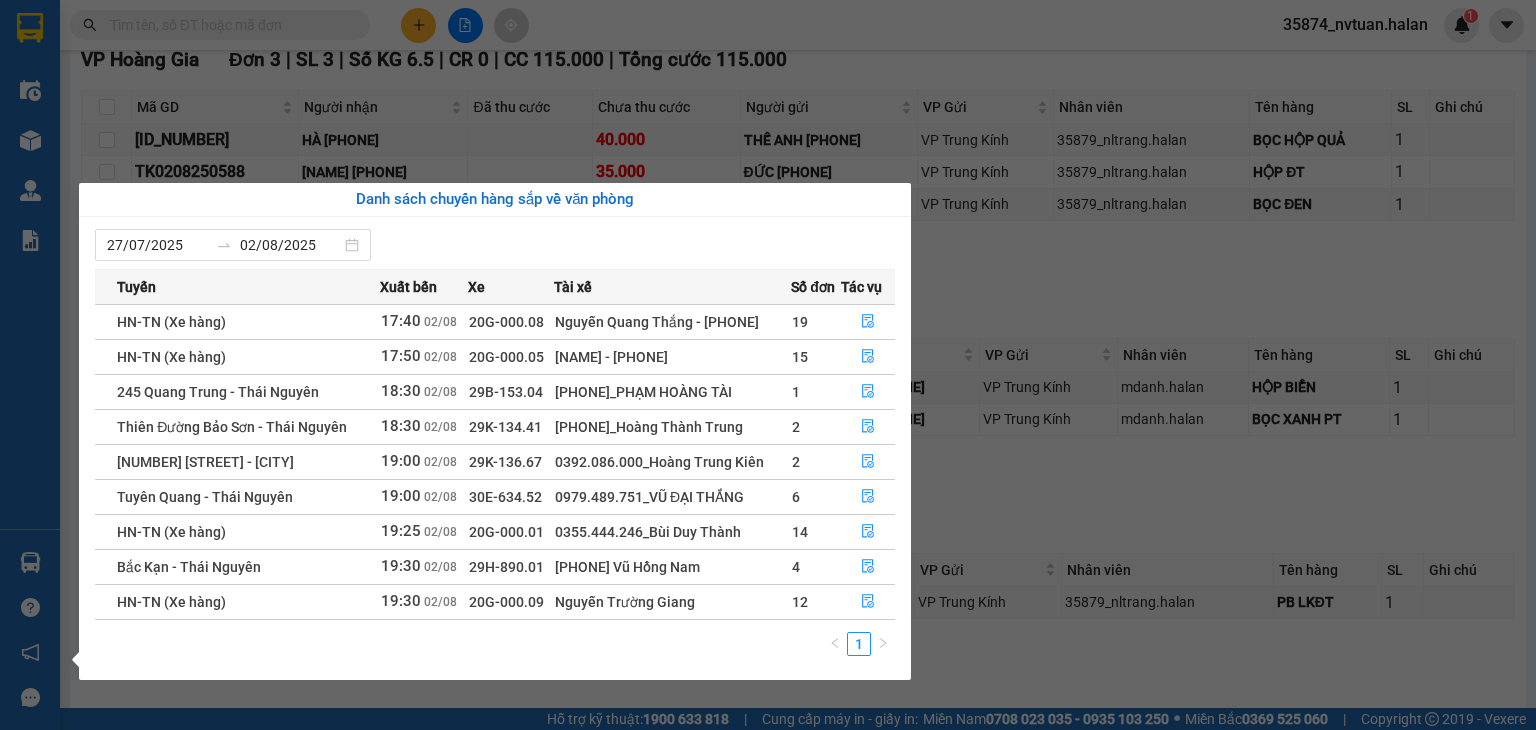 click on "Điều hành xe     Kho hàng mới     Quản Lý Quản lý chuyến Quản lý kiểm kho     Báo cáo 12. Thống kê đơn đối tác 2. Doanh thu thực tế theo từng văn phòng 4. Thống kê đơn hàng theo văn phòng Hàng sắp về Hướng dẫn sử dụng Giới thiệu Vexere, nhận hoa hồng Phản hồi Phần mềm hỗ trợ bạn tốt chứ?" at bounding box center (30, 365) 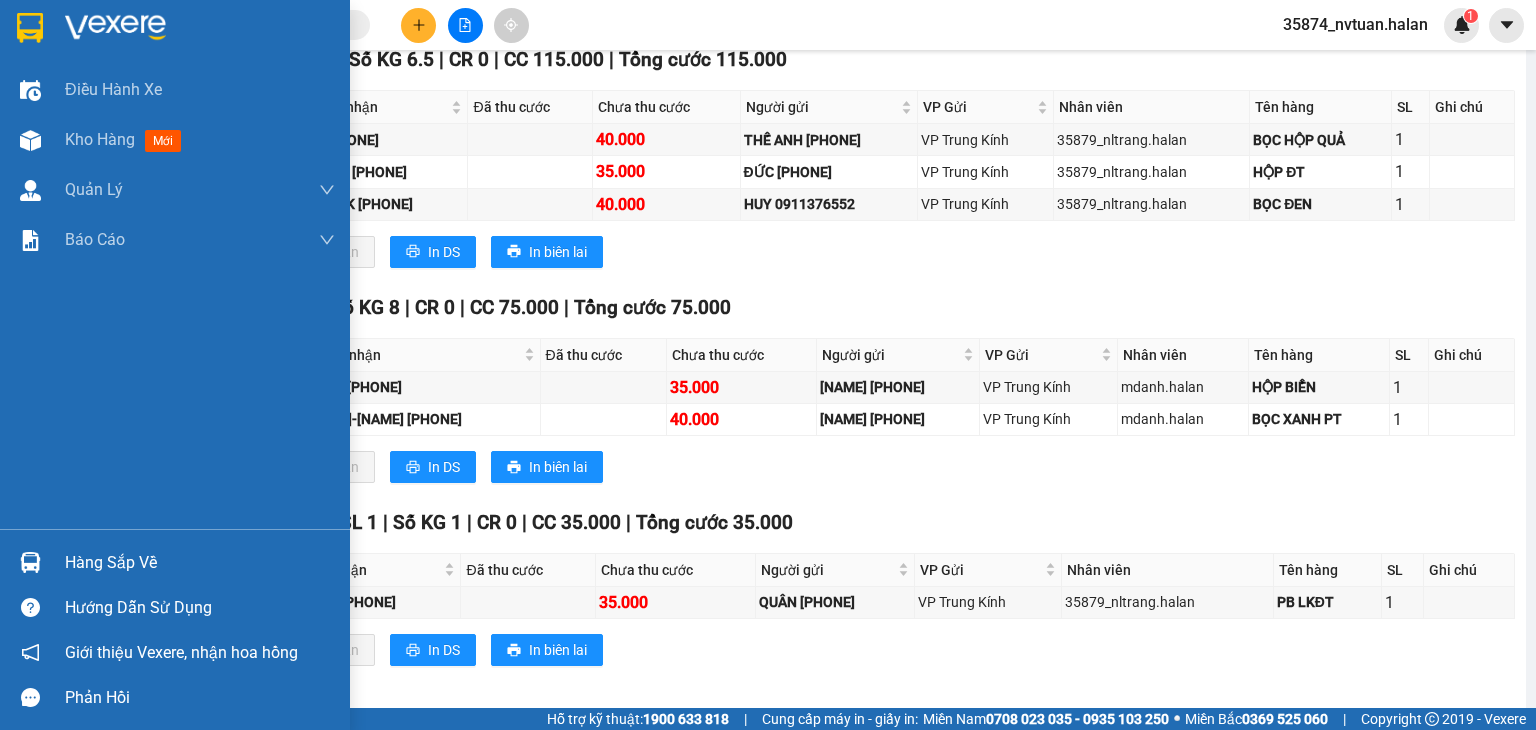 click at bounding box center [30, 562] 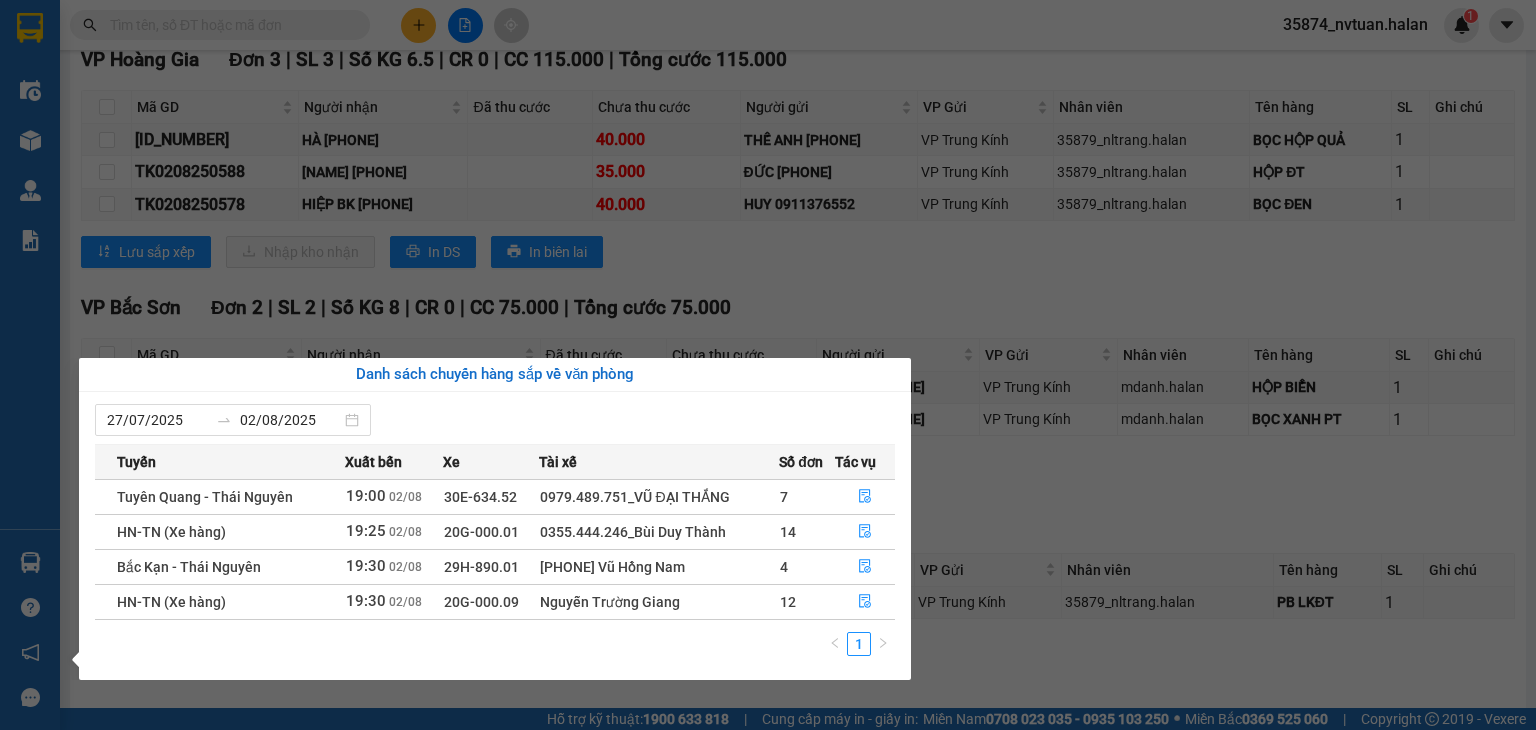 click on "Điều hành xe     Kho hàng mới     Quản Lý Quản lý chuyến Quản lý kiểm kho     Báo cáo 12. Thống kê đơn đối tác 2. Doanh thu thực tế theo từng văn phòng 4. Thống kê đơn hàng theo văn phòng Hàng sắp về Hướng dẫn sử dụng Giới thiệu Vexere, nhận hoa hồng Phản hồi Phần mềm hỗ trợ bạn tốt chứ?" at bounding box center [30, 365] 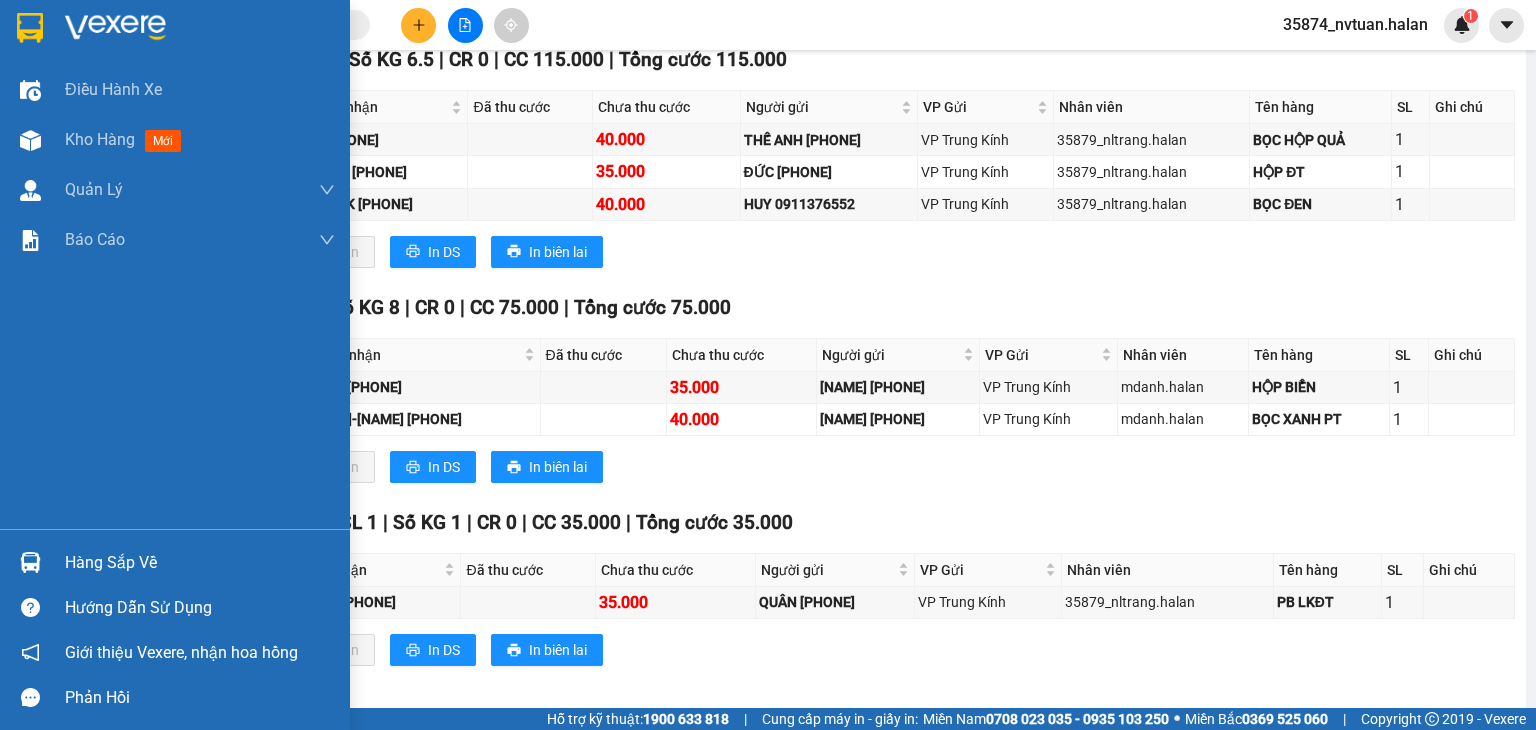 click on "Hàng sắp về" at bounding box center [175, 562] 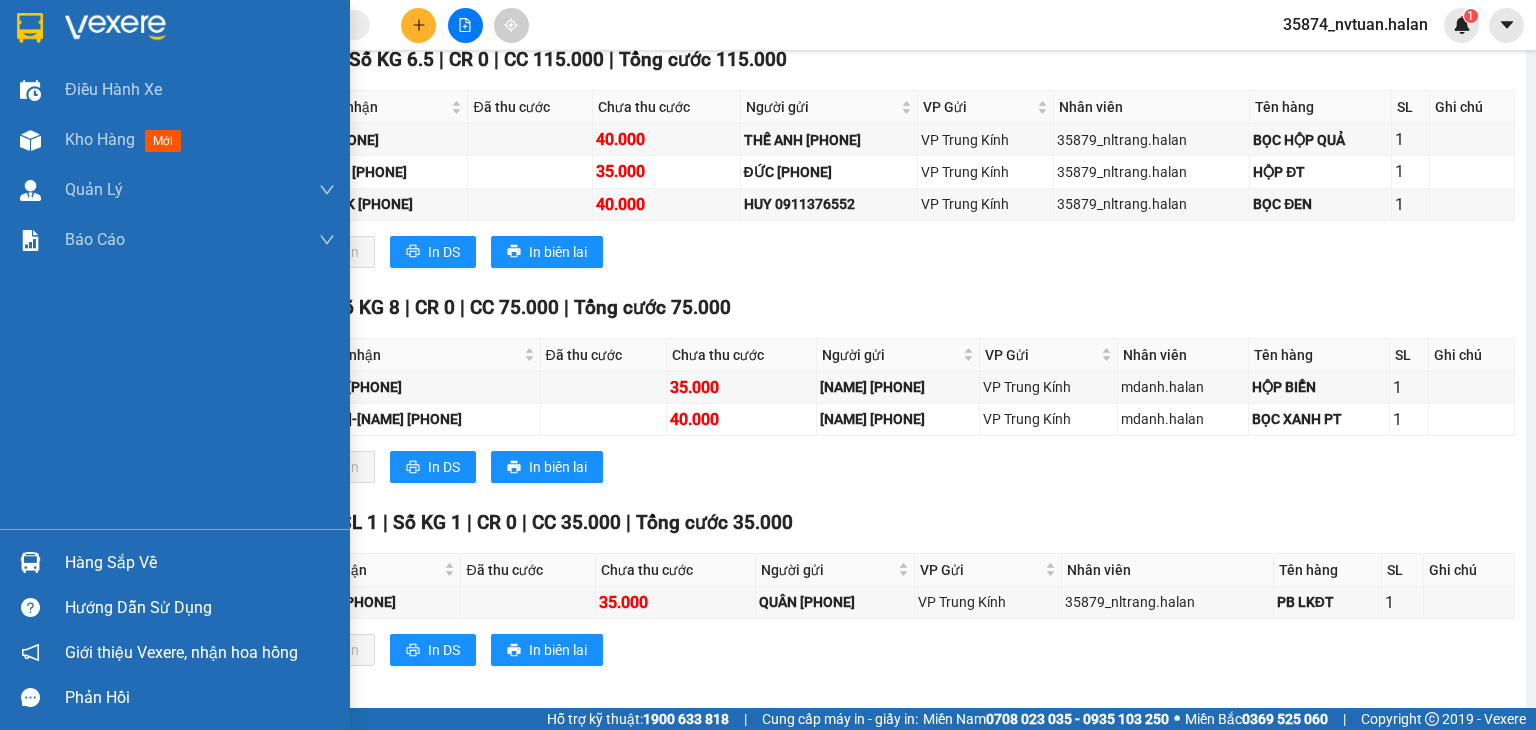click on "Điều hành xe     Kho hàng mới     Quản Lý Quản lý chuyến Quản lý kiểm kho     Báo cáo 12. Thống kê đơn đối tác 2. Doanh thu thực tế theo từng văn phòng 4. Thống kê đơn hàng theo văn phòng Hàng sắp về Hướng dẫn sử dụng Giới thiệu Vexere, nhận hoa hồng Phản hồi Phần mềm hỗ trợ bạn tốt chứ?" at bounding box center (175, 365) 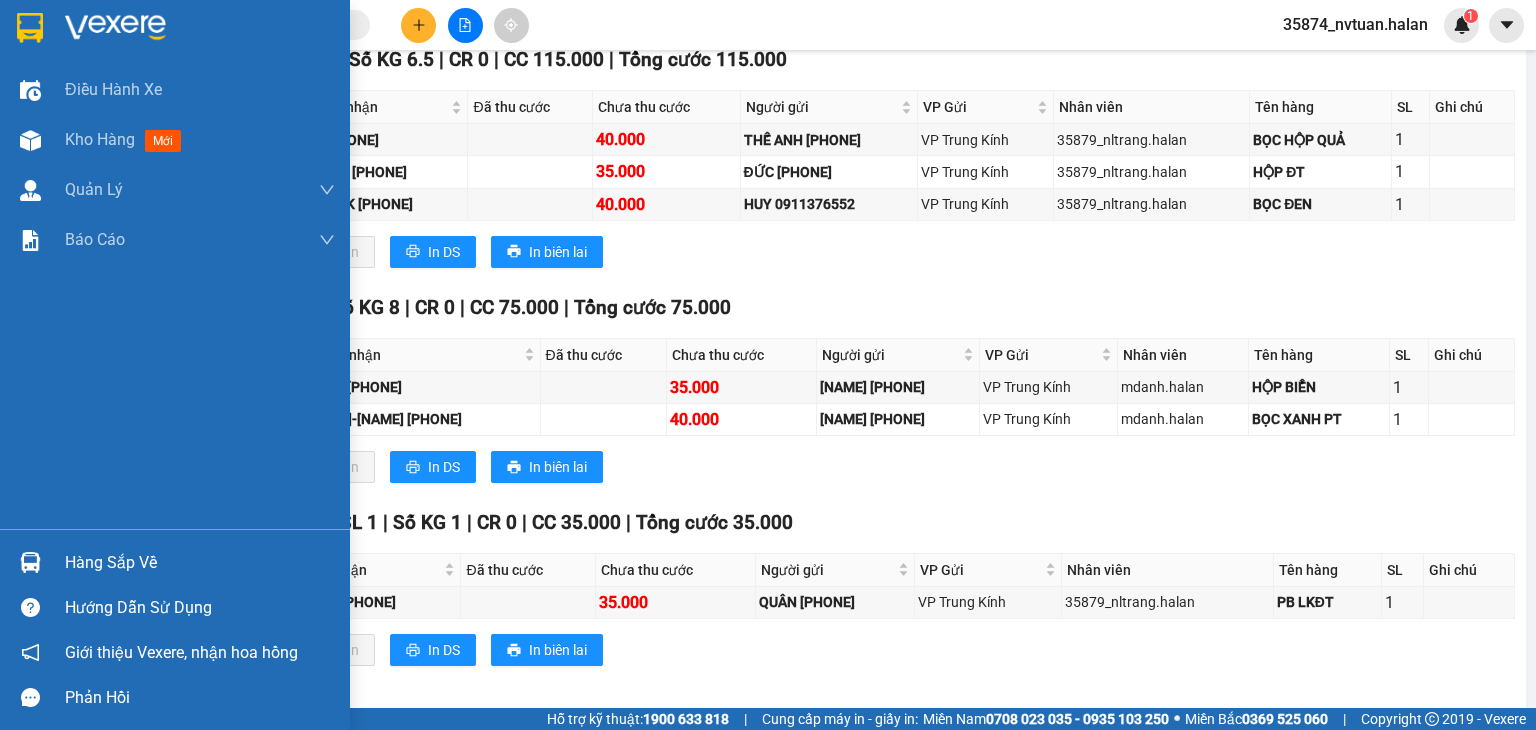 click at bounding box center [30, 562] 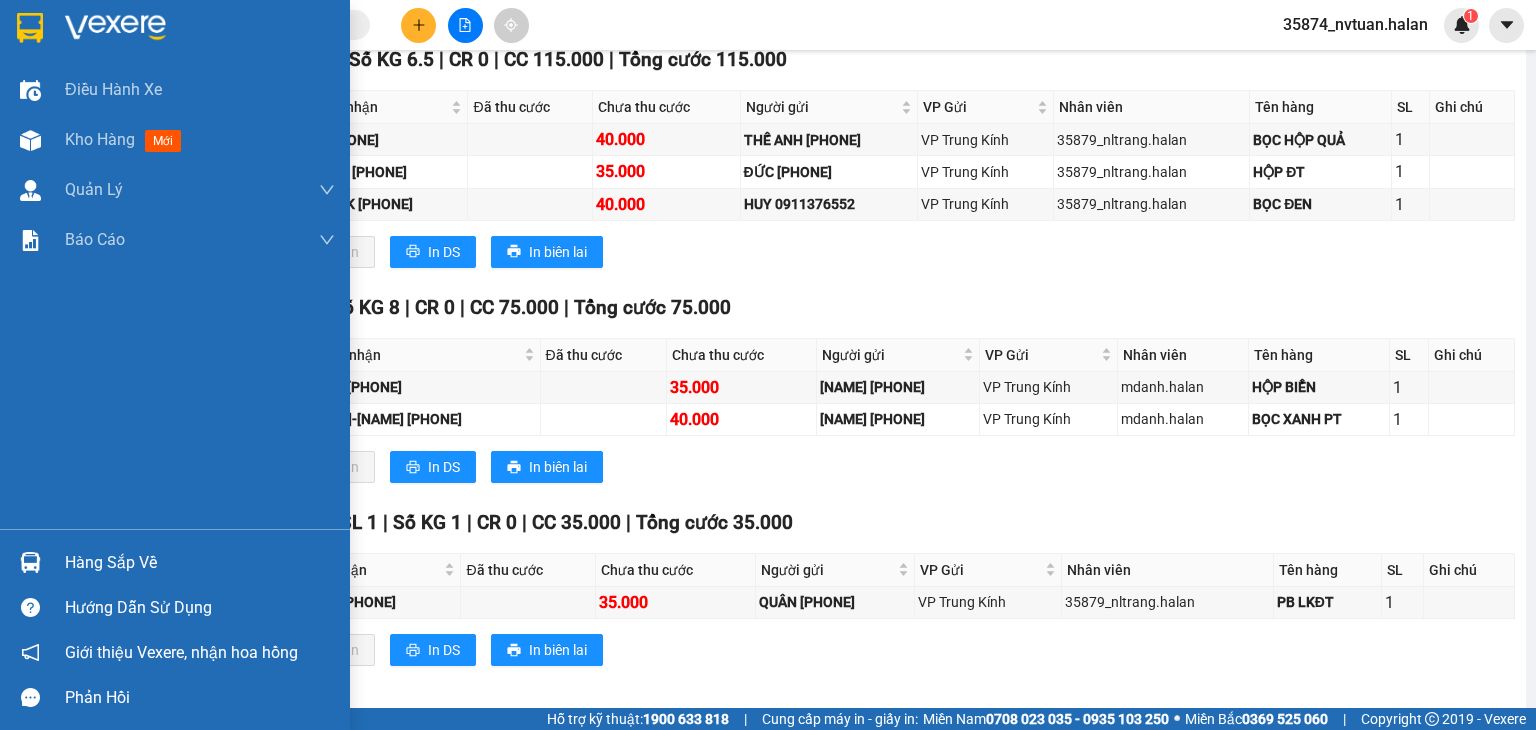 click on "Điều hành xe     Kho hàng mới     Quản Lý Quản lý chuyến Quản lý kiểm kho     Báo cáo 12. Thống kê đơn đối tác 2. Doanh thu thực tế theo từng văn phòng 4. Thống kê đơn hàng theo văn phòng Hàng sắp về Hướng dẫn sử dụng Giới thiệu Vexere, nhận hoa hồng Phản hồi Phần mềm hỗ trợ bạn tốt chứ?" at bounding box center [175, 365] 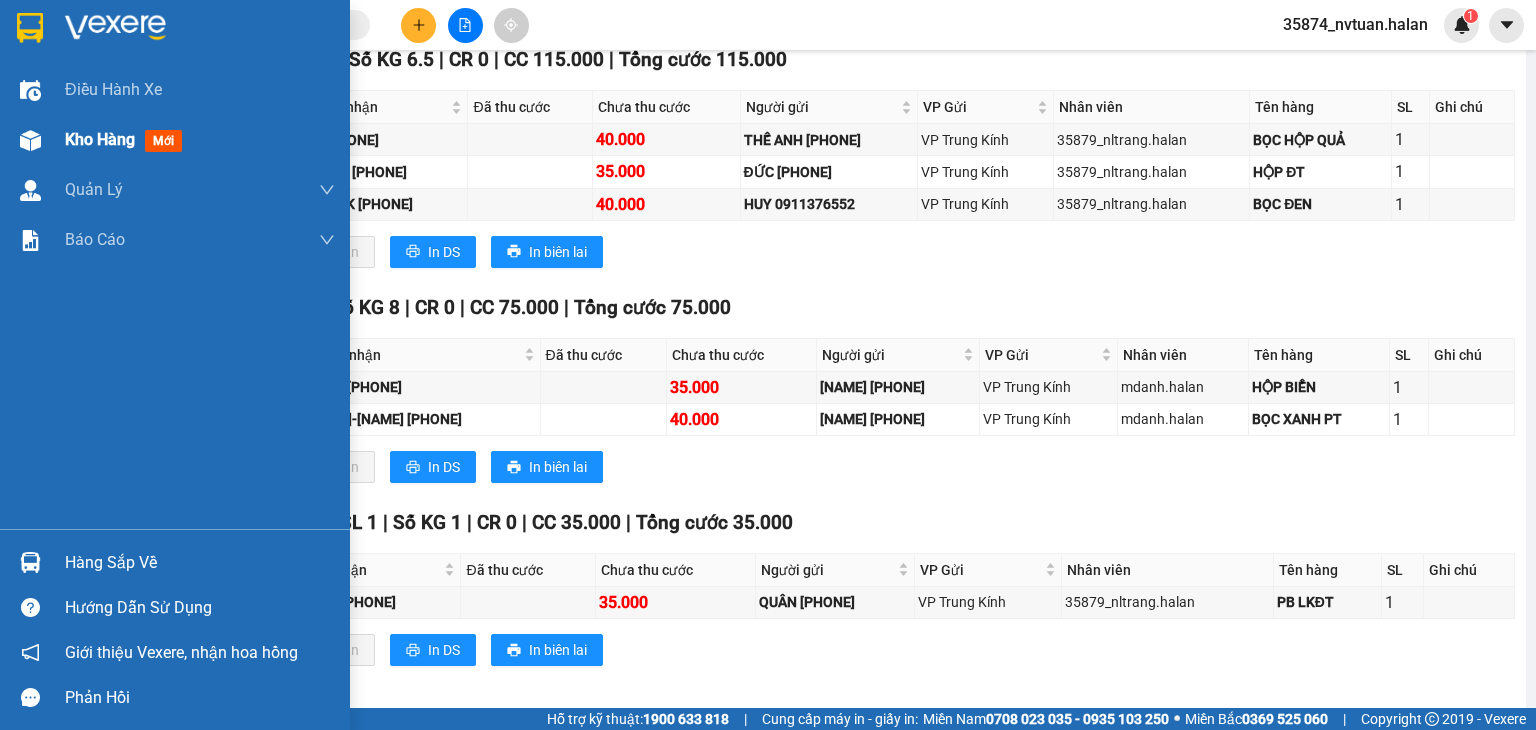 click at bounding box center [30, 140] 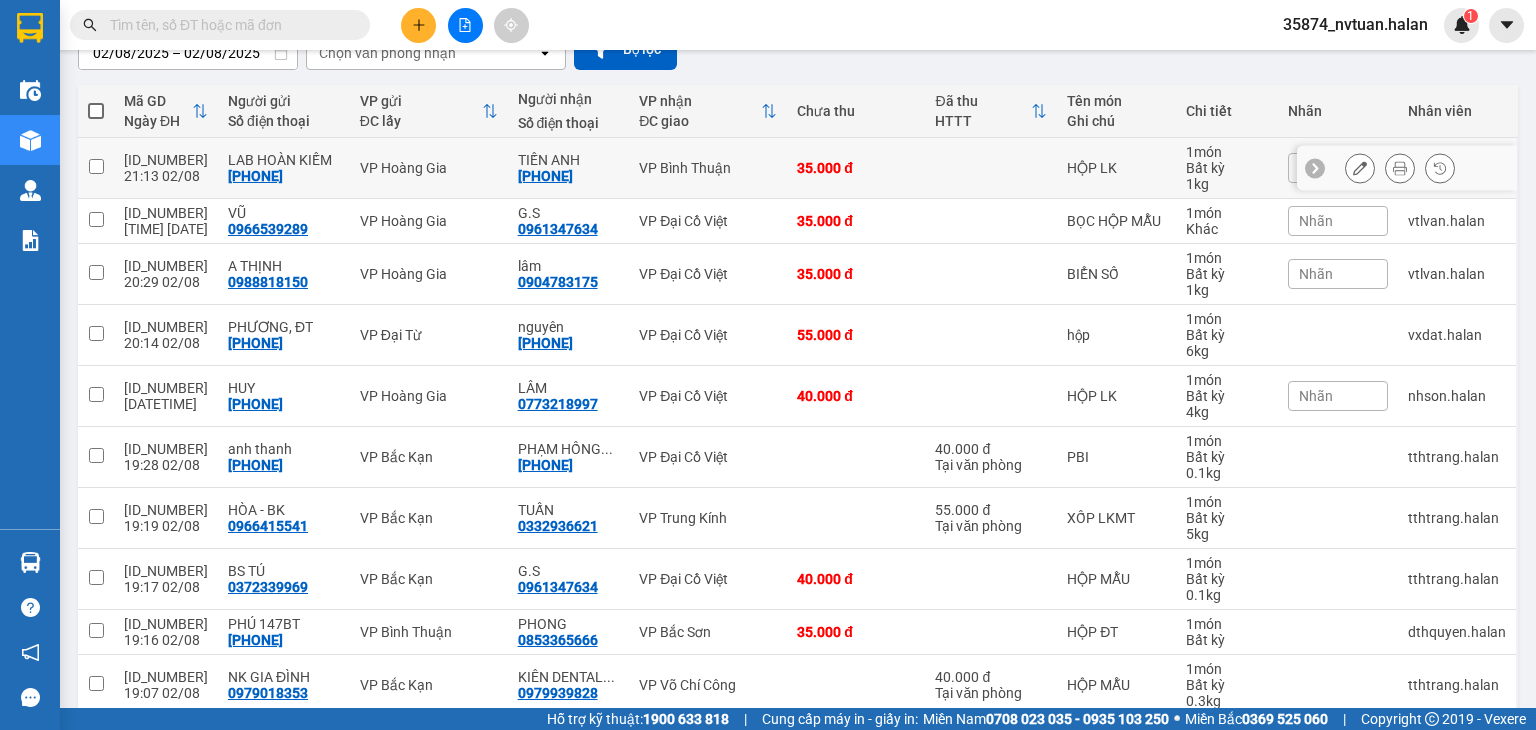 scroll, scrollTop: 0, scrollLeft: 0, axis: both 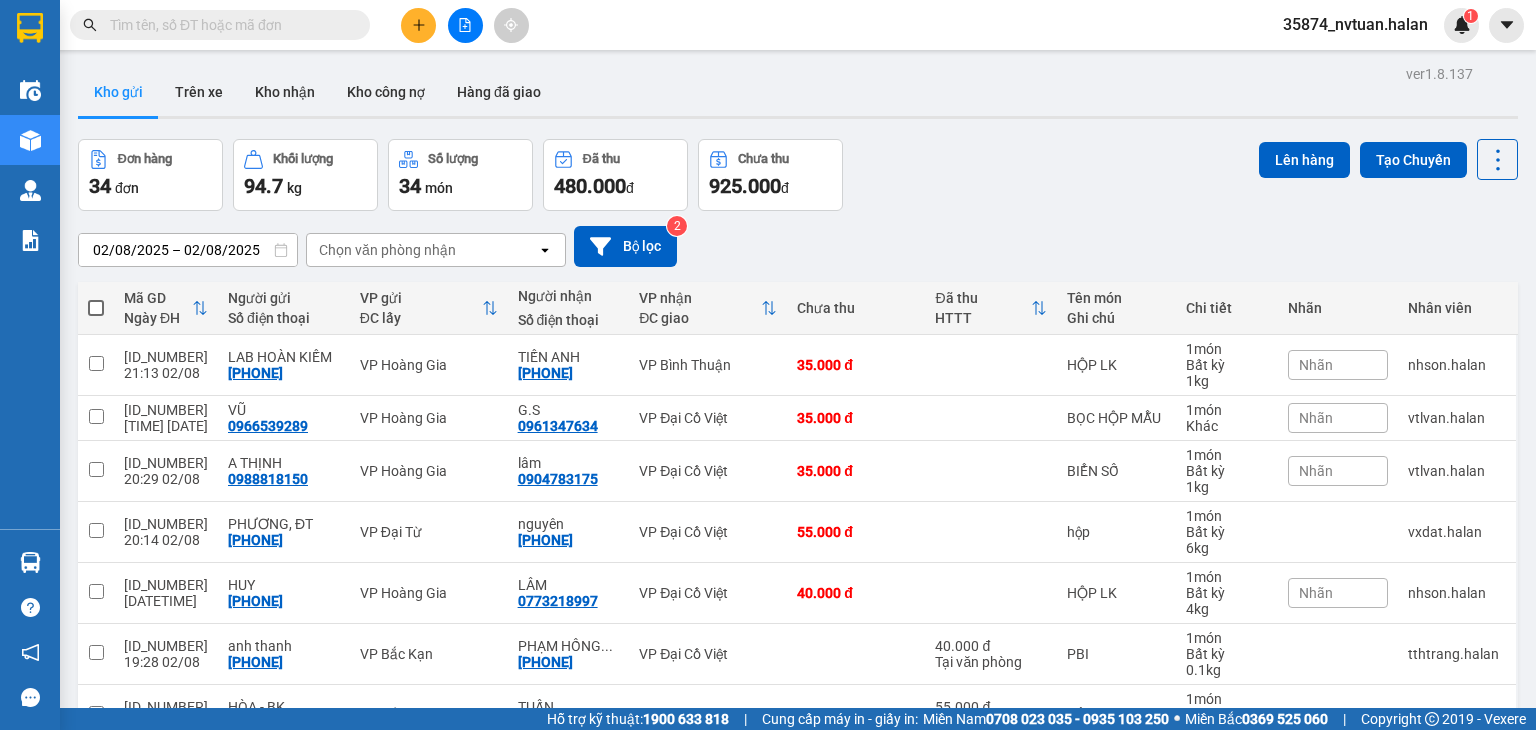 click on "Chọn văn phòng nhận" at bounding box center [387, 250] 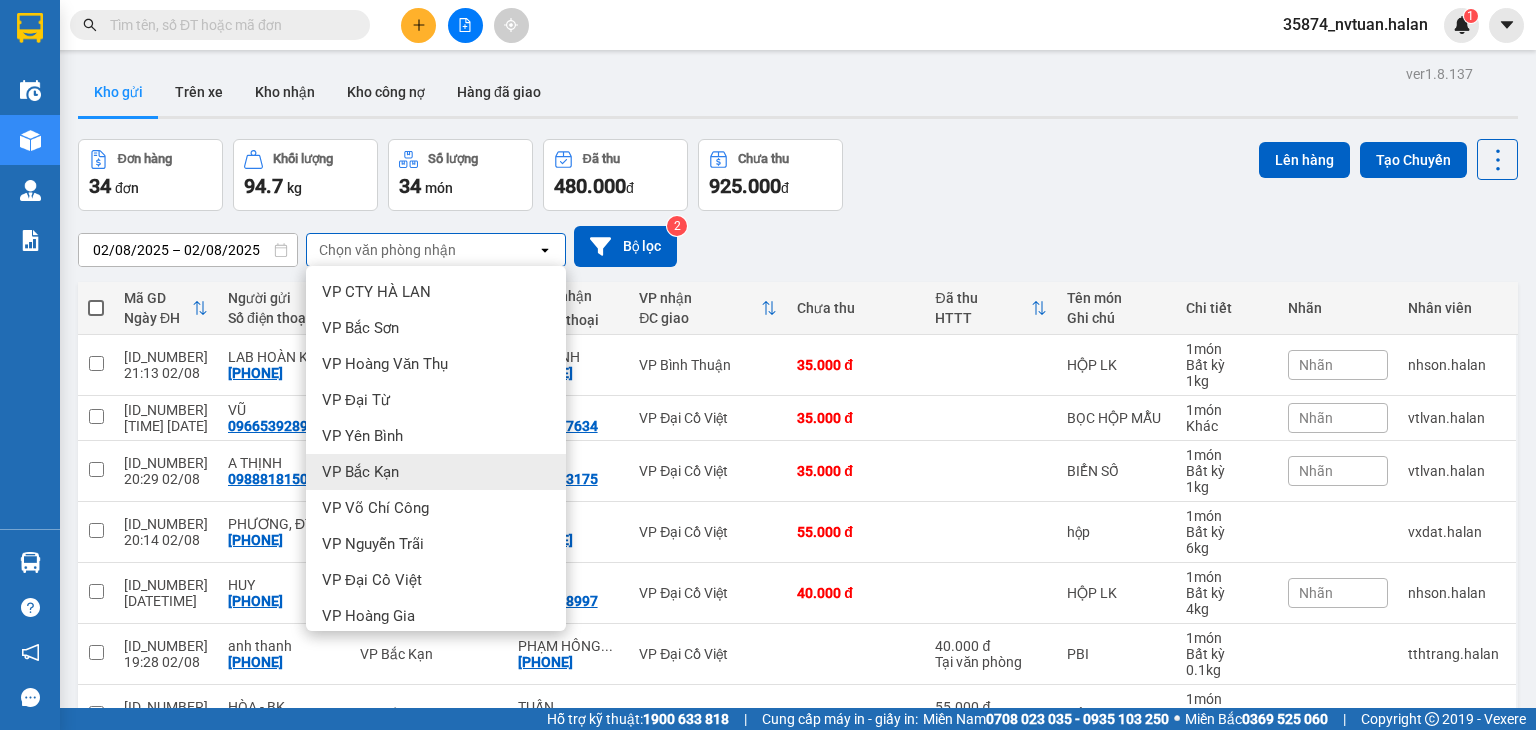 click on "VP Bắc Kạn" at bounding box center [360, 472] 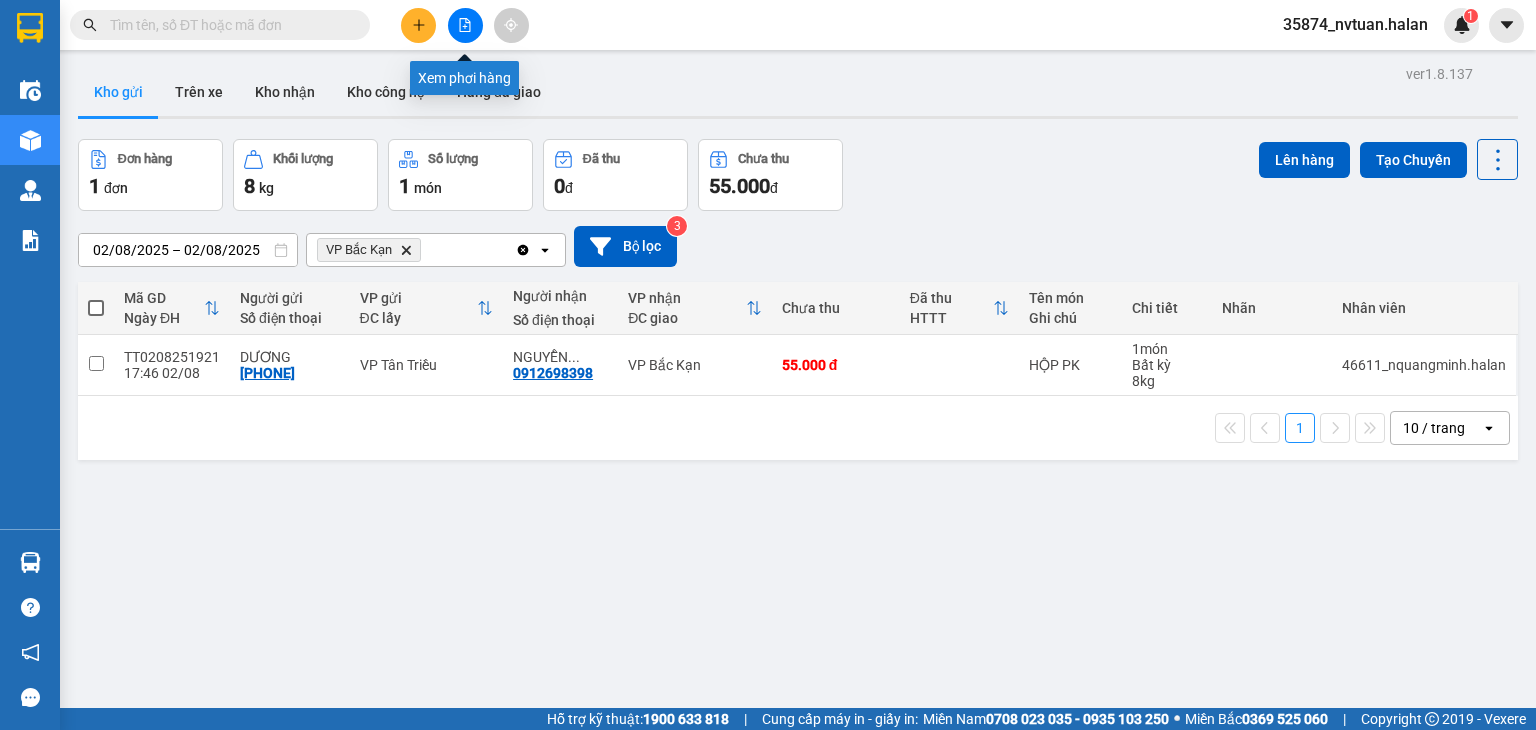 click at bounding box center (465, 25) 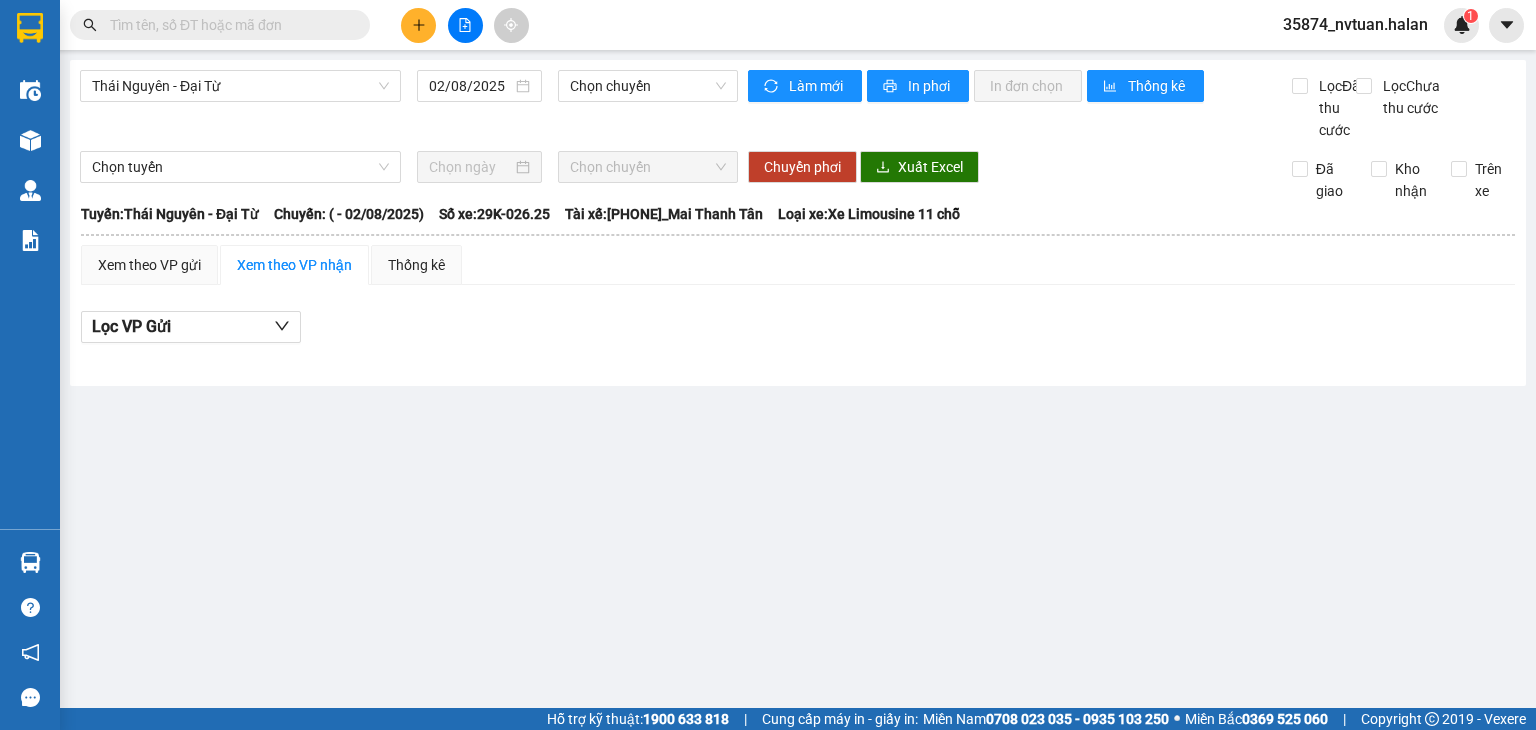 click 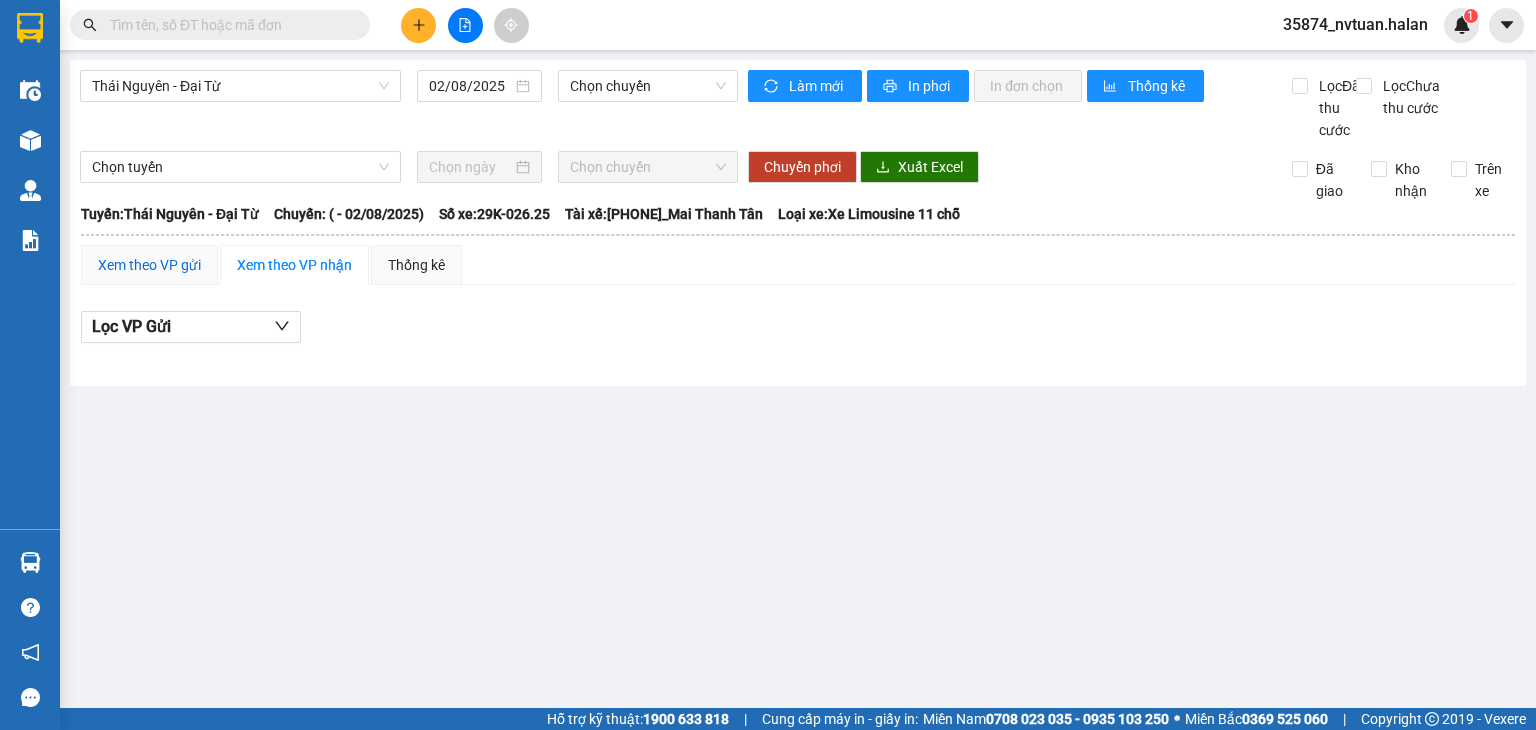 click on "Xem theo VP gửi" at bounding box center (149, 265) 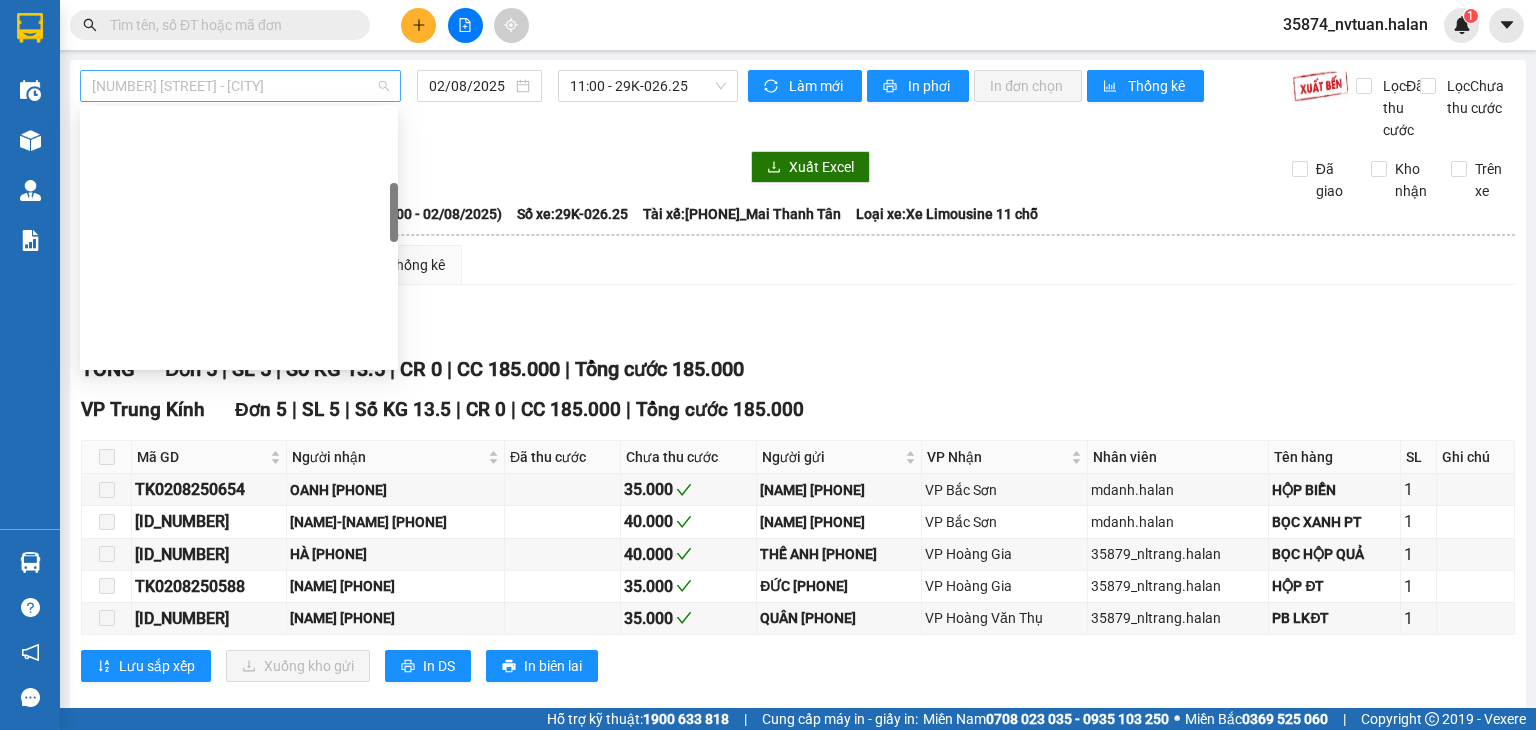 click on "[NUMBER] [STREET] - [CITY]" at bounding box center (240, 86) 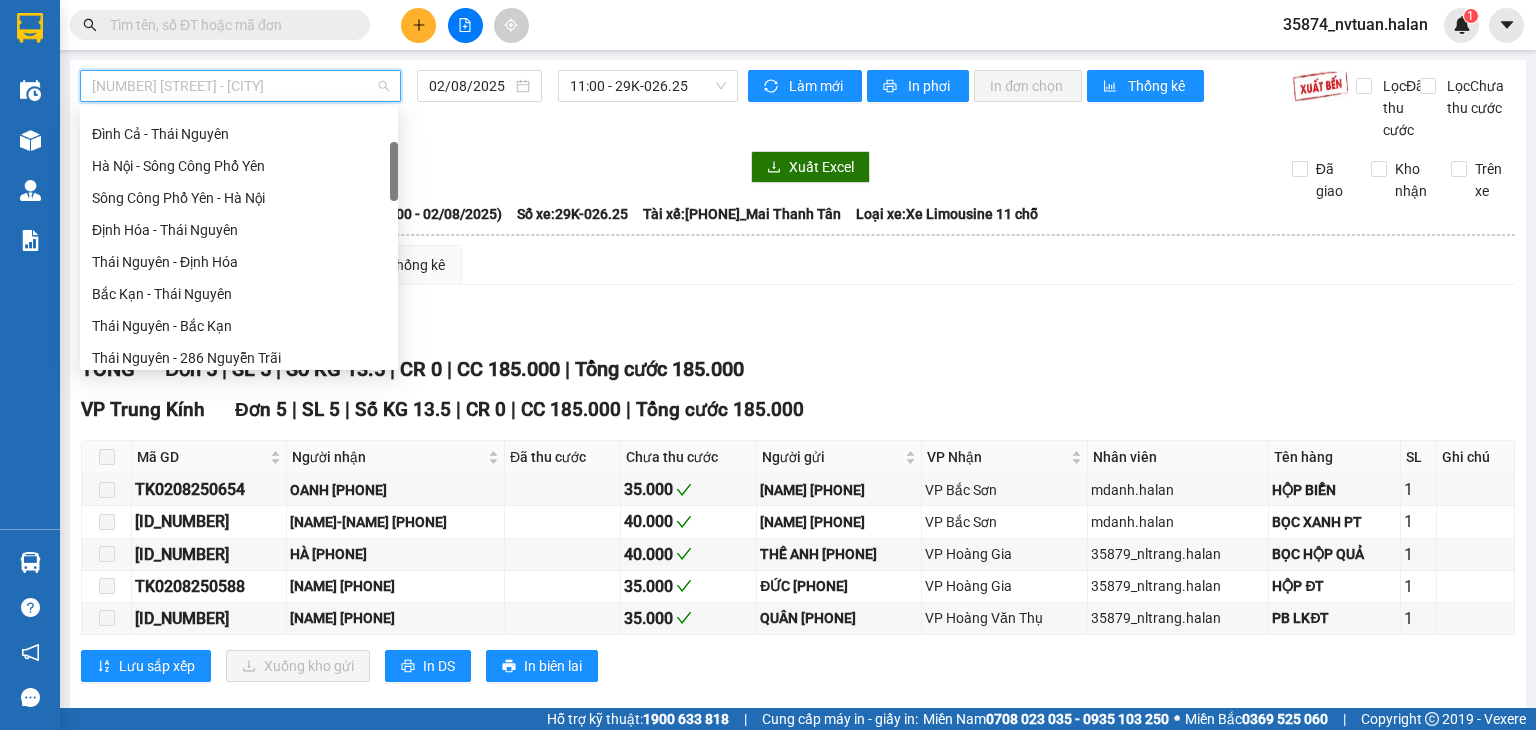 scroll, scrollTop: 0, scrollLeft: 0, axis: both 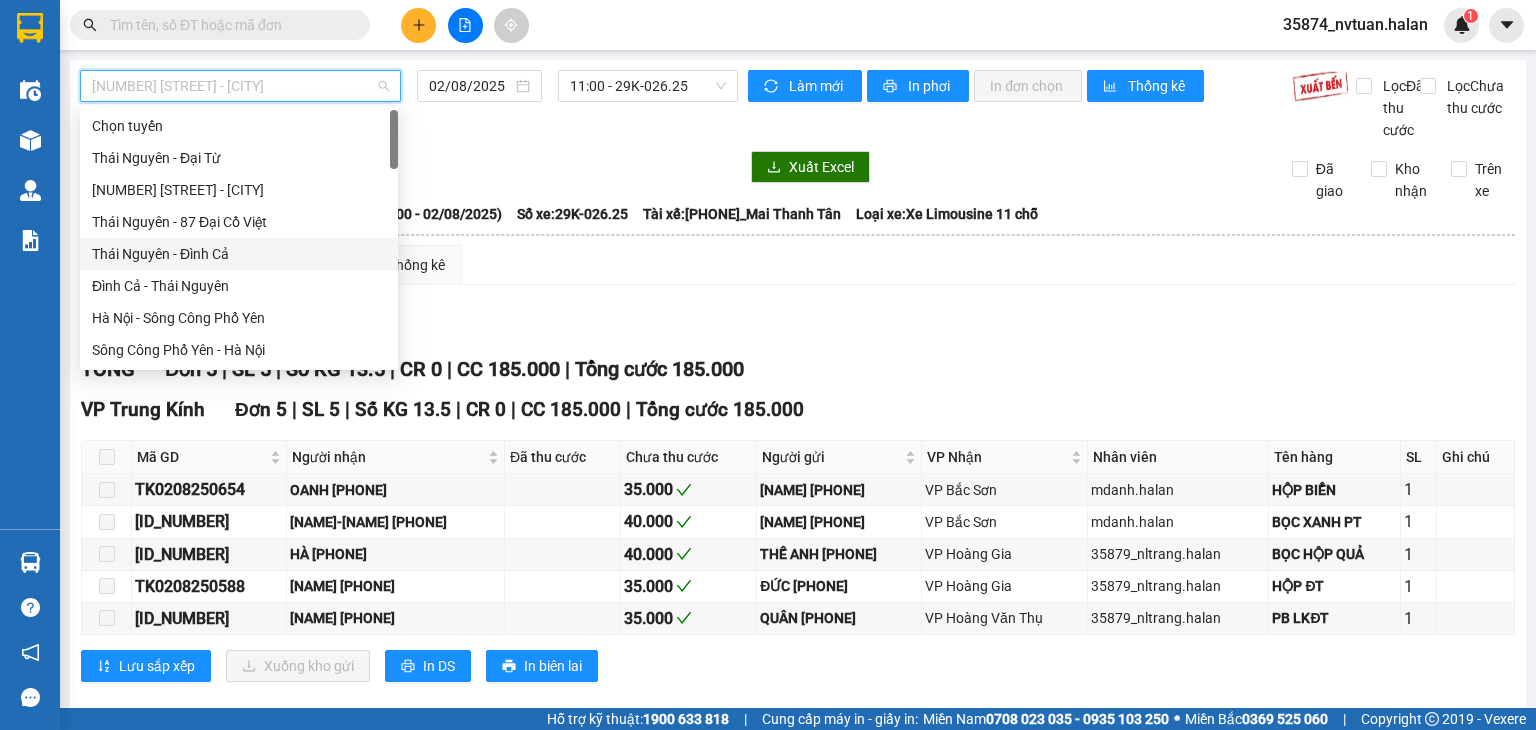 click on "Thái Nguyên - Đình Cả" at bounding box center [239, 254] 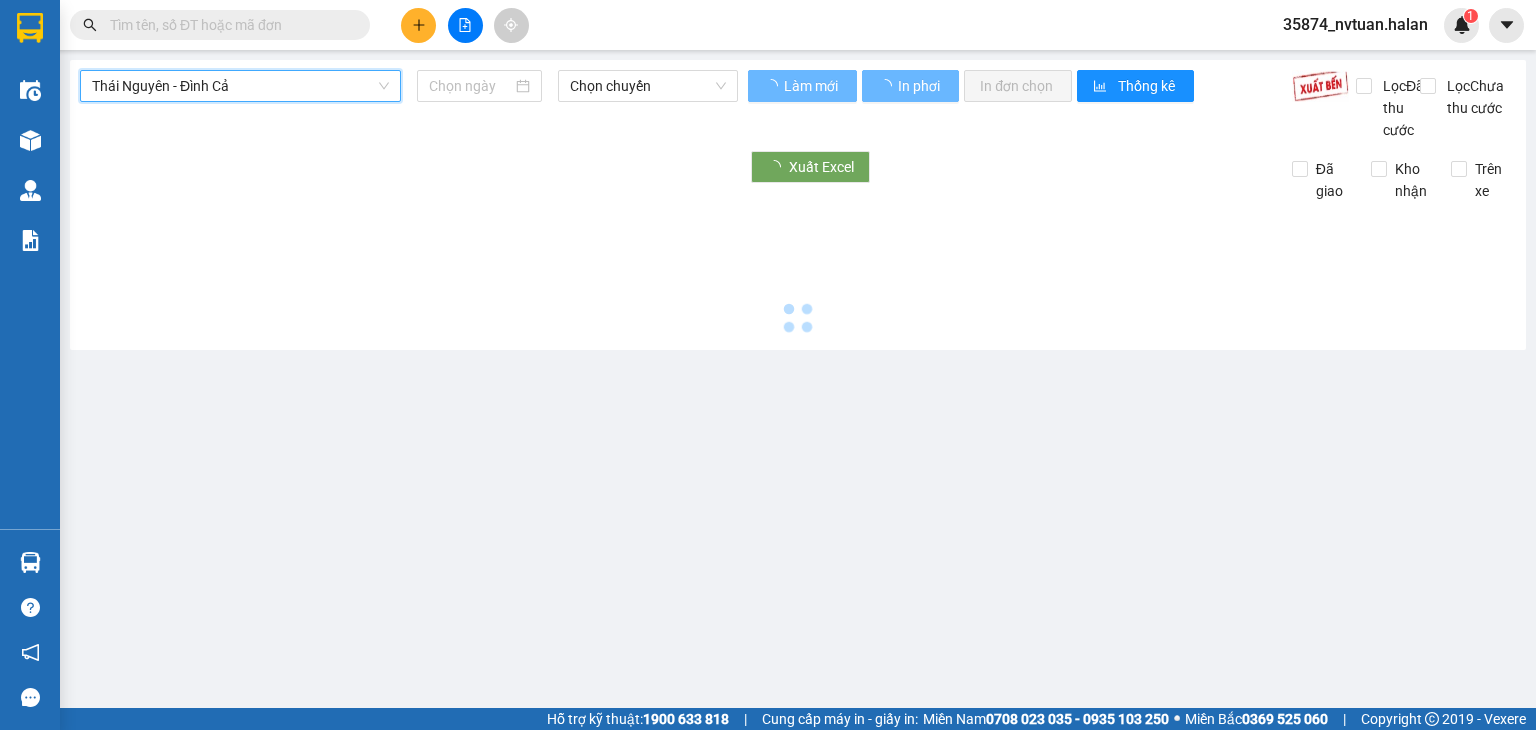 type on "02/08/2025" 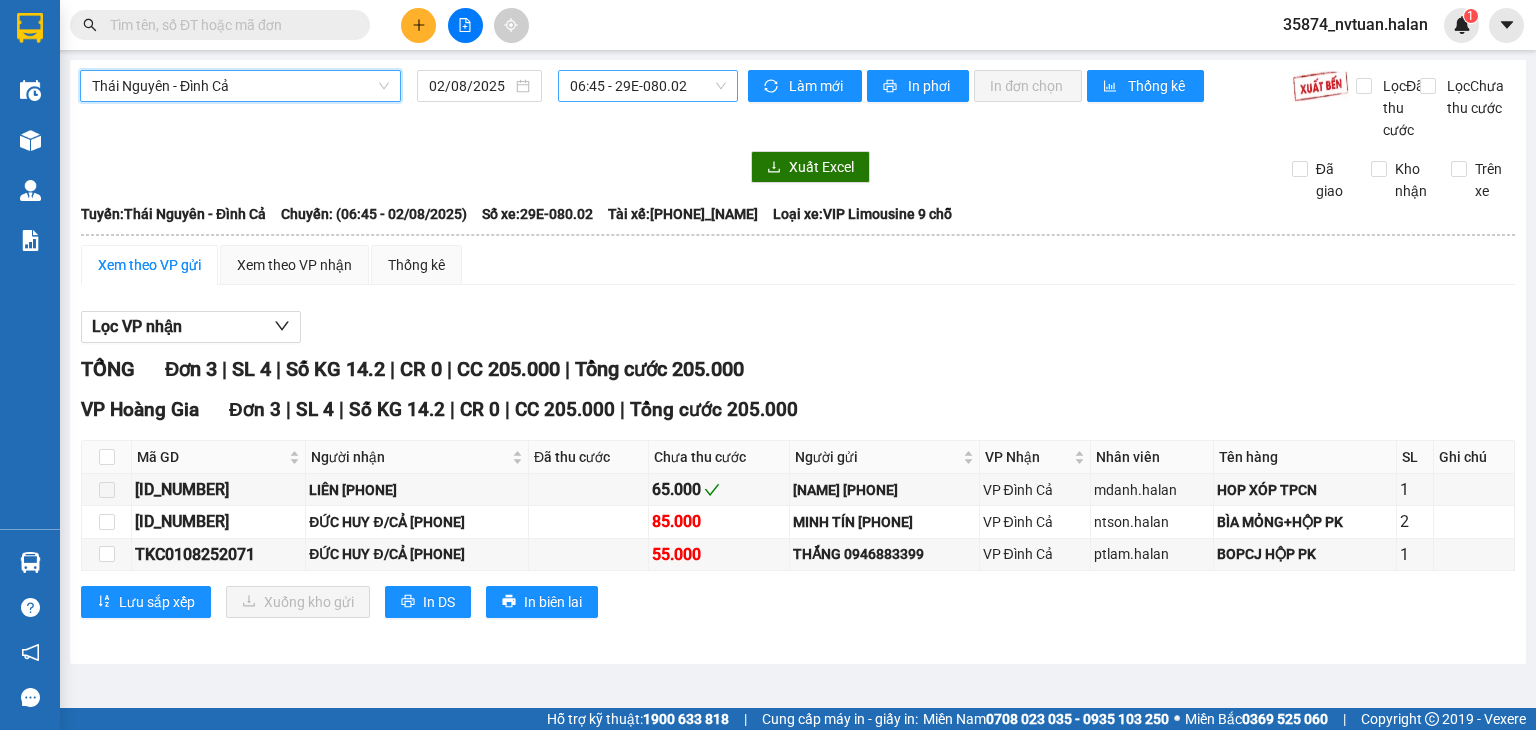 click on "06:45     - 29E-080.02" at bounding box center (648, 86) 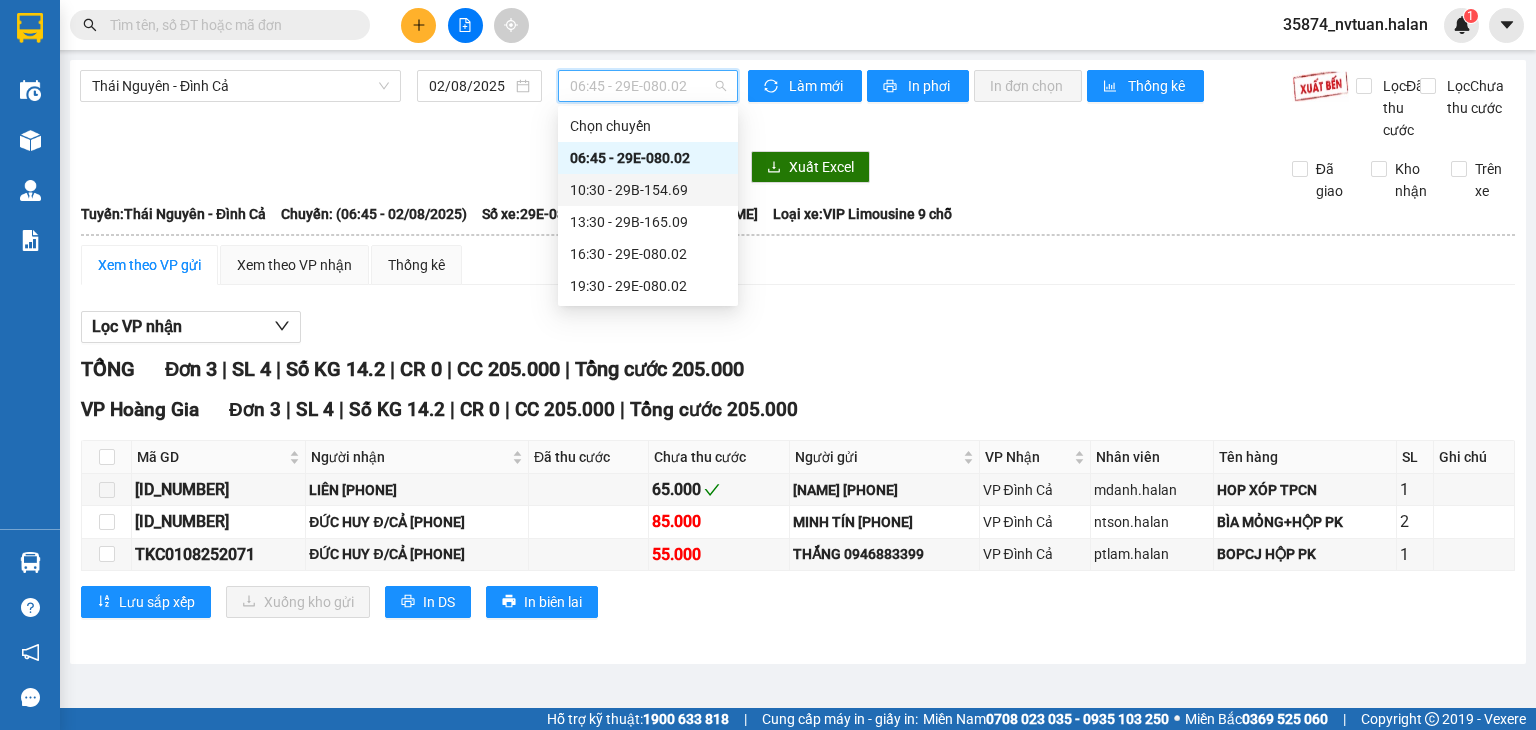 click on "[TIME]     - [VEHICLE_ID]" at bounding box center (648, 190) 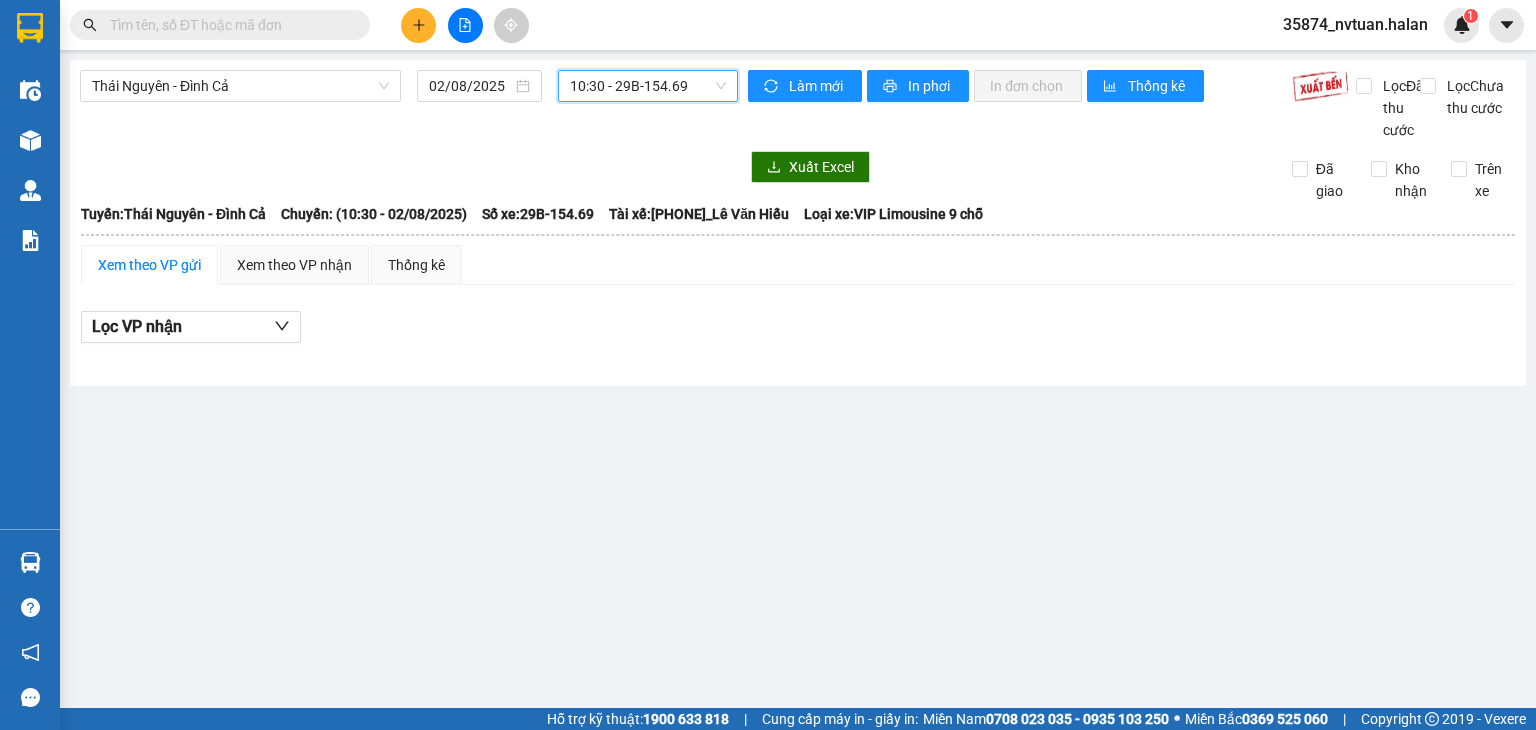 click on "[TIME]     - [VEHICLE_ID]" at bounding box center (648, 86) 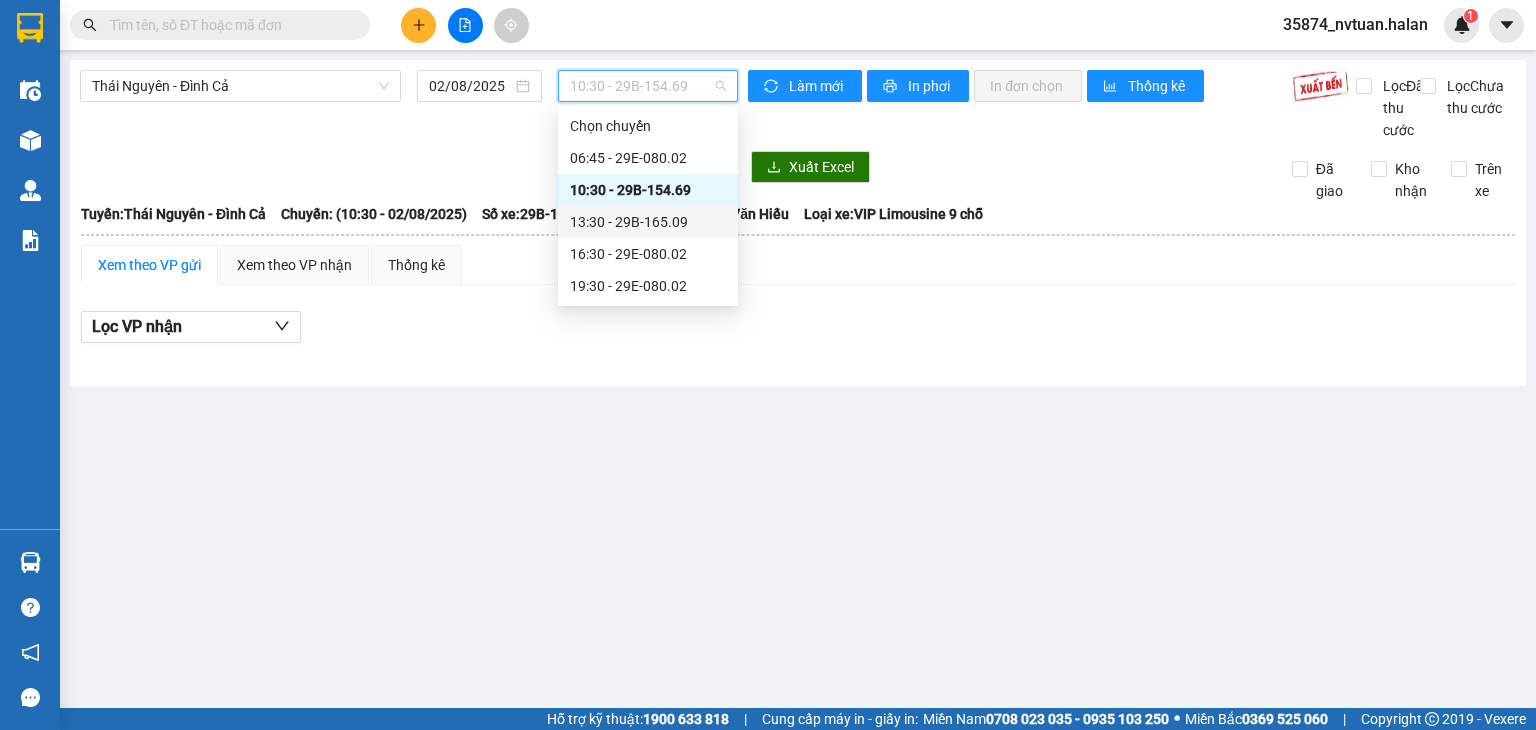click on "[TIME]     - [PRICE]" at bounding box center (648, 222) 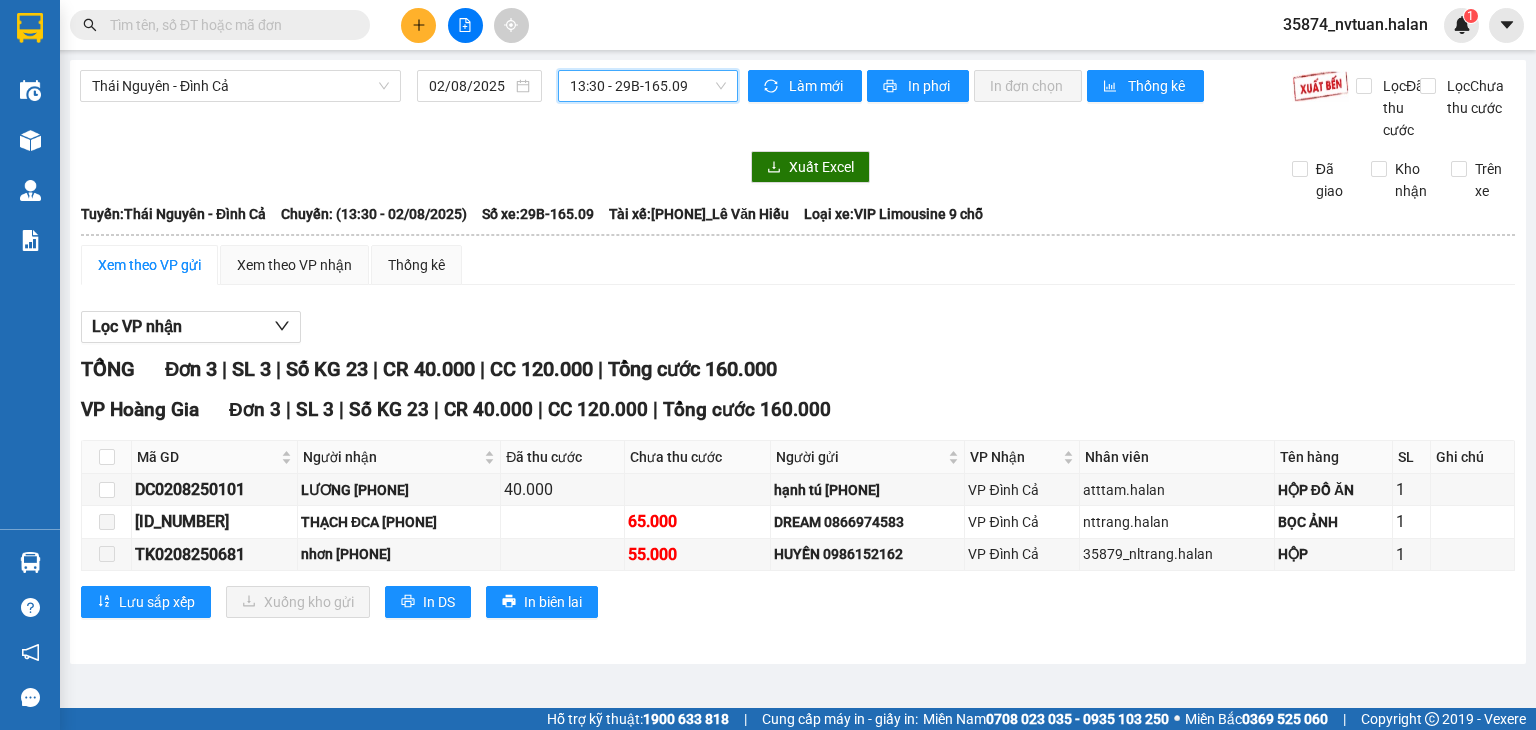 click on "[TIME]     - [PRICE]" at bounding box center [648, 86] 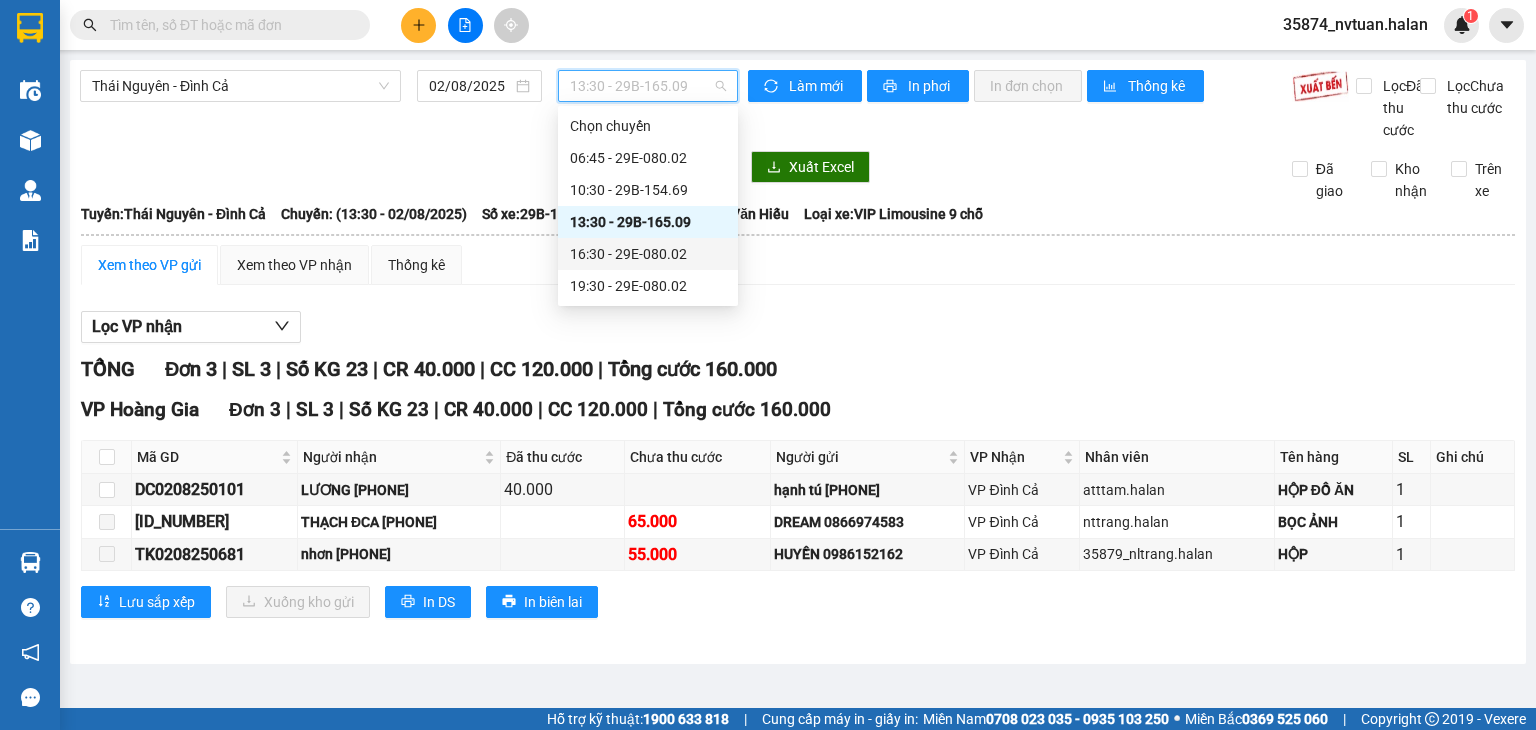click on "16:30     - [PLATE_NUMBER]" at bounding box center (648, 254) 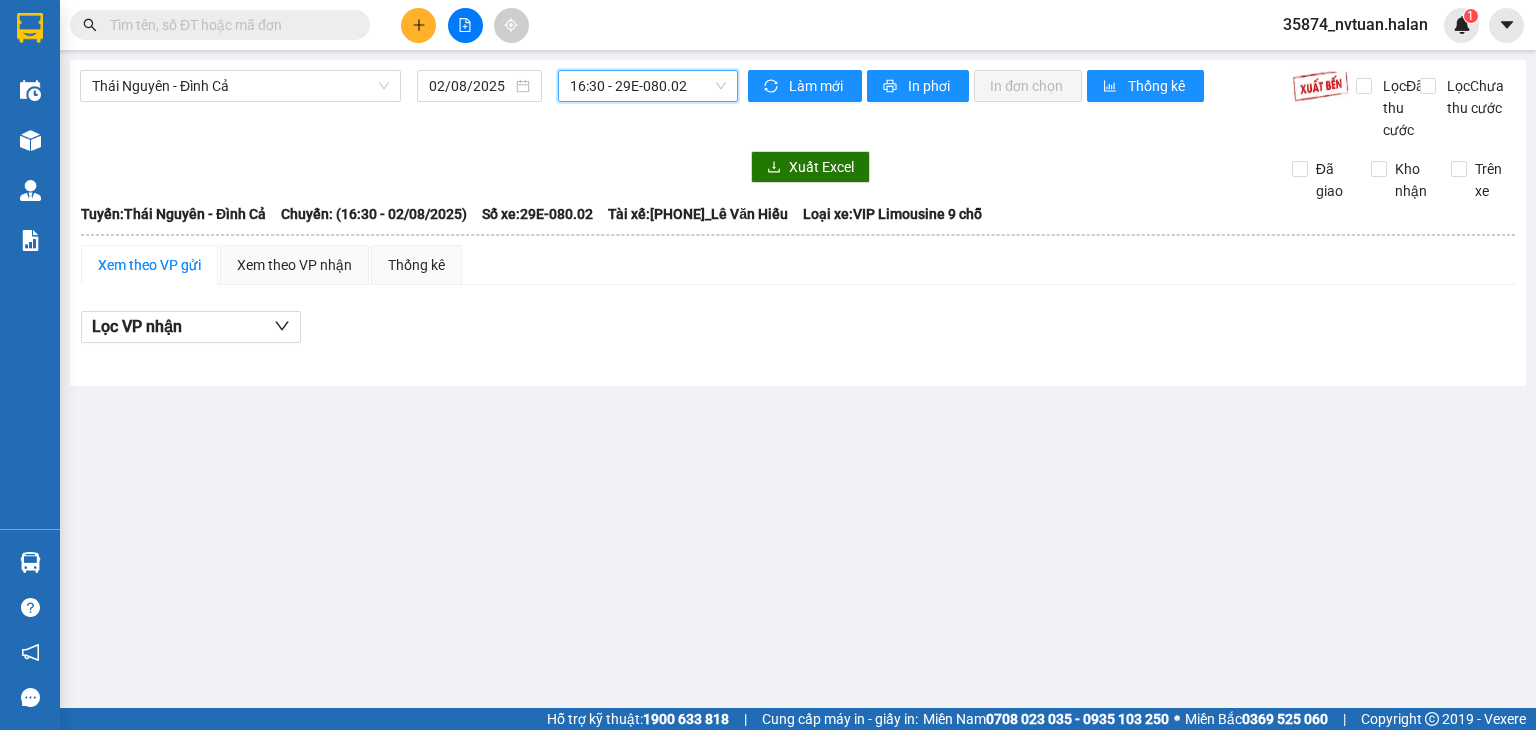 click on "16:30     - [PLATE_NUMBER]" at bounding box center (648, 86) 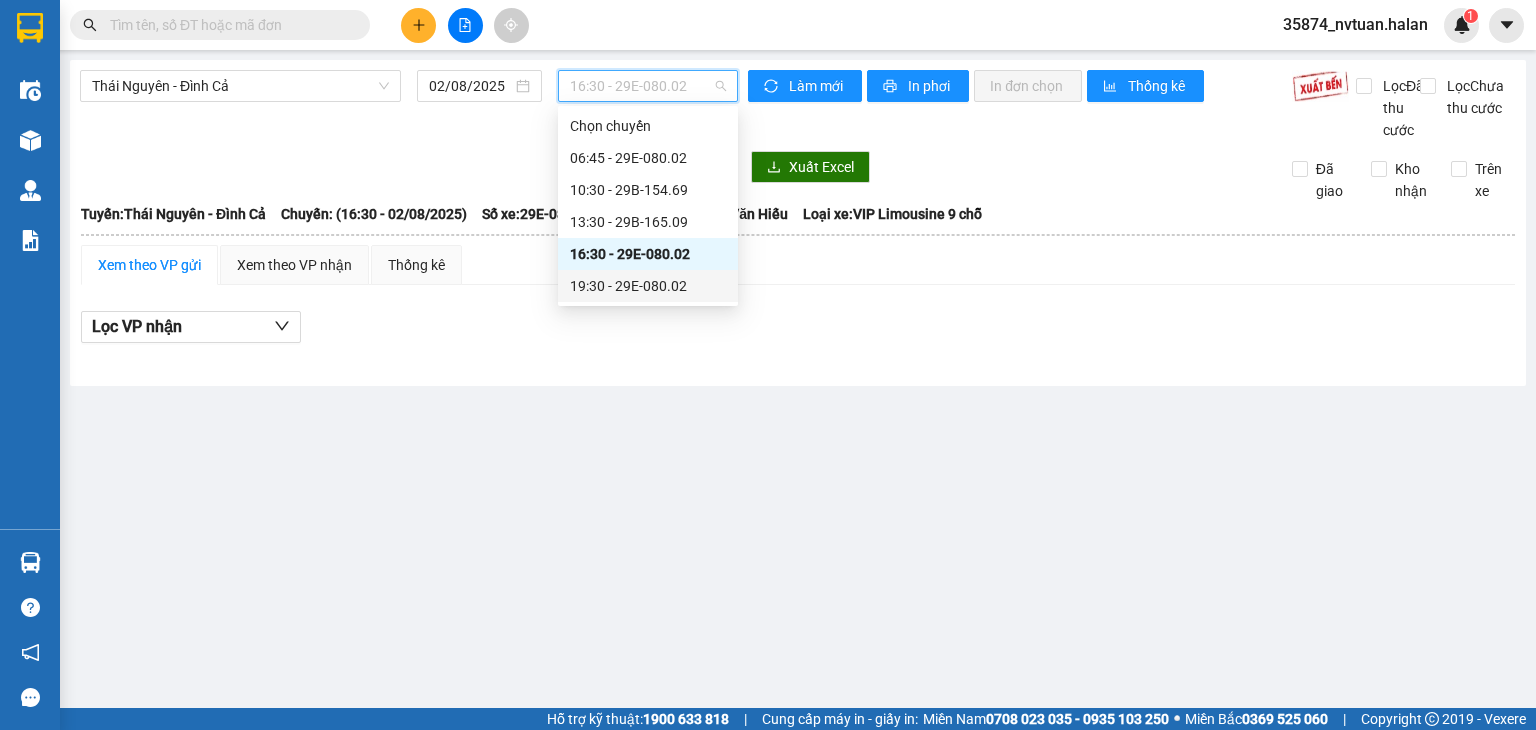 click on "19:30     - 29E-080.02" at bounding box center [648, 286] 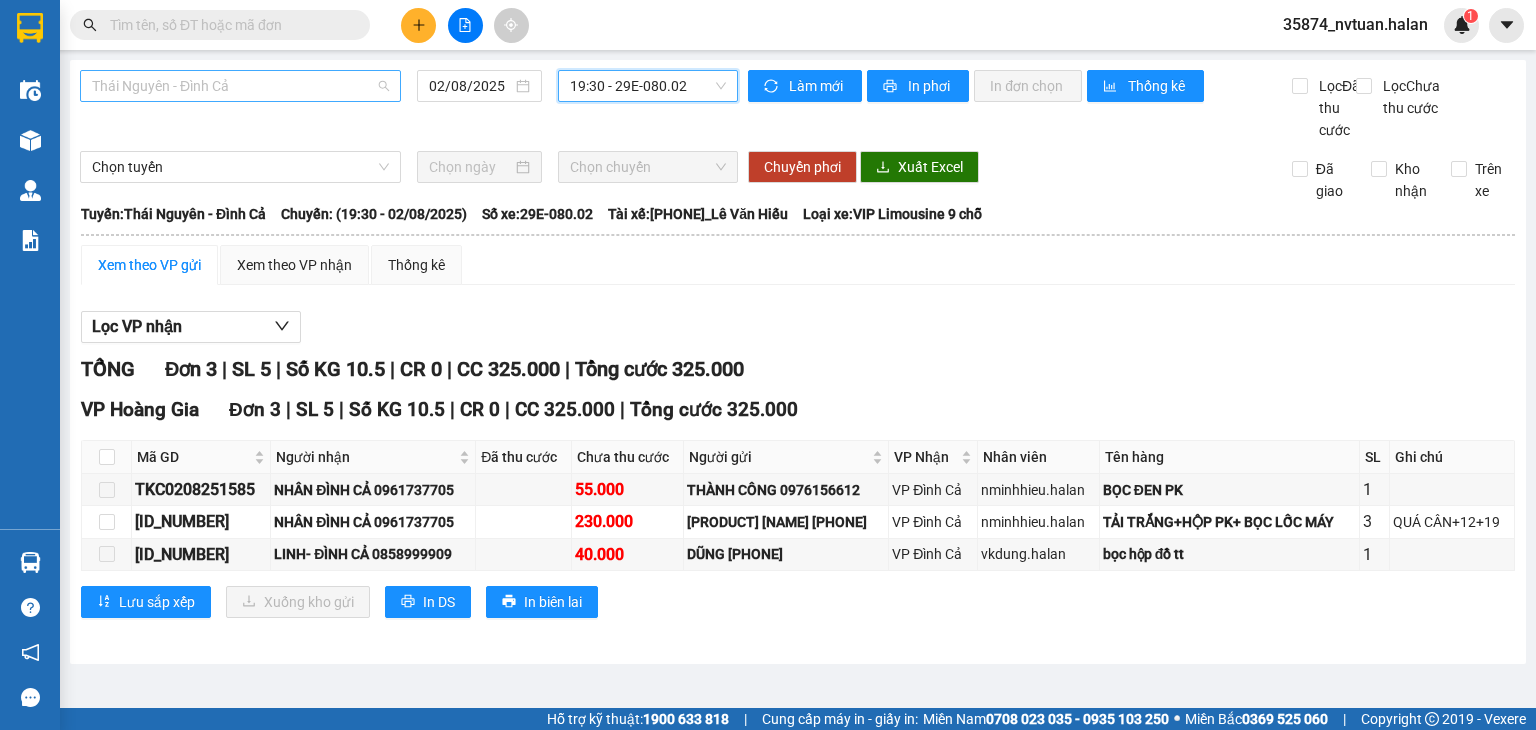 click on "Thái Nguyên - Đình Cả" at bounding box center [240, 86] 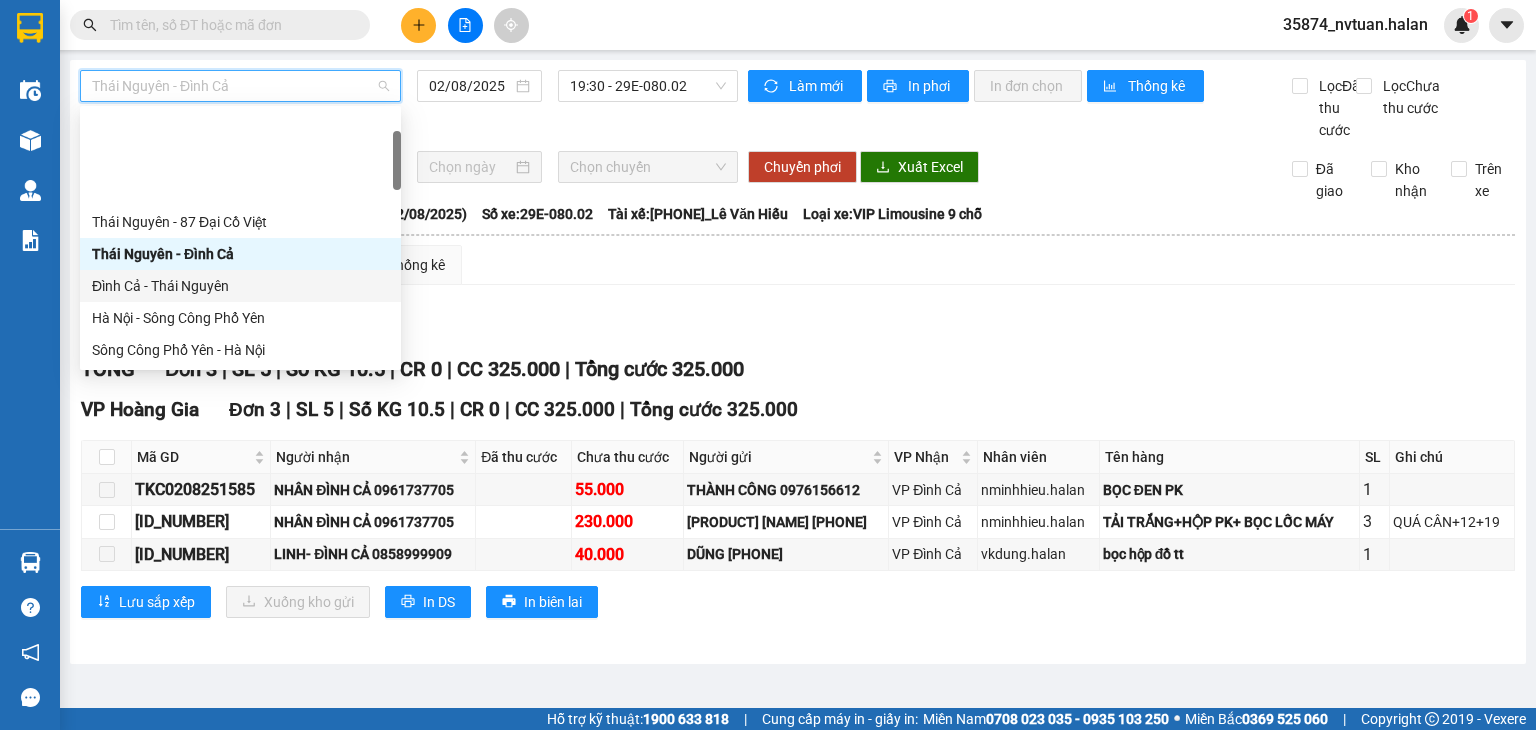 scroll, scrollTop: 100, scrollLeft: 0, axis: vertical 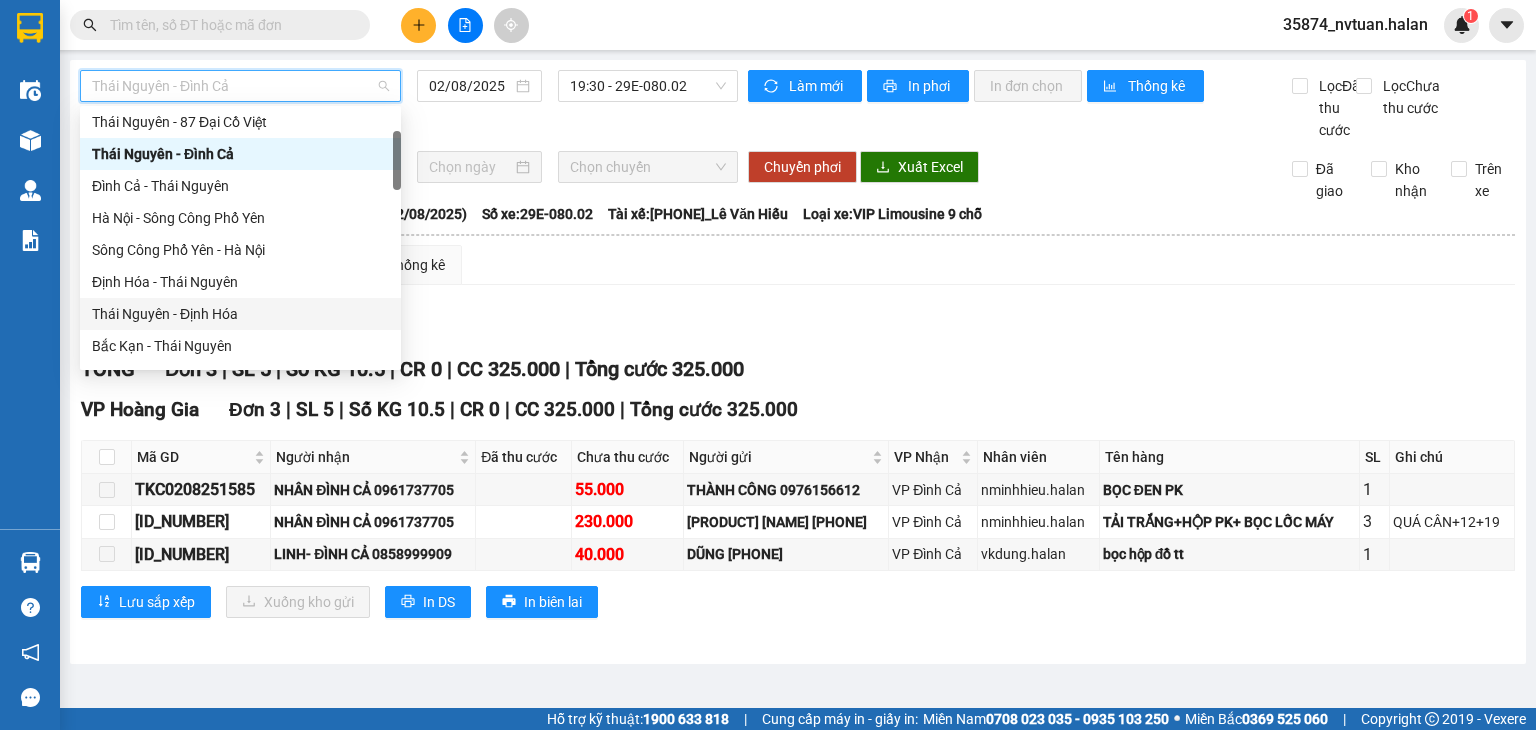 click on "Thái Nguyên - Định Hóa" at bounding box center (240, 314) 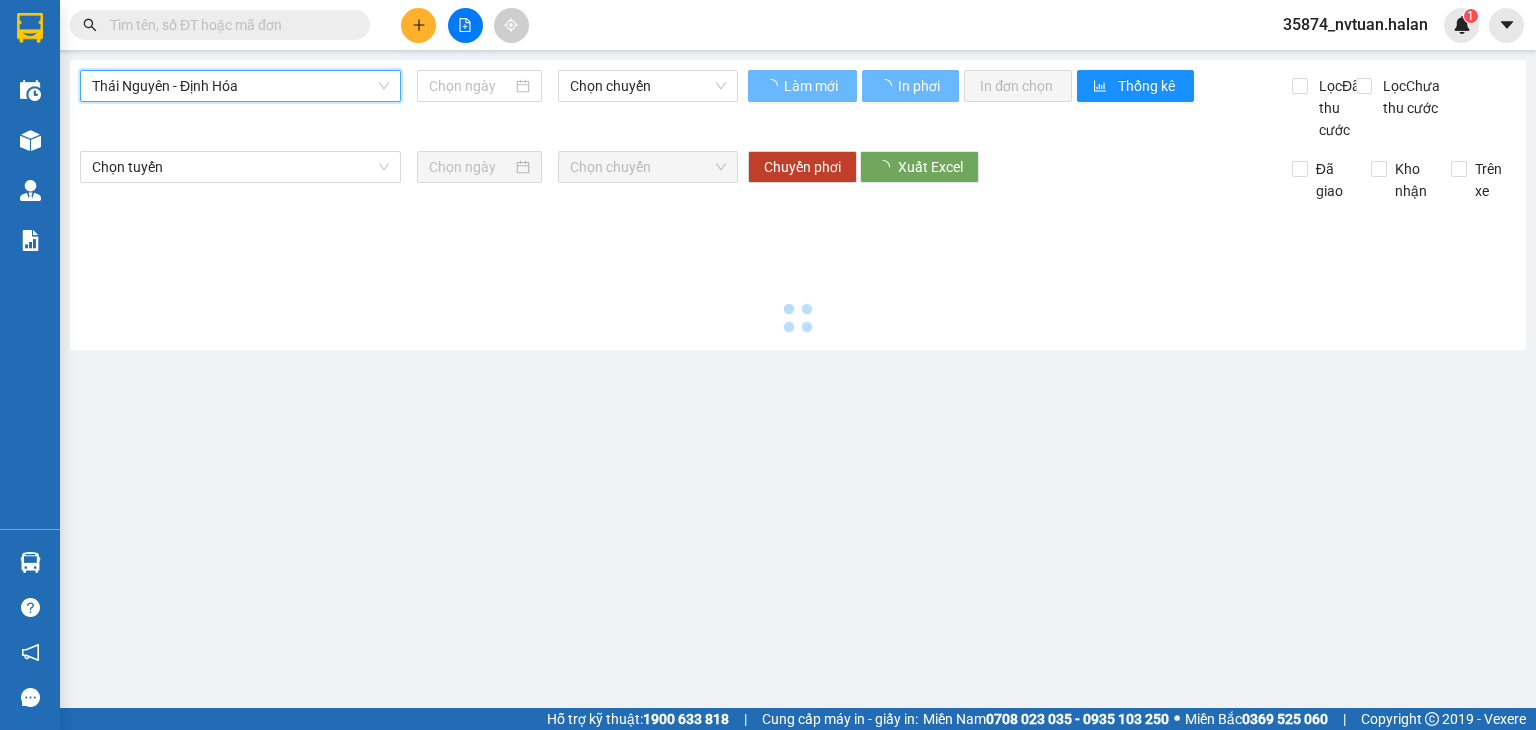 type on "02/08/2025" 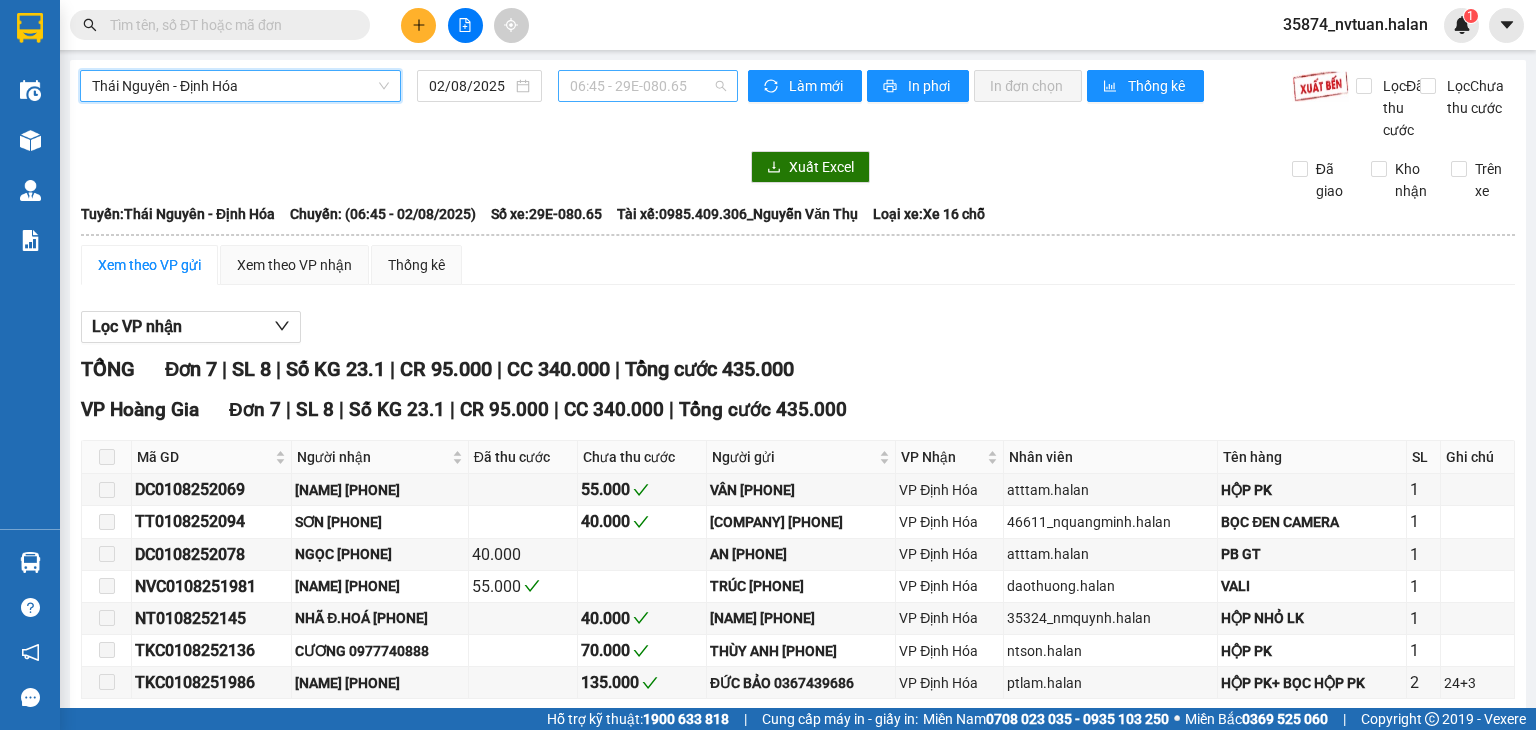 click on "06:45     - 29E-080.65" at bounding box center [648, 86] 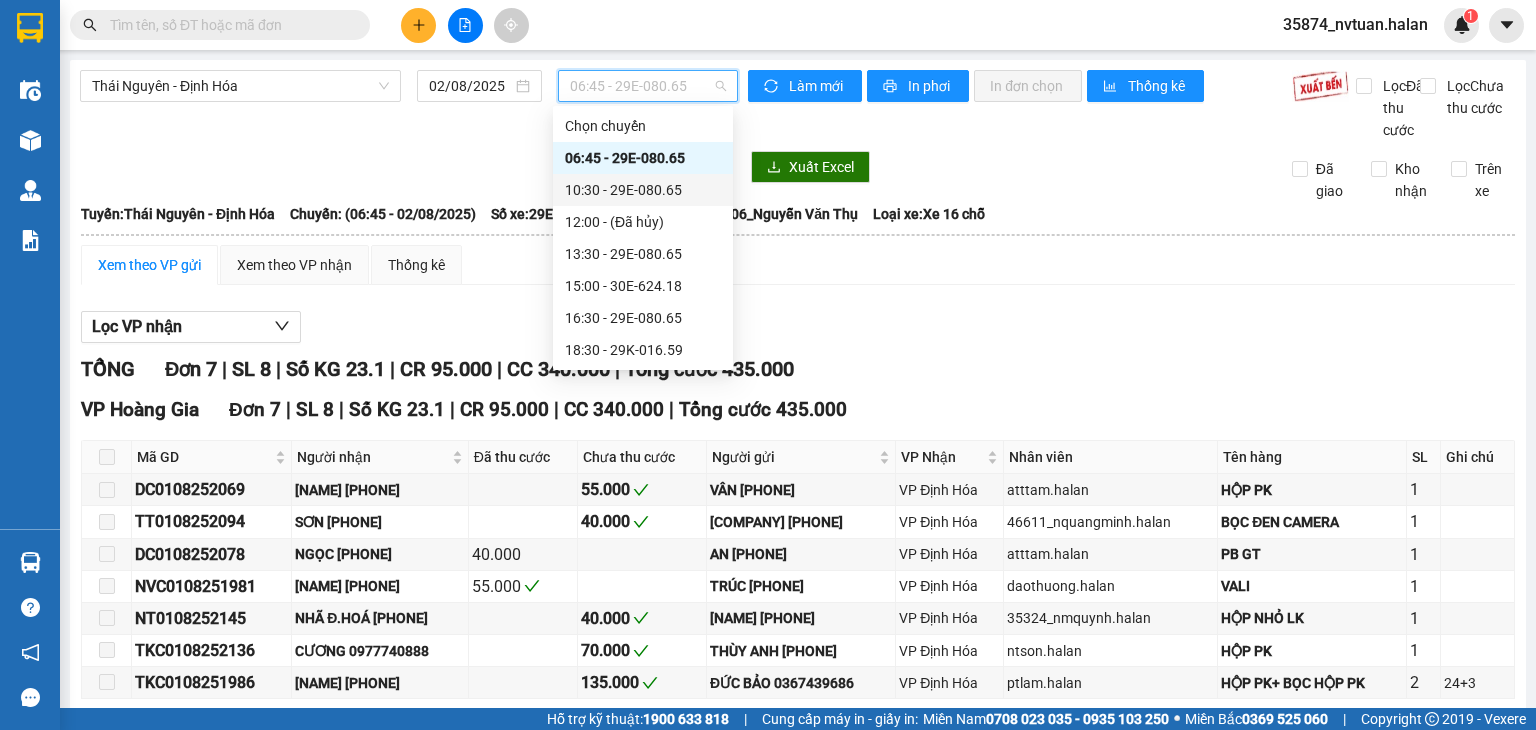 click on "10:30     - 29E-080.65" at bounding box center (643, 190) 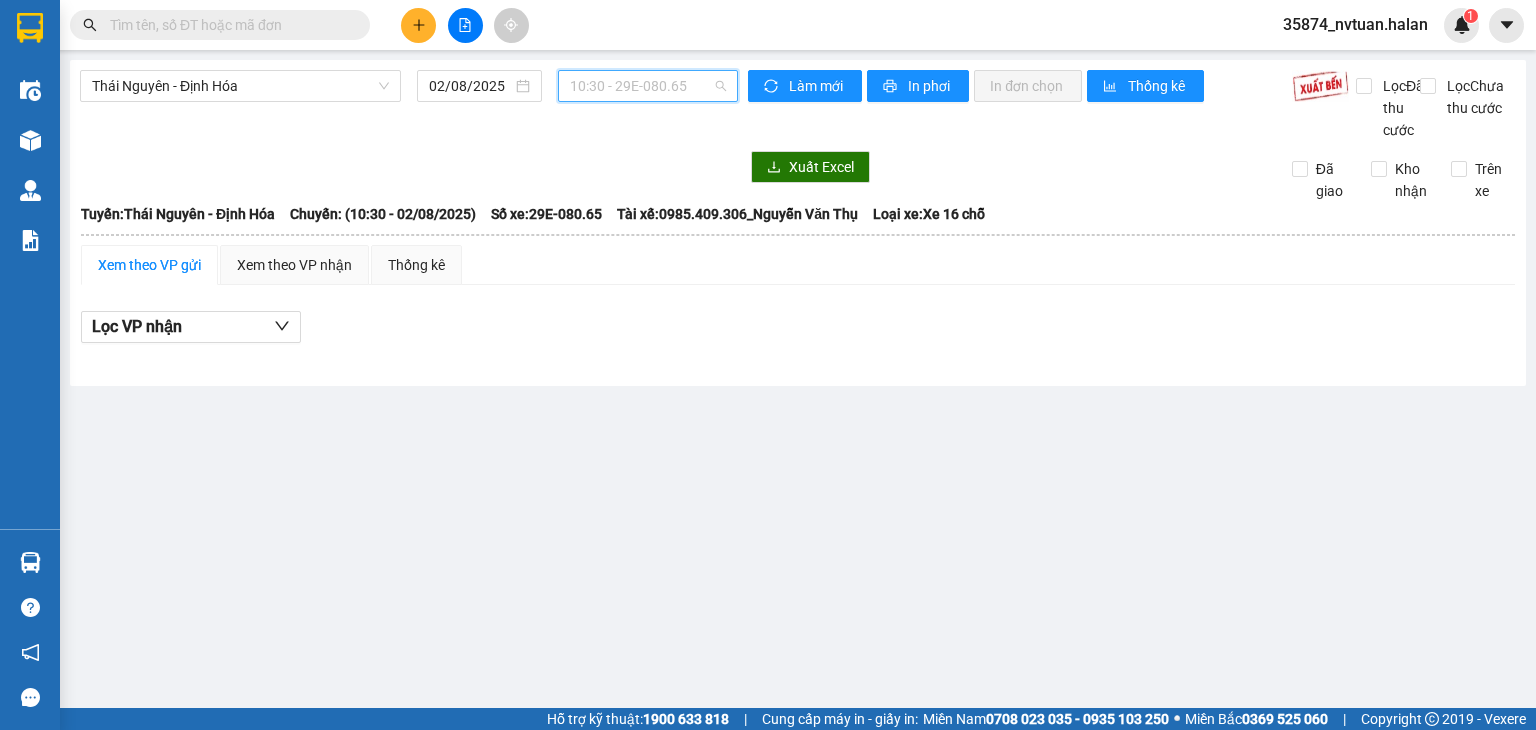 click on "10:30     - 29E-080.65" at bounding box center (648, 86) 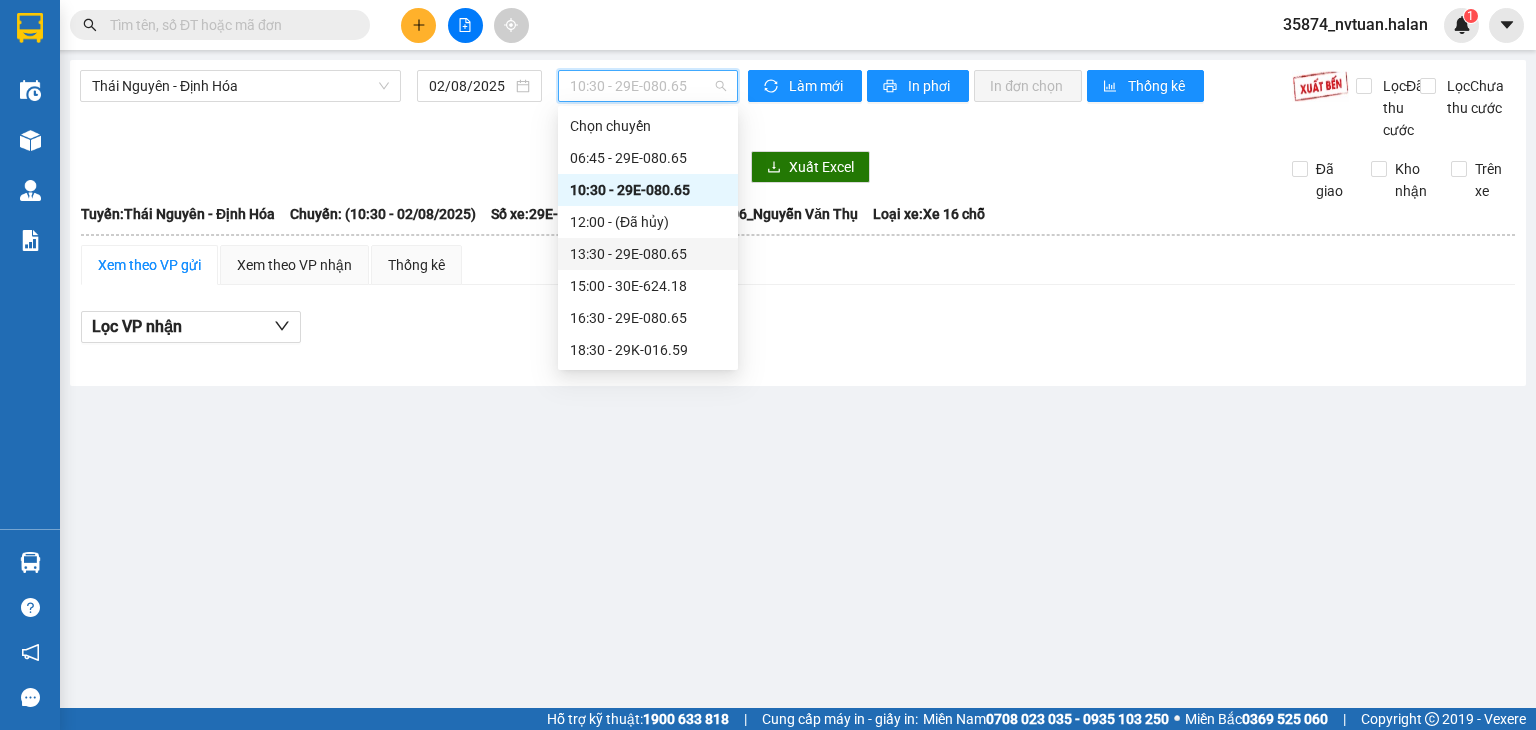 click on "13:30     - 29E-080.65" at bounding box center (648, 254) 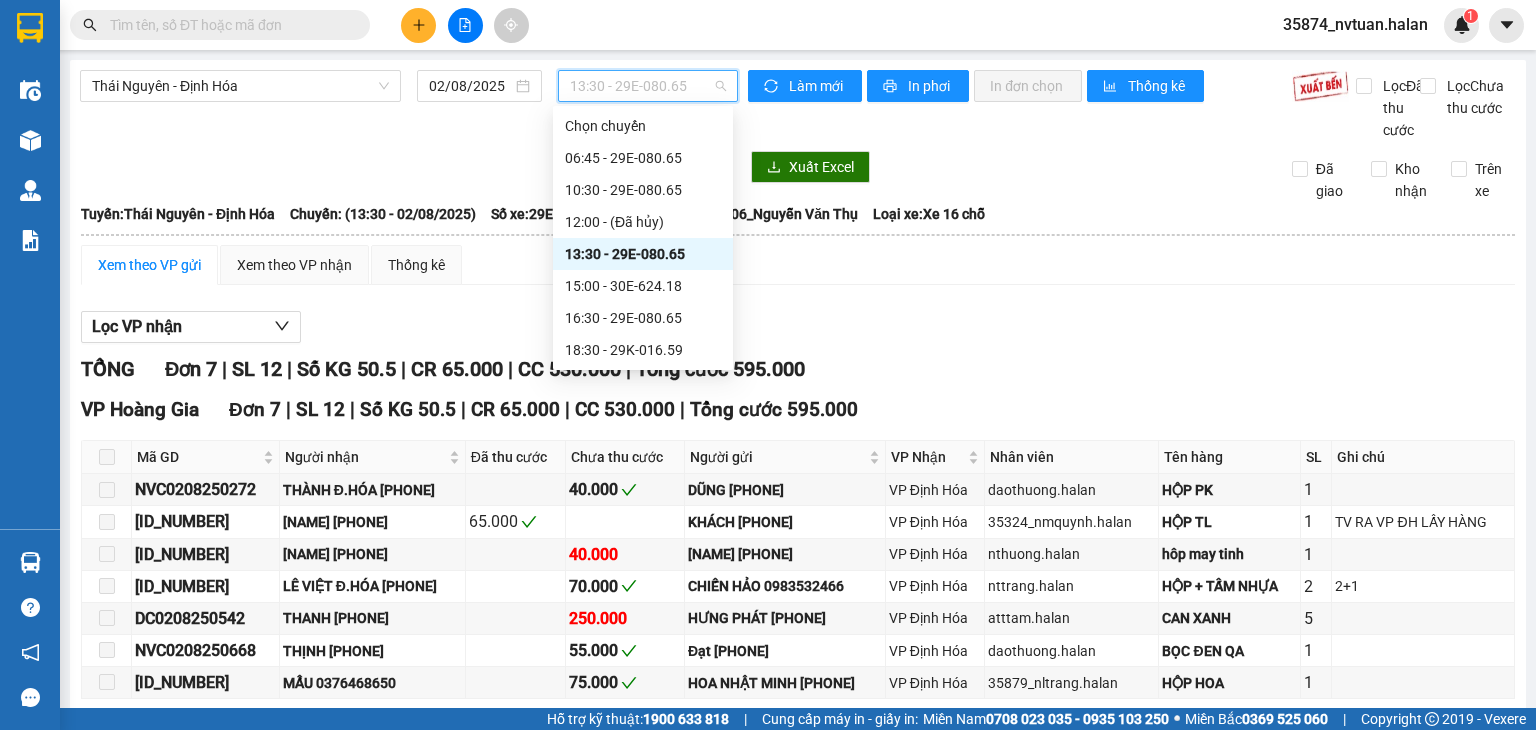 click on "13:30     - 29E-080.65" at bounding box center (648, 86) 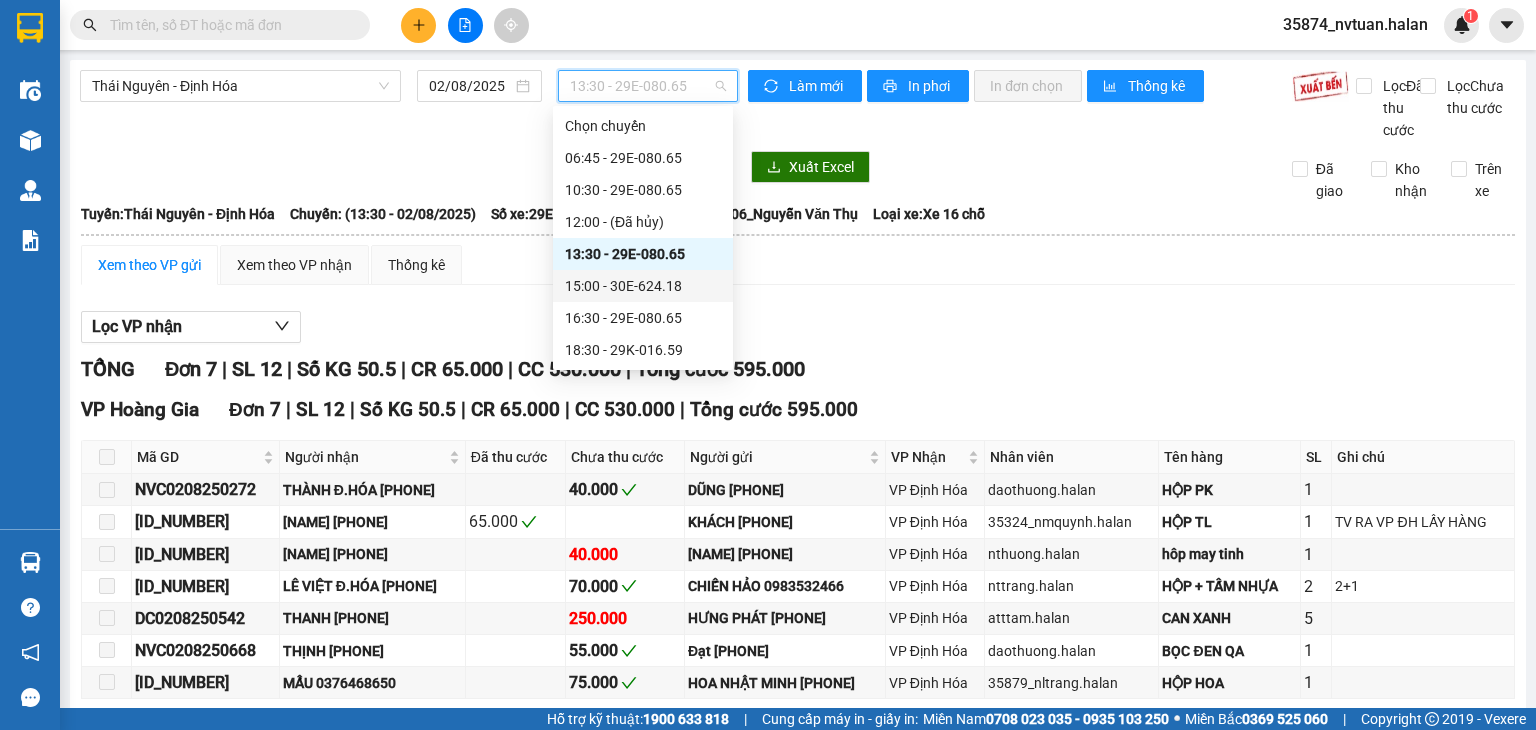 click on "[TIME]     - [PRICE]" at bounding box center (643, 286) 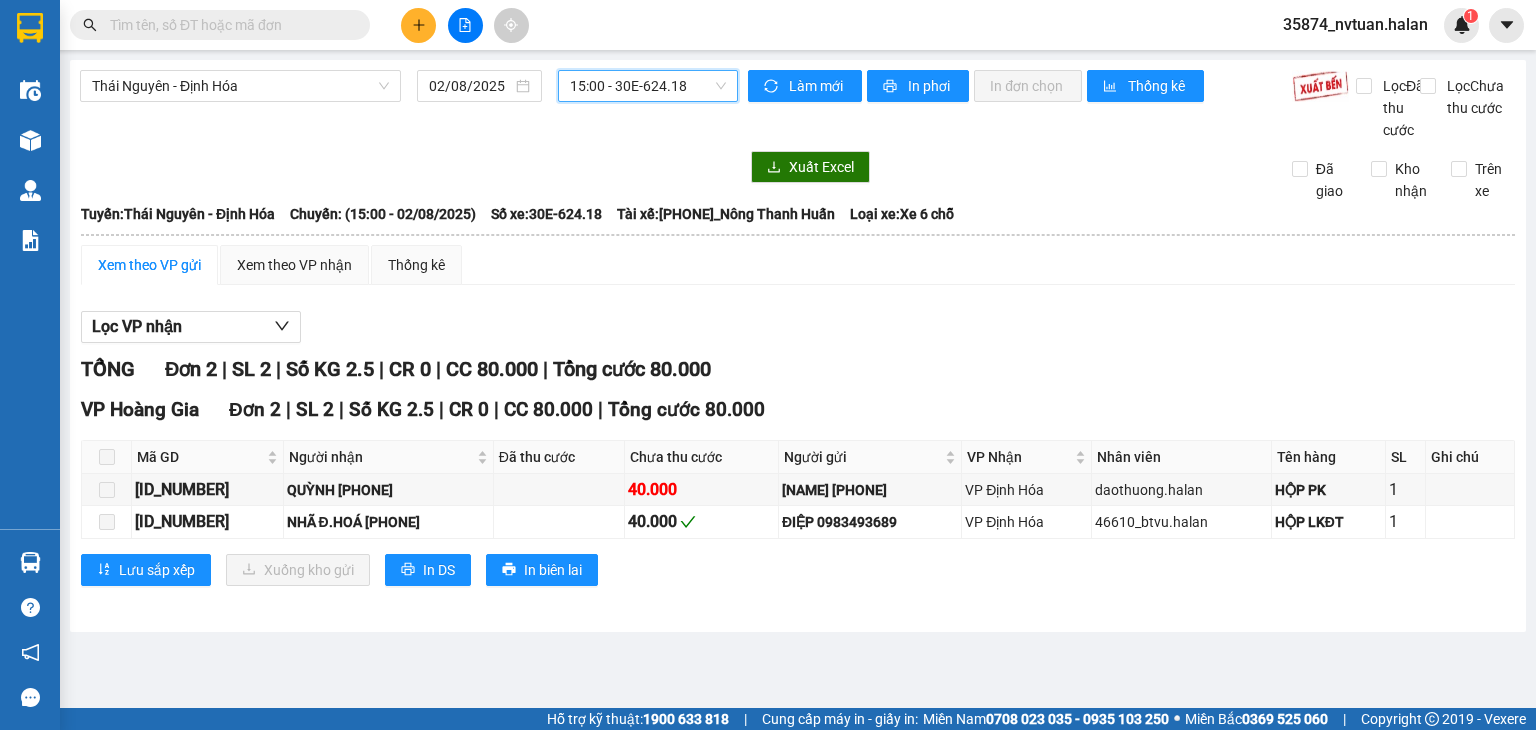 click on "[TIME]     - [PRICE]" at bounding box center [648, 86] 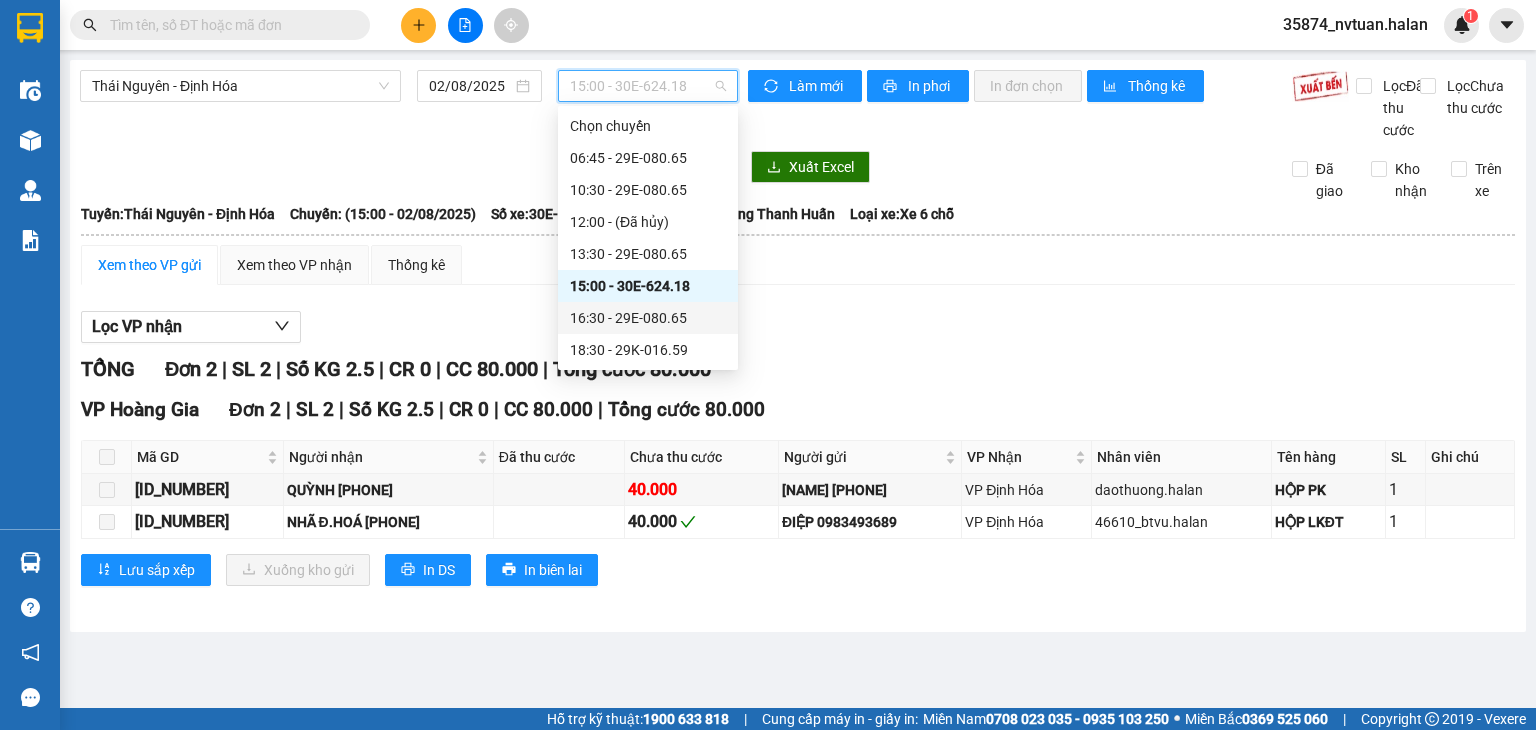 click on "16:30     - 29E-080.65" at bounding box center (648, 318) 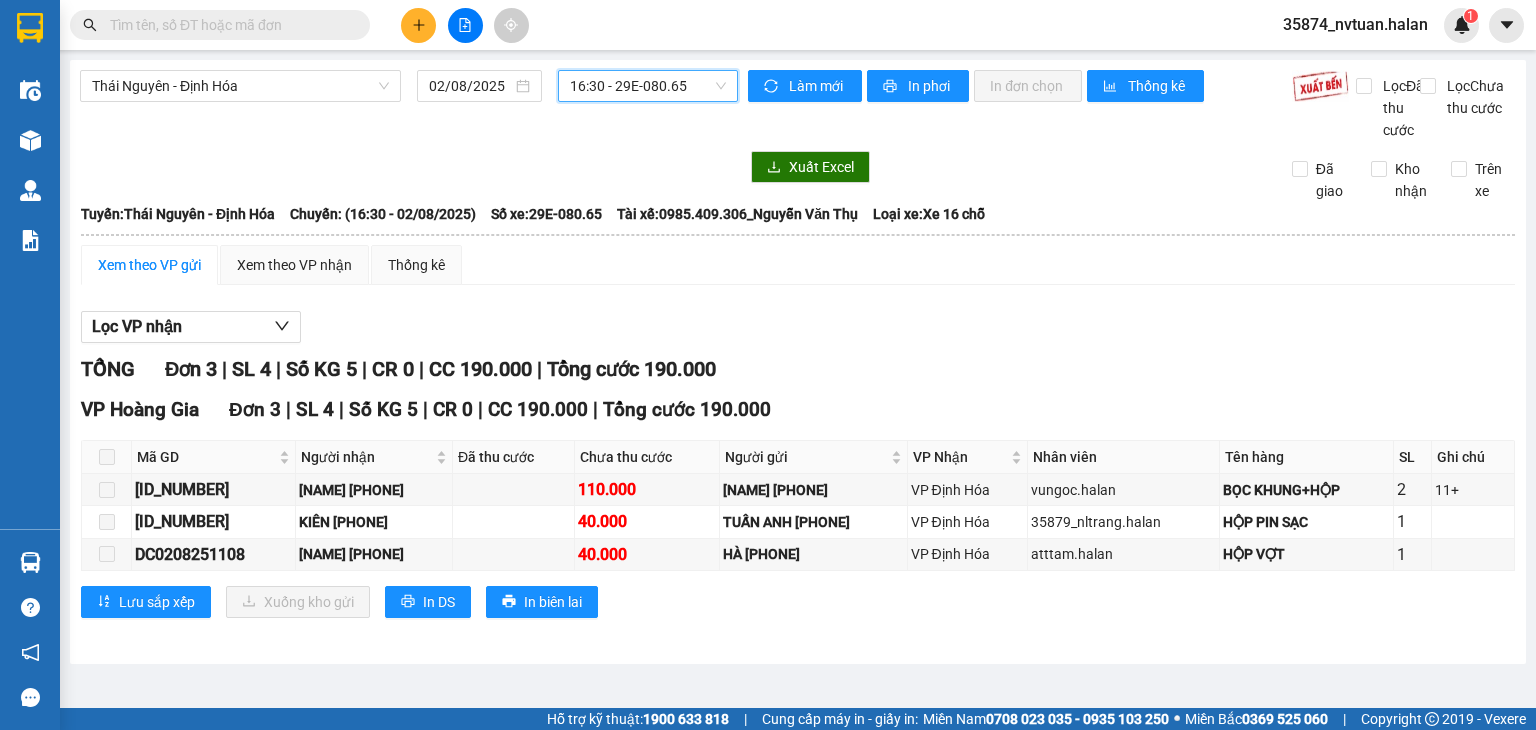 click on "16:30     - 29E-080.65" at bounding box center [648, 86] 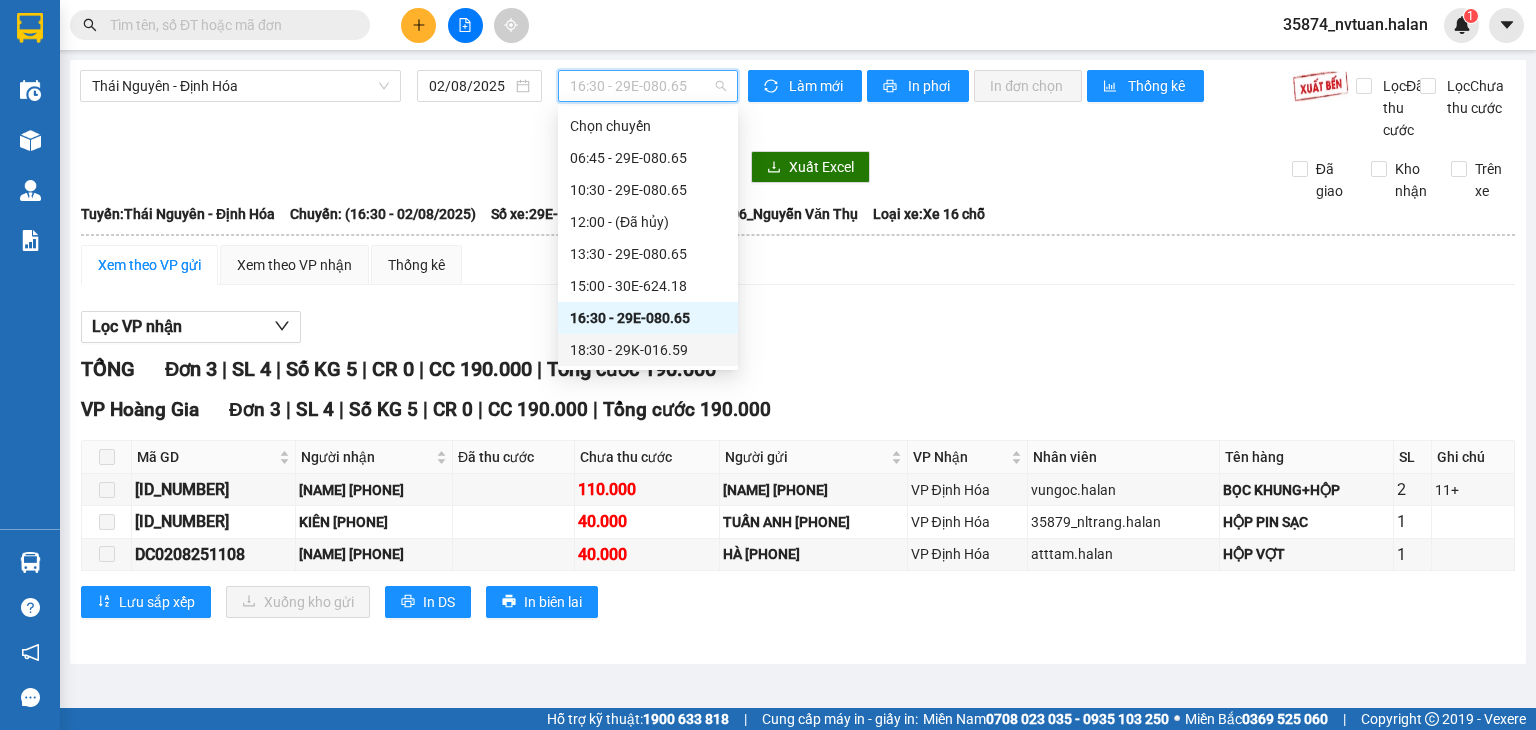 click on "18:30     - 29K-016.59" at bounding box center (648, 350) 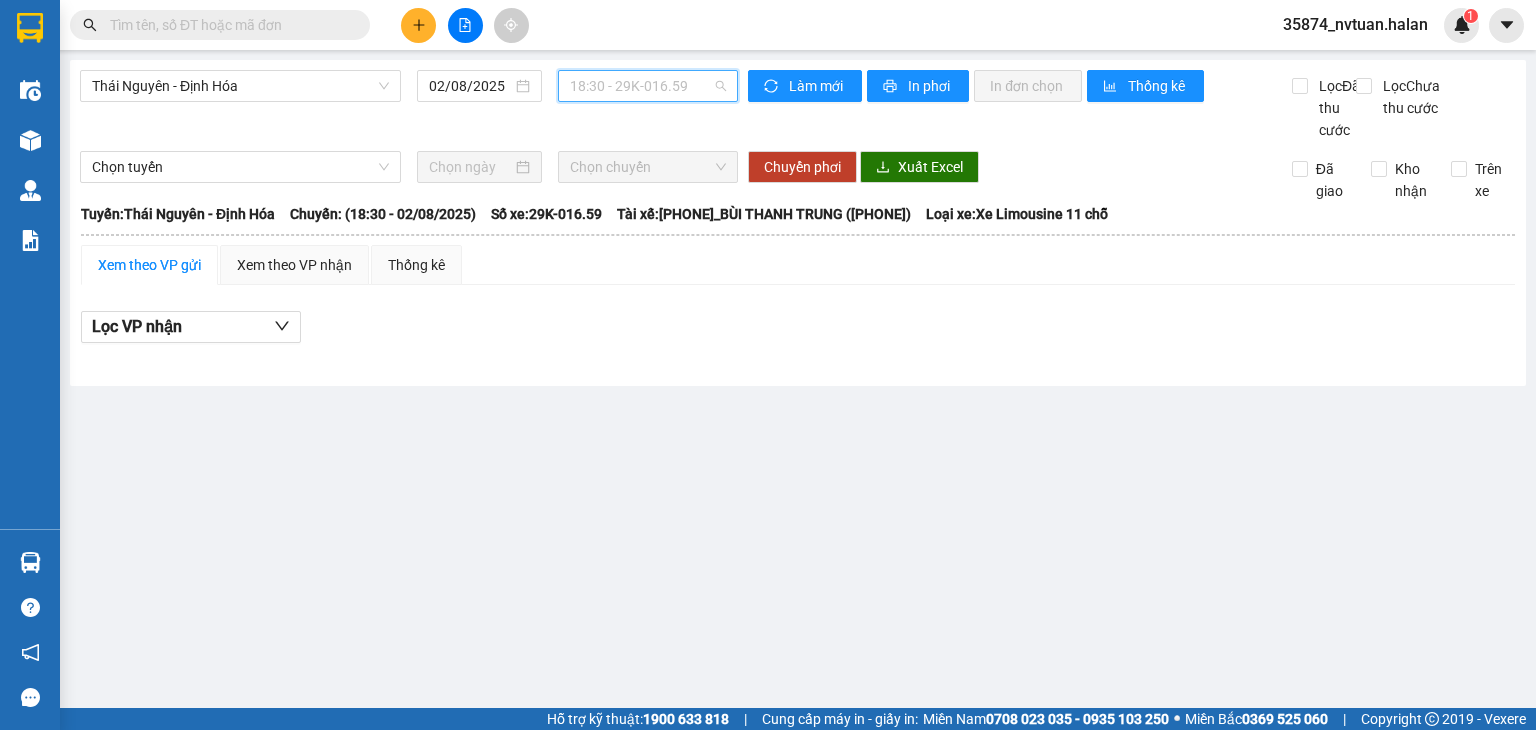 click on "18:30     - 29K-016.59" at bounding box center [648, 86] 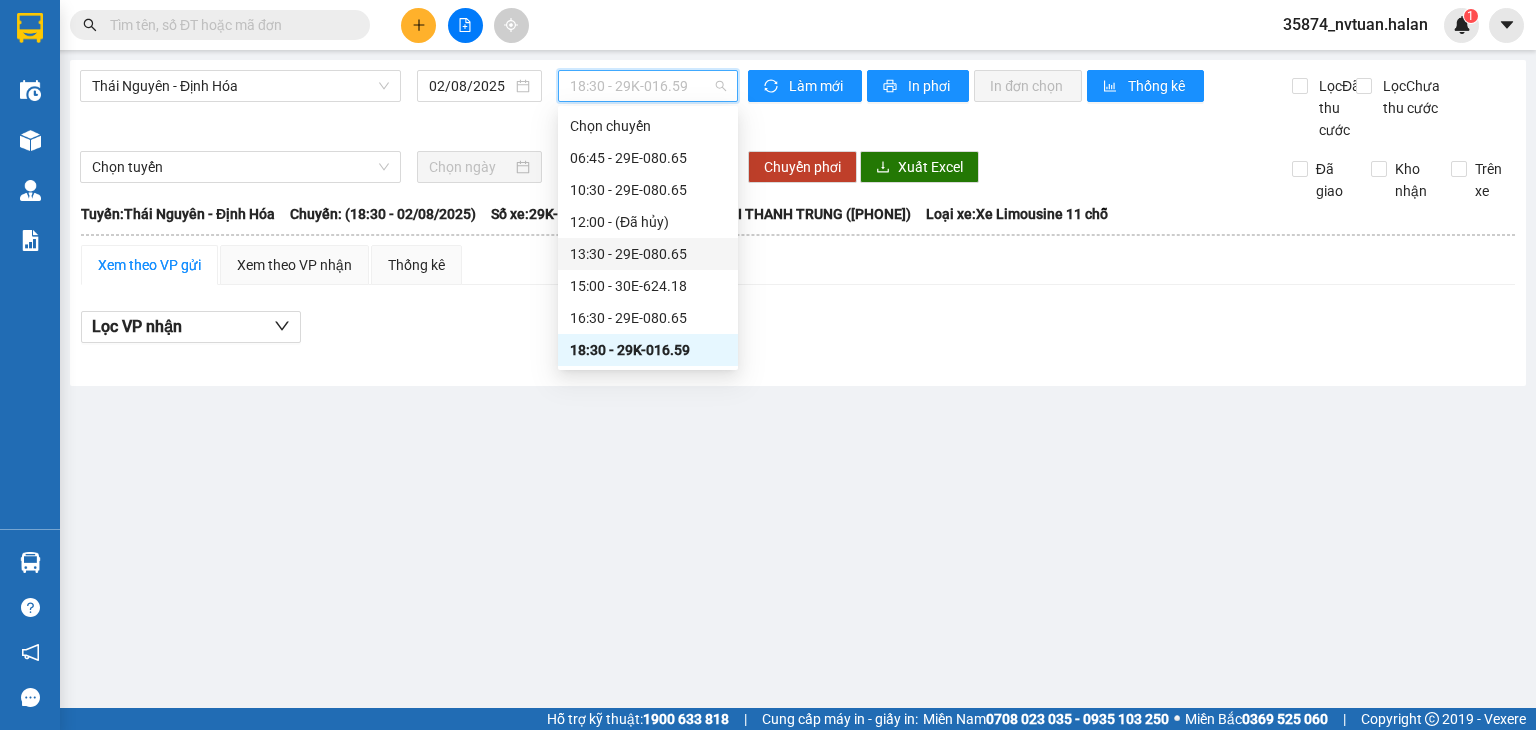 scroll, scrollTop: 32, scrollLeft: 0, axis: vertical 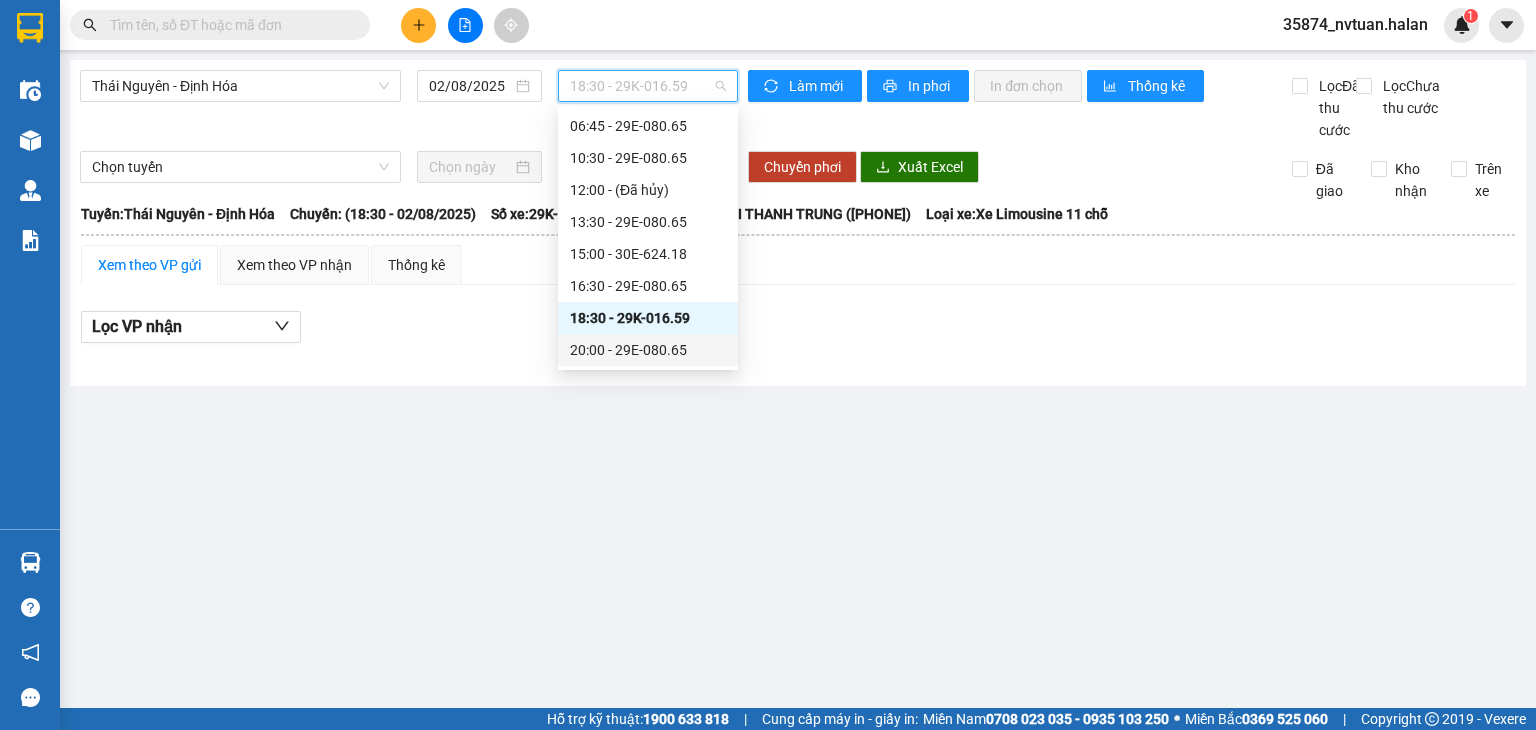 click on "20:00     - 29E-080.65" at bounding box center (648, 350) 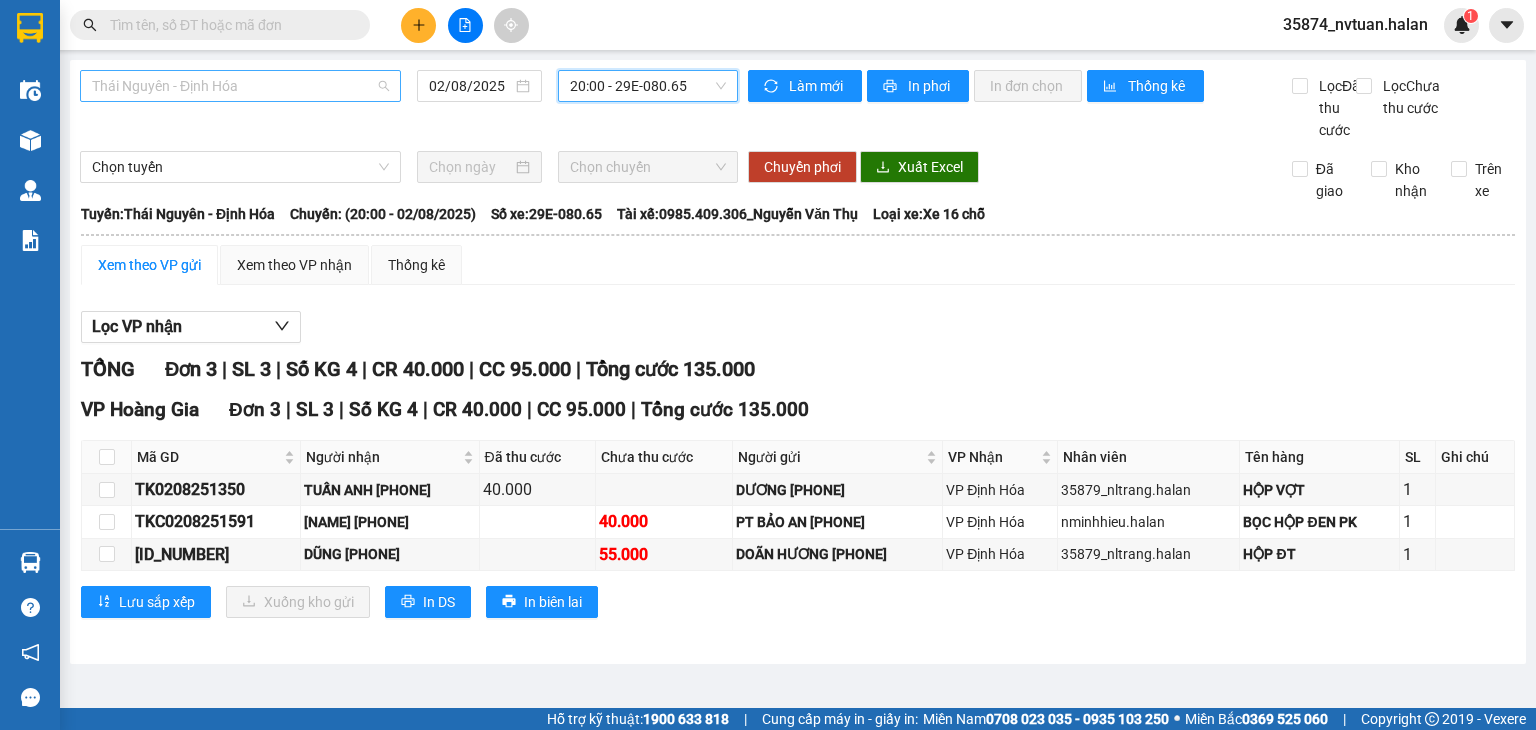 click on "Thái Nguyên - Định Hóa" at bounding box center [240, 86] 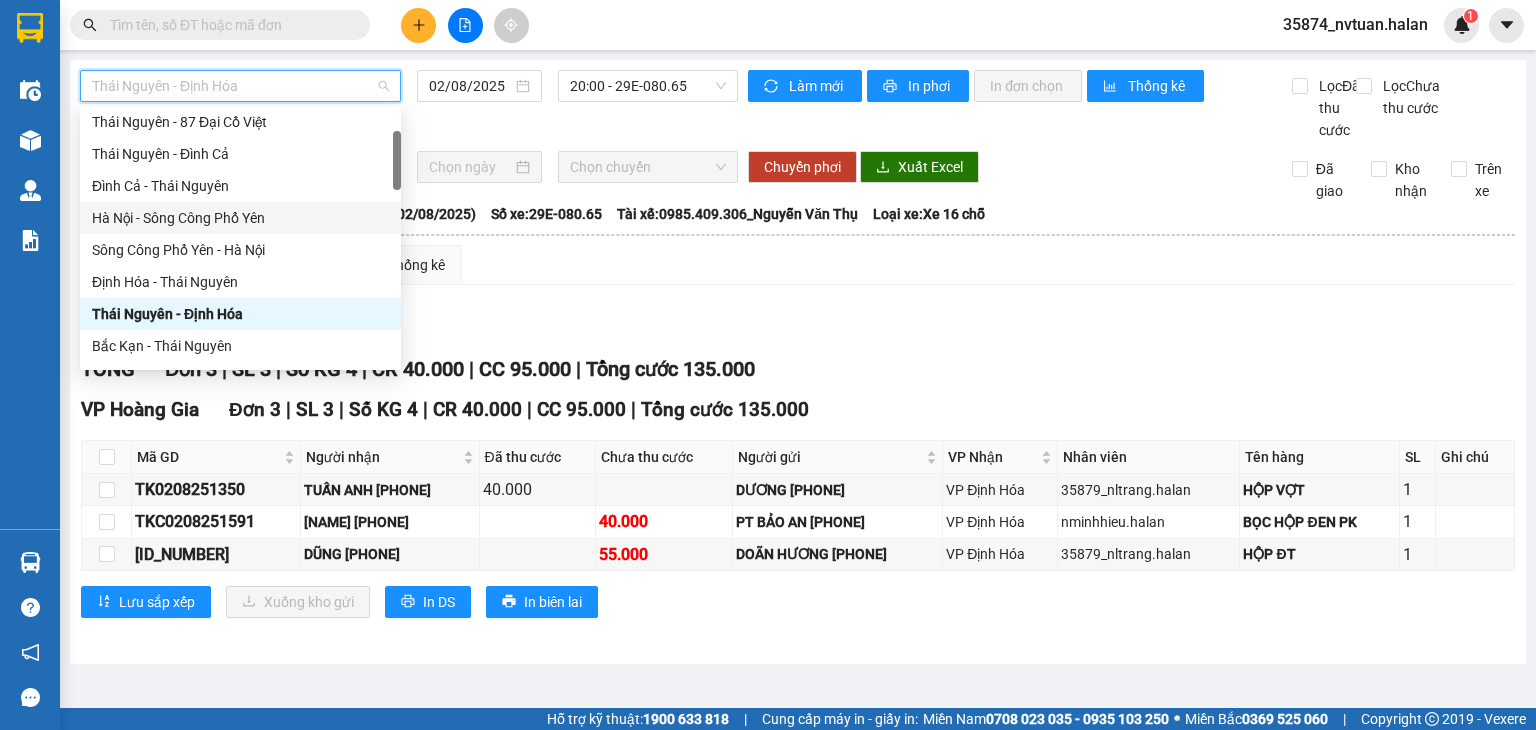 scroll, scrollTop: 200, scrollLeft: 0, axis: vertical 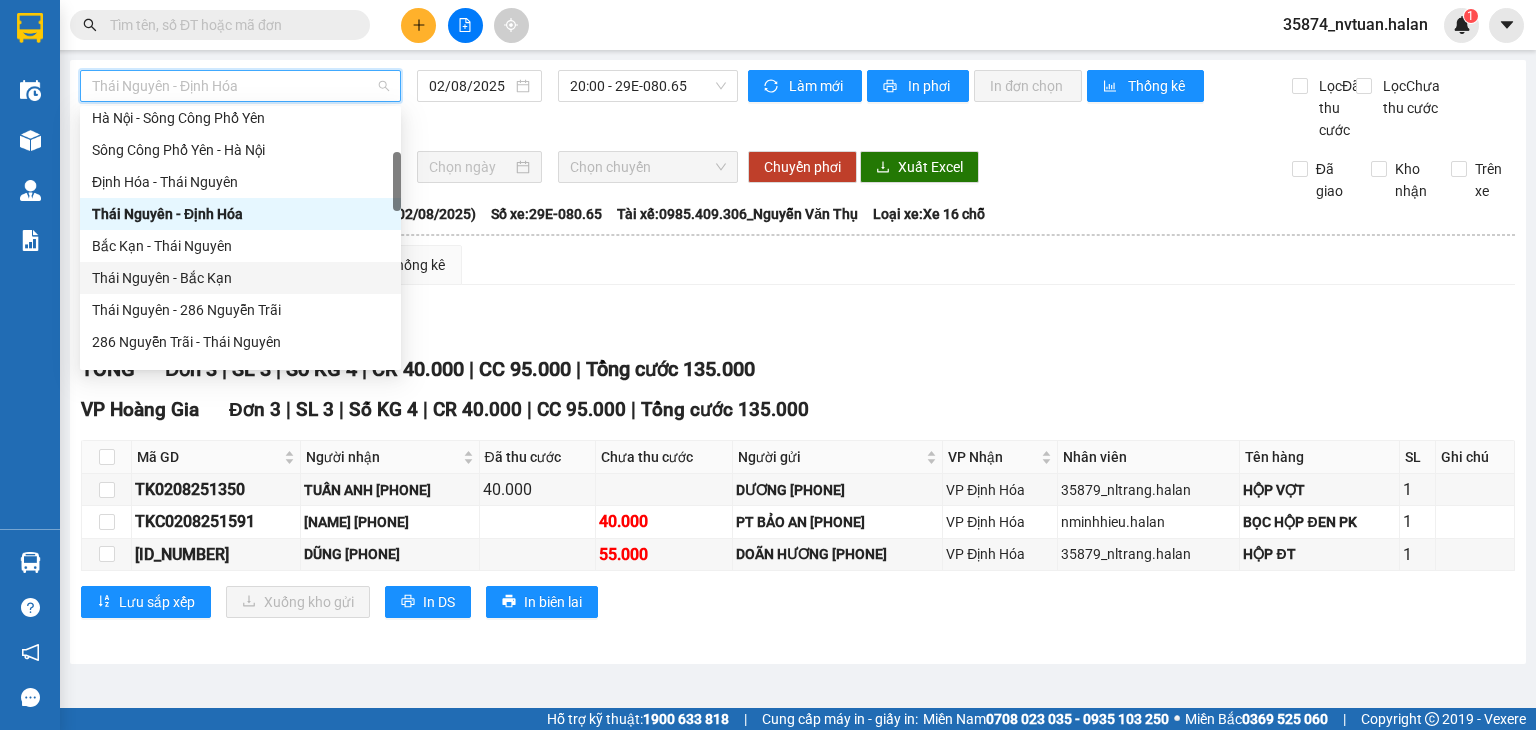 click on "Thái Nguyên - Bắc Kạn" at bounding box center [240, 278] 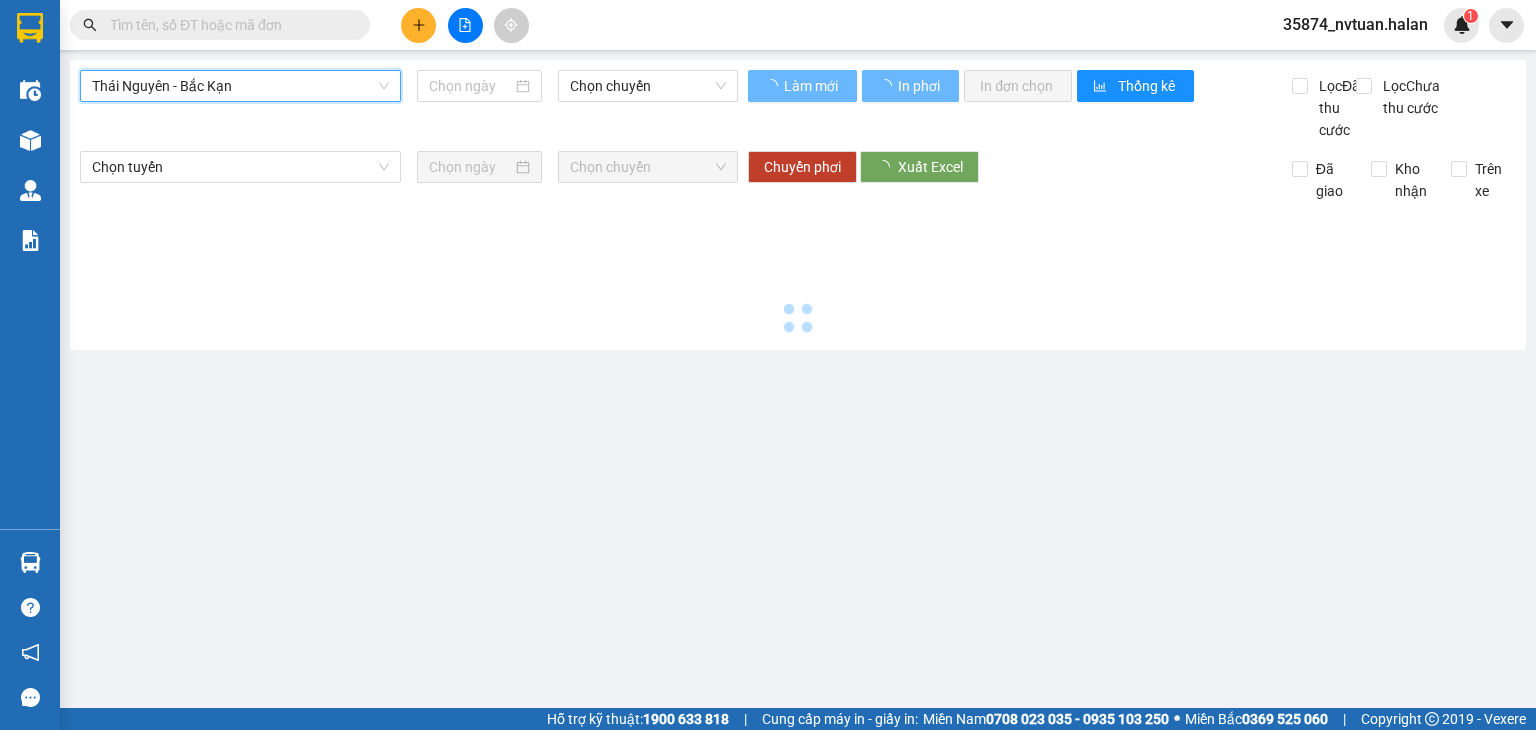 type on "02/08/2025" 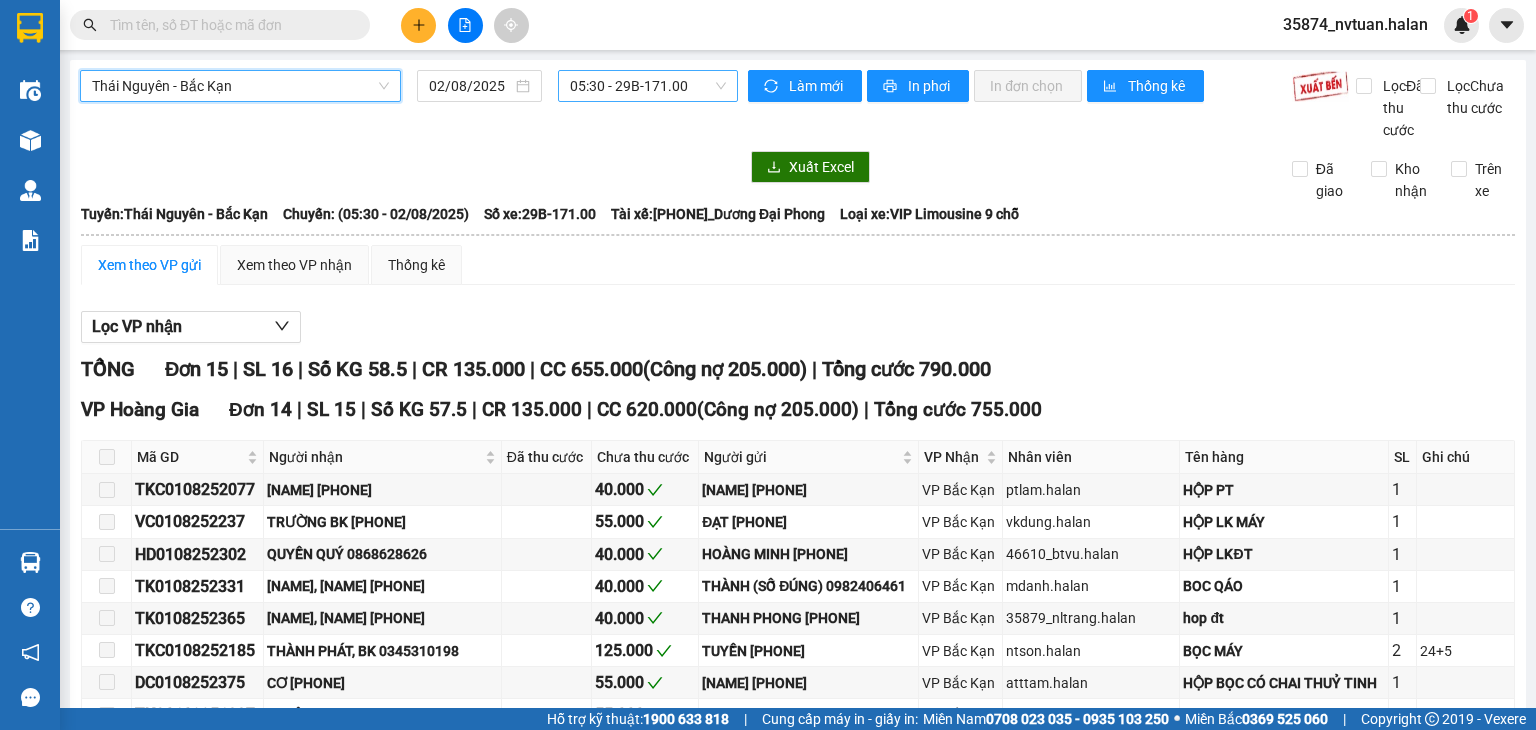 click on "05:30     - 29B-171.00" at bounding box center [648, 86] 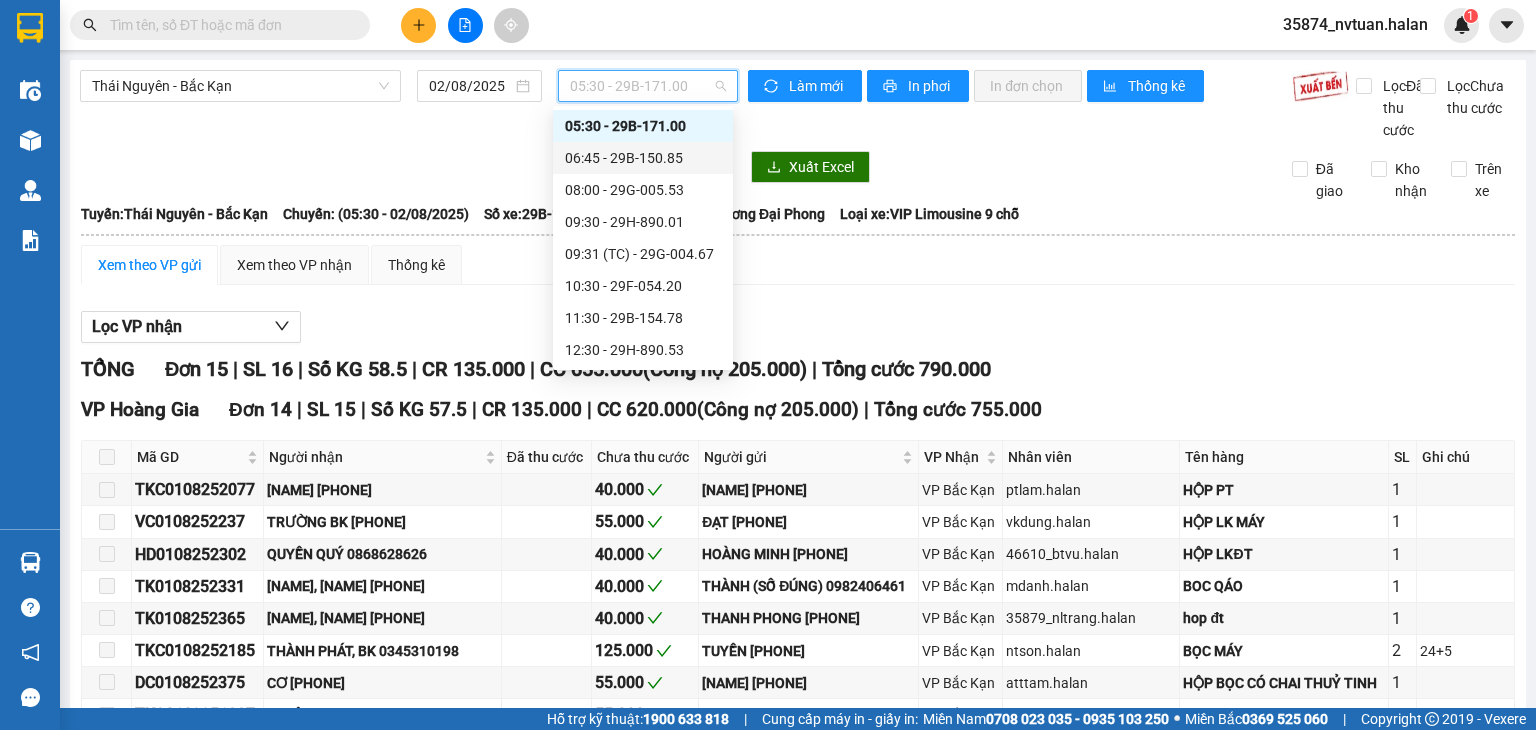 click on "06:45     - [PLATE_NUMBER]" at bounding box center [643, 158] 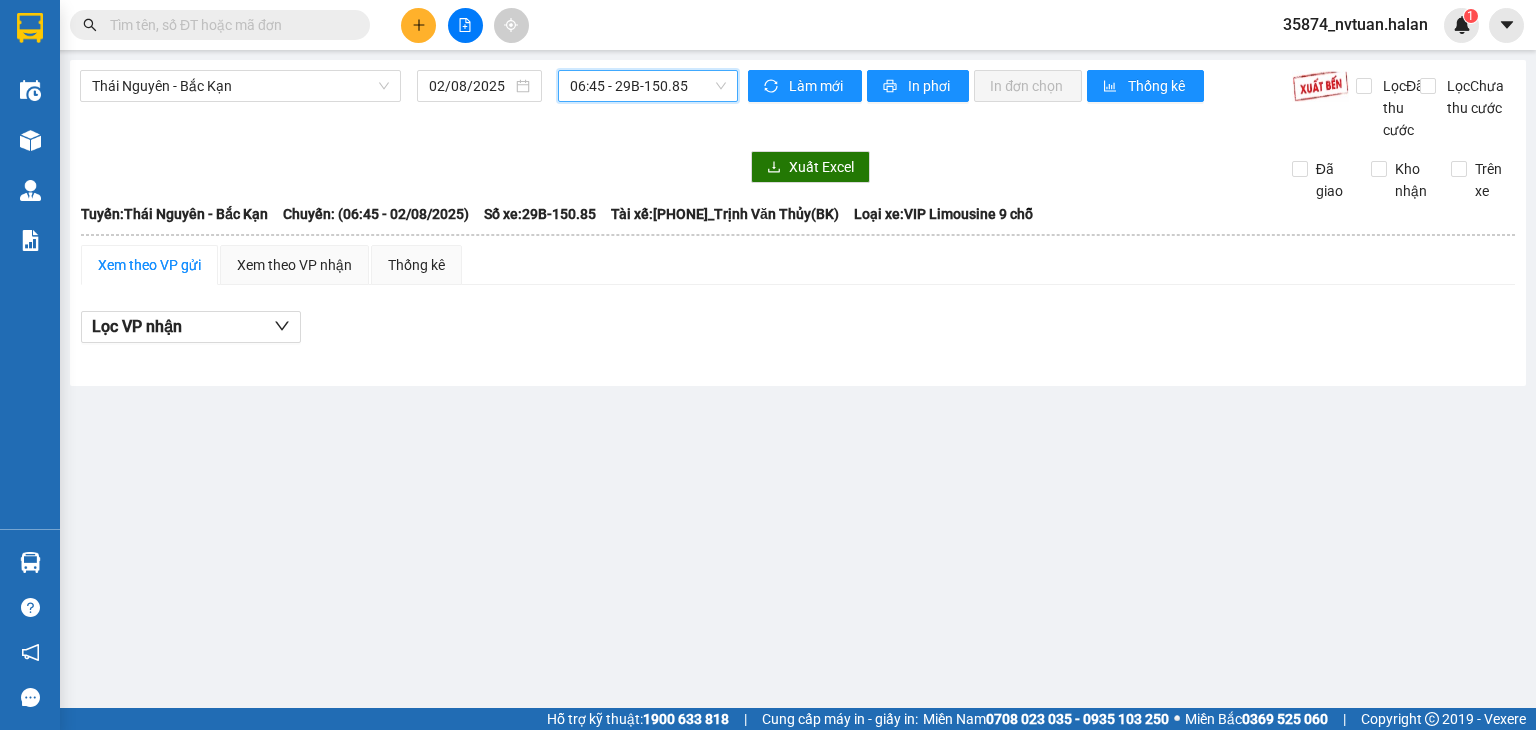 click on "06:45     - [PLATE_NUMBER]" at bounding box center [648, 86] 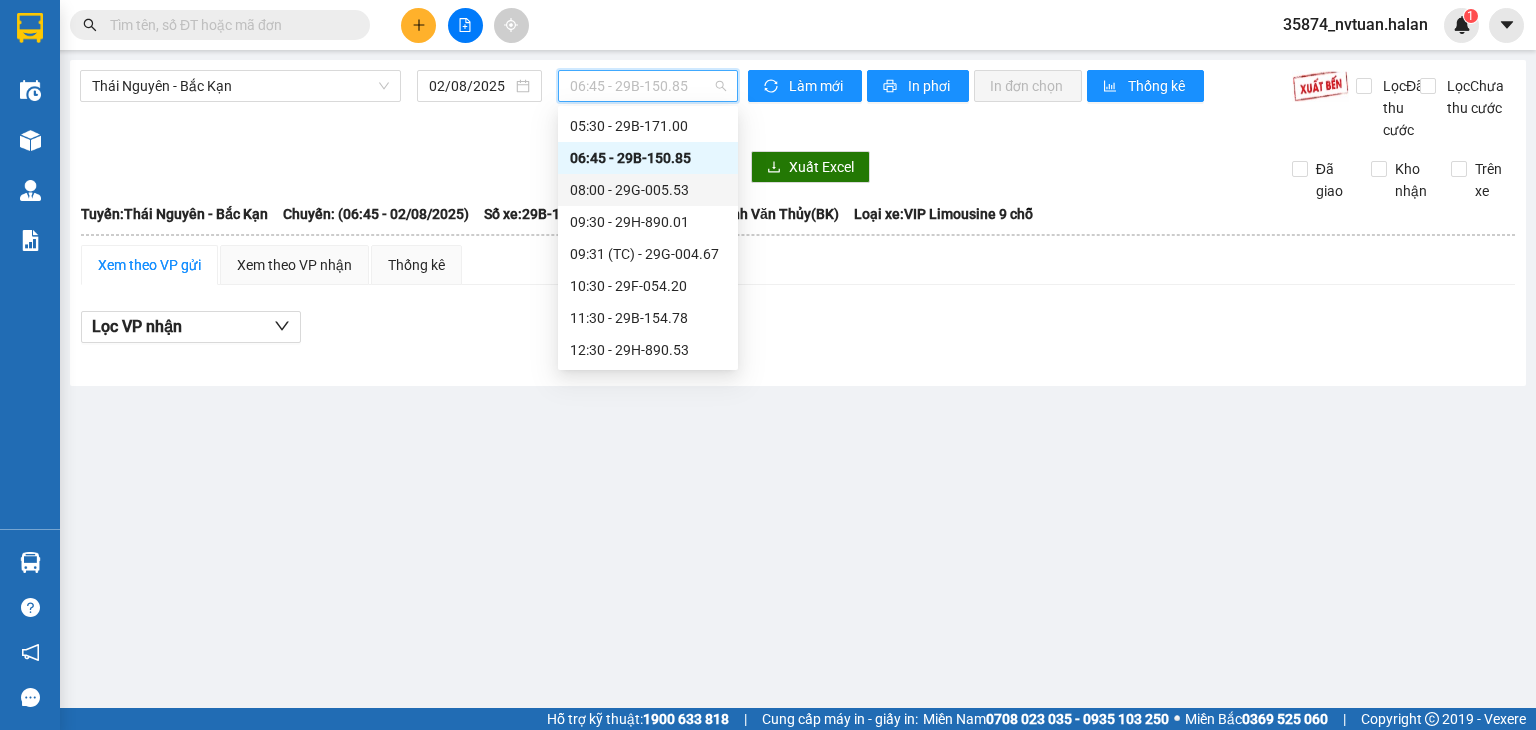 click on "[TIME]     - [PRICE]" at bounding box center (648, 190) 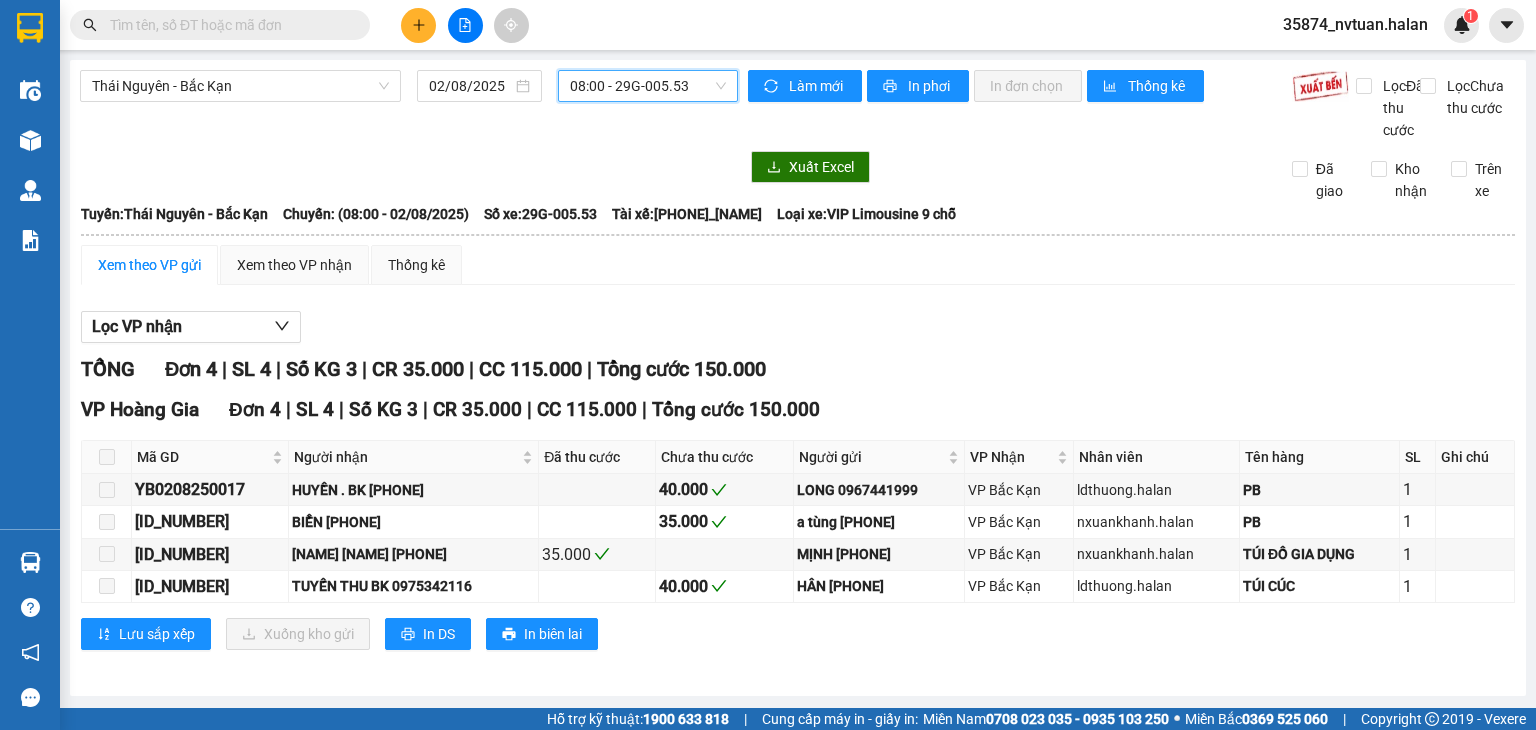 click on "[TIME]     - [PRICE]" at bounding box center (648, 86) 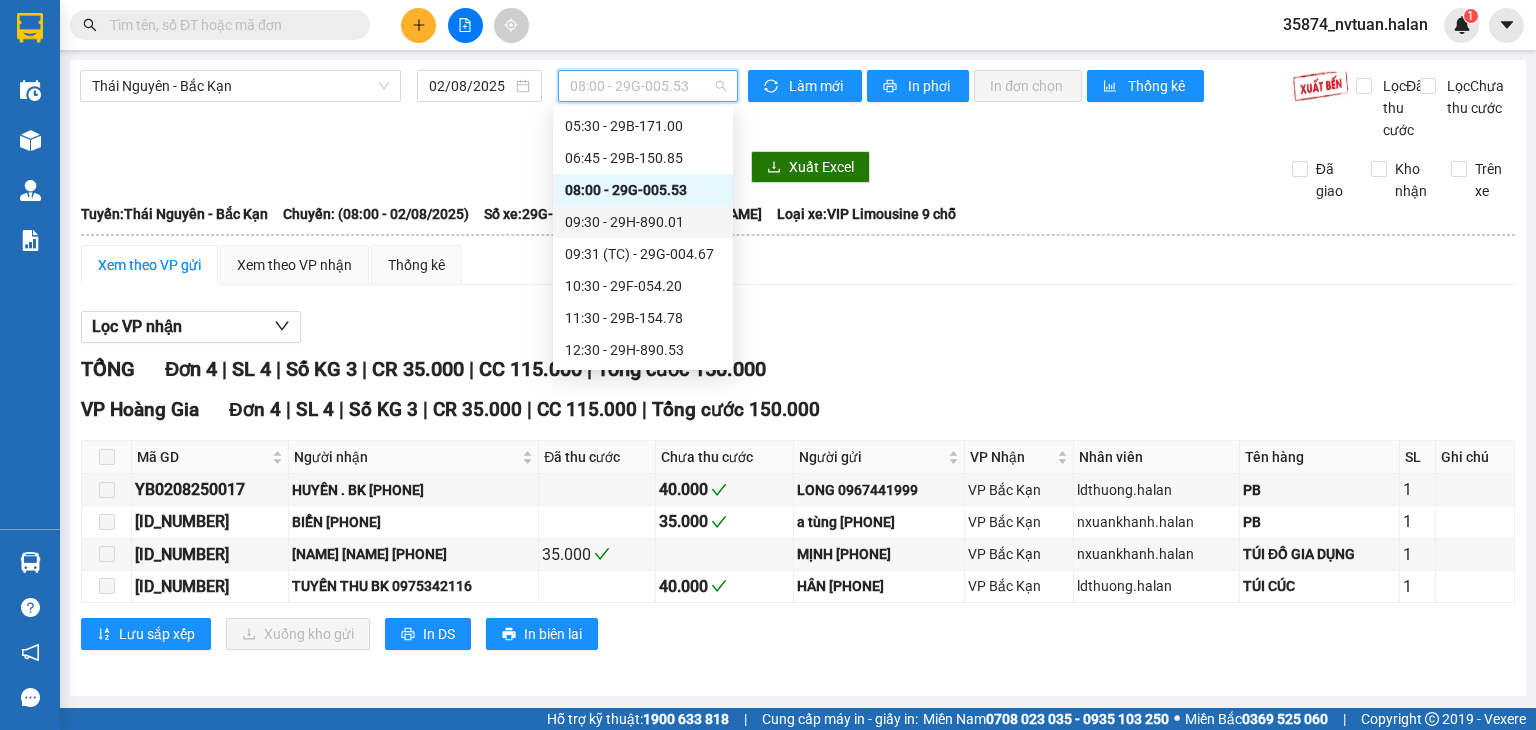 click on "09:30     - 29H-890.01" at bounding box center (643, 222) 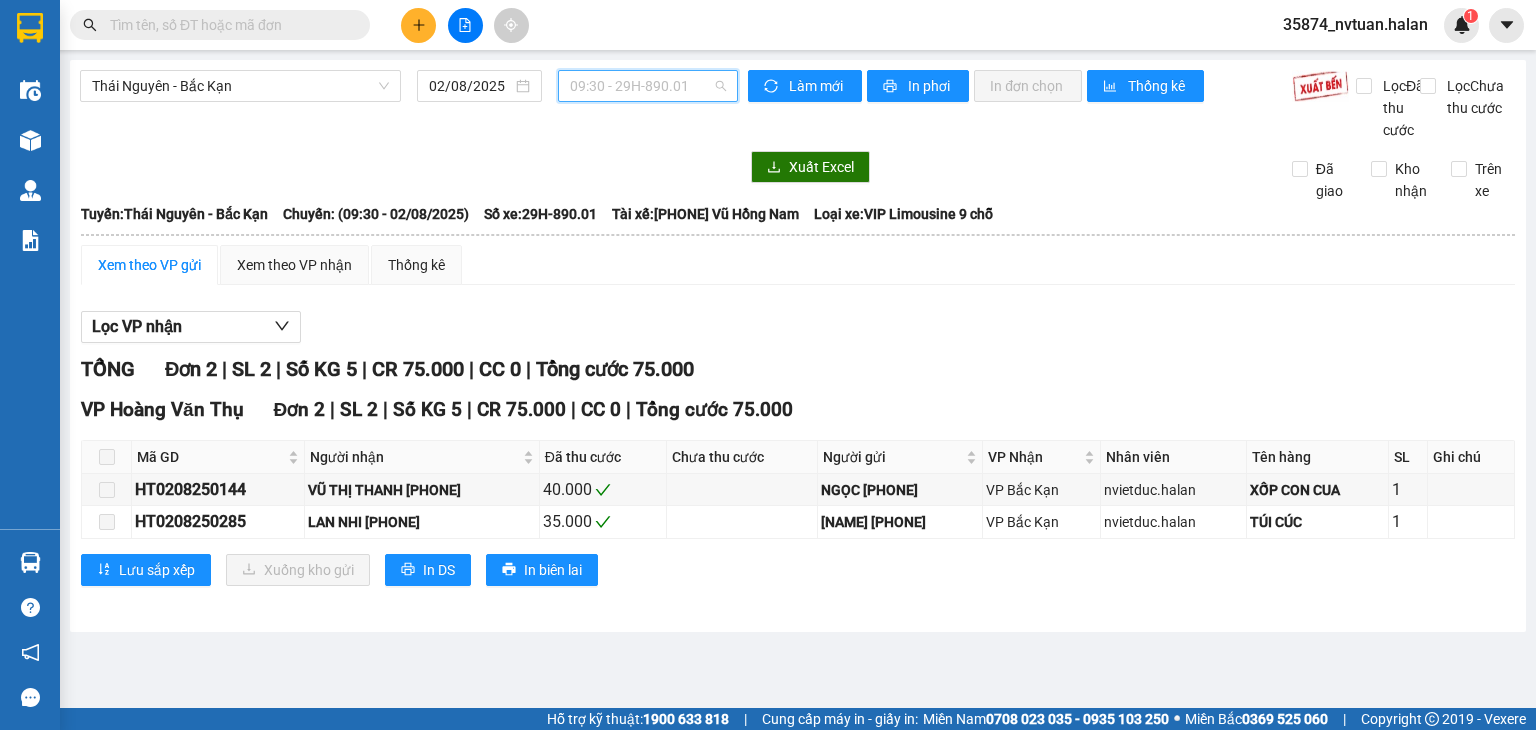 click on "09:30     - 29H-890.01" at bounding box center (648, 86) 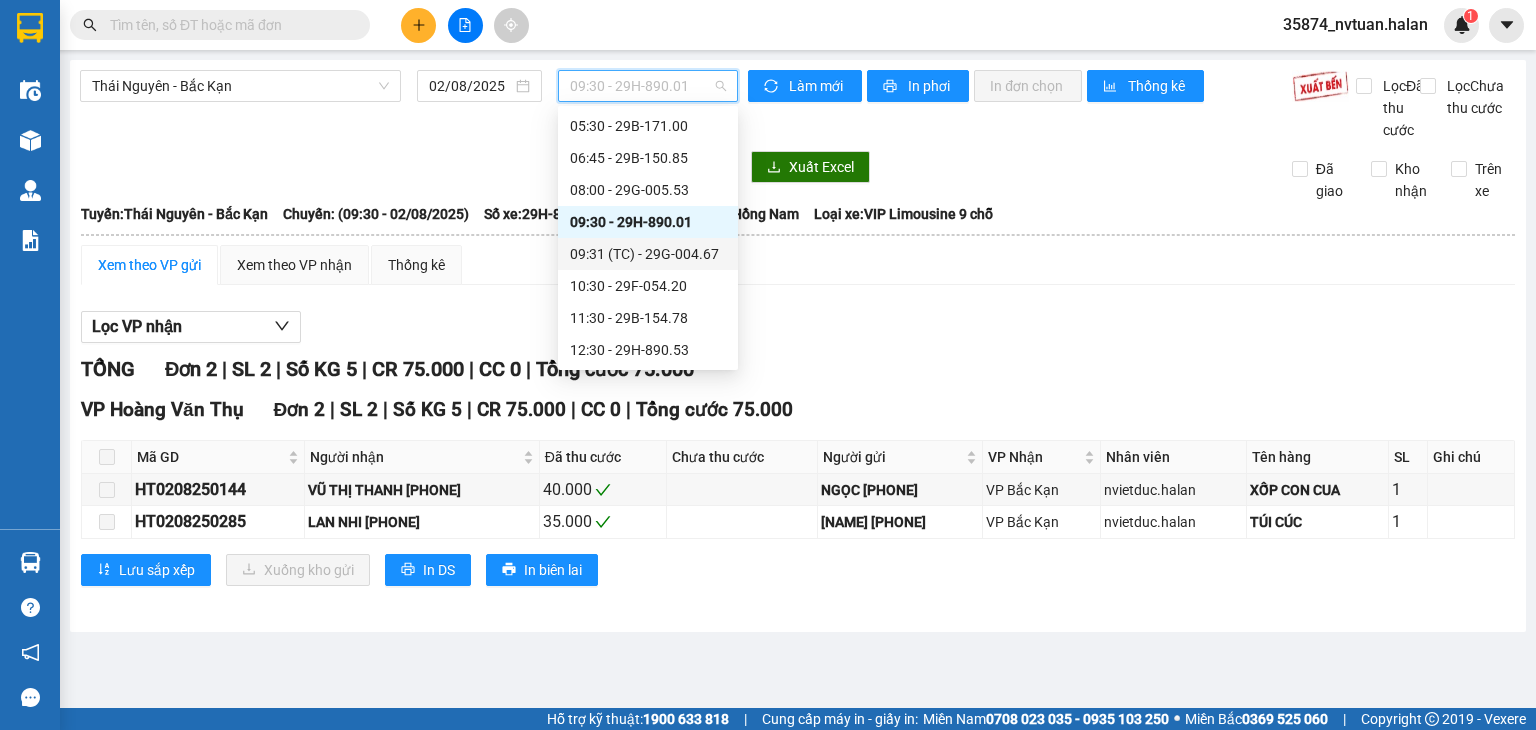 click on "09:31   (TC)   - [PLATE_NUMBER]" at bounding box center (648, 254) 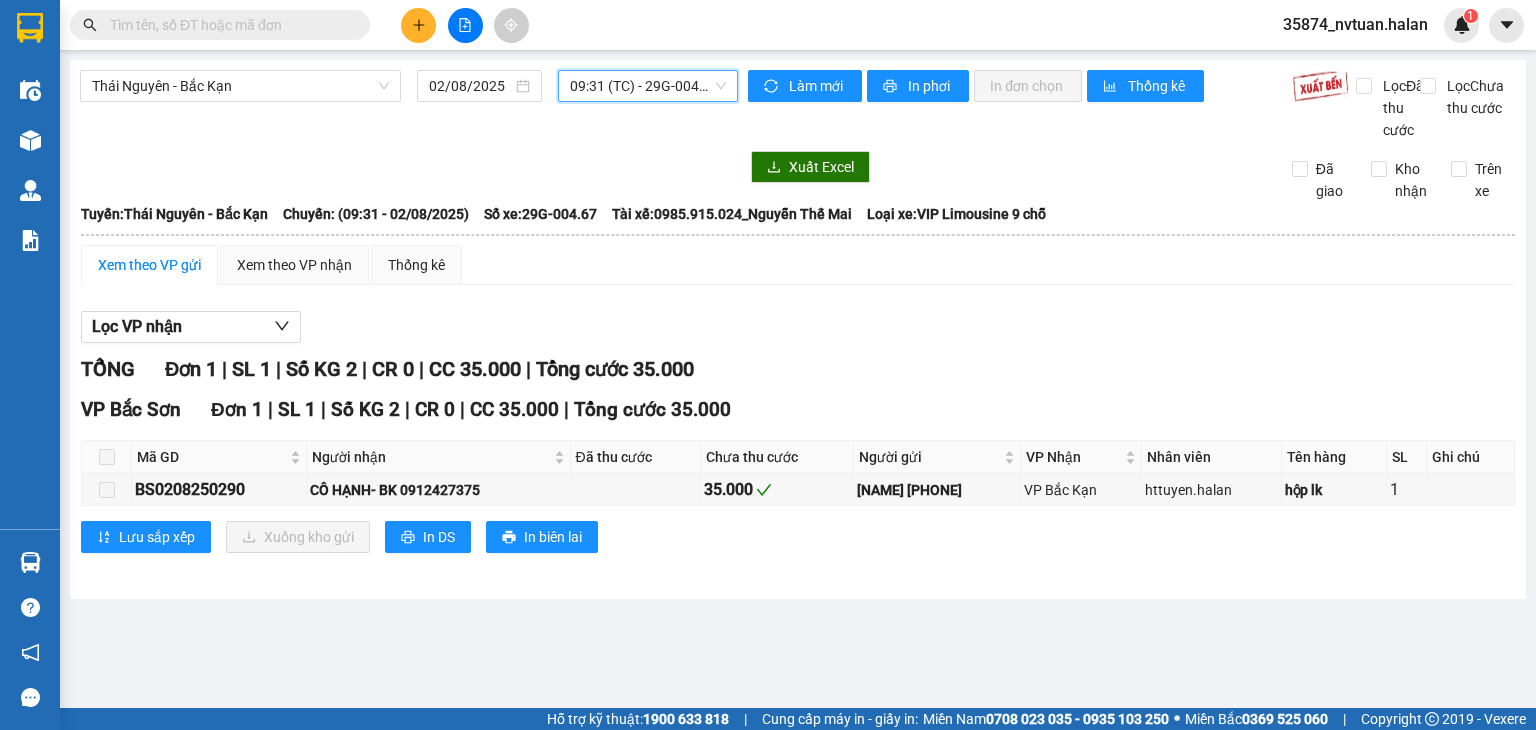 click on "09:31   (TC)   - [PLATE_NUMBER]" at bounding box center [648, 86] 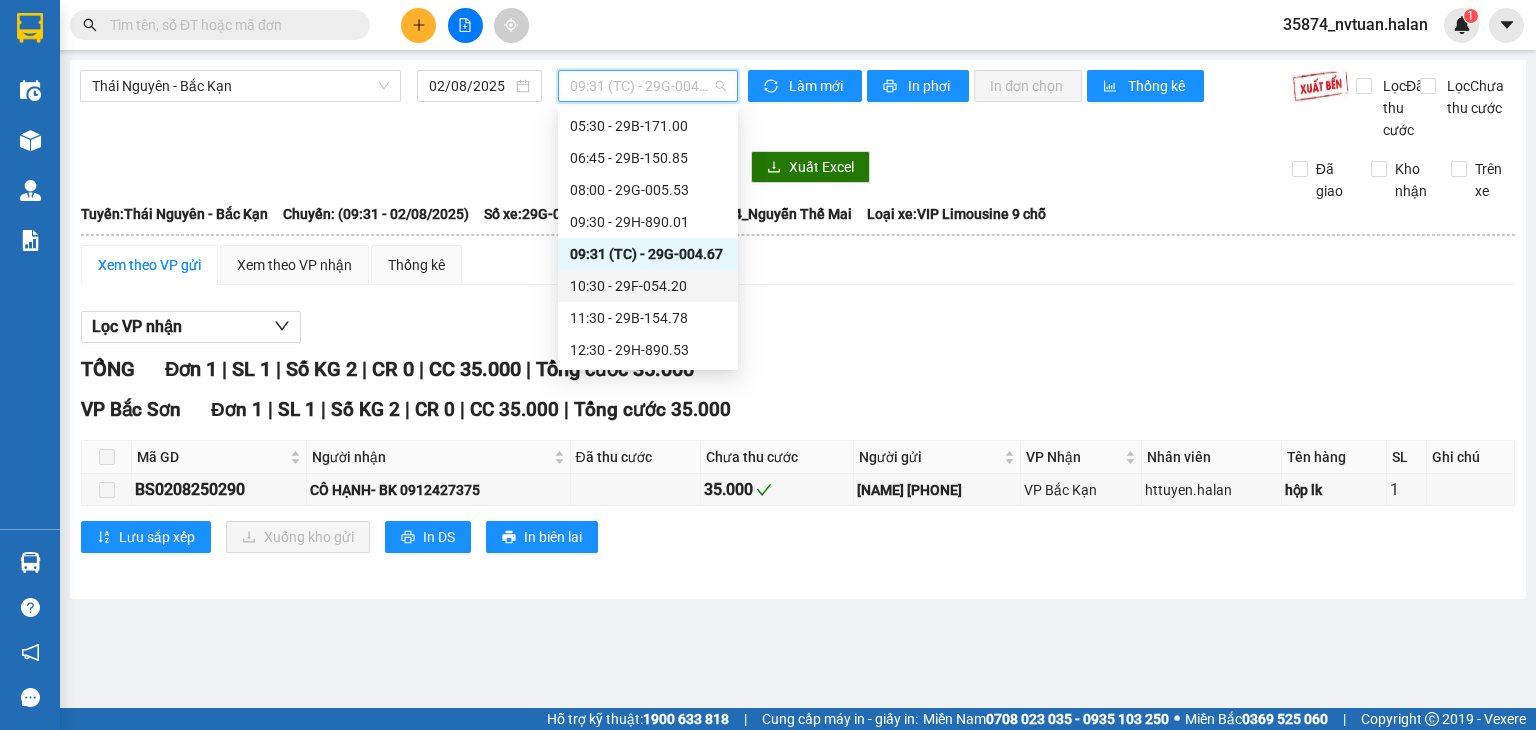 click on "10:30     - [PLATE_NUMBER]" at bounding box center [648, 286] 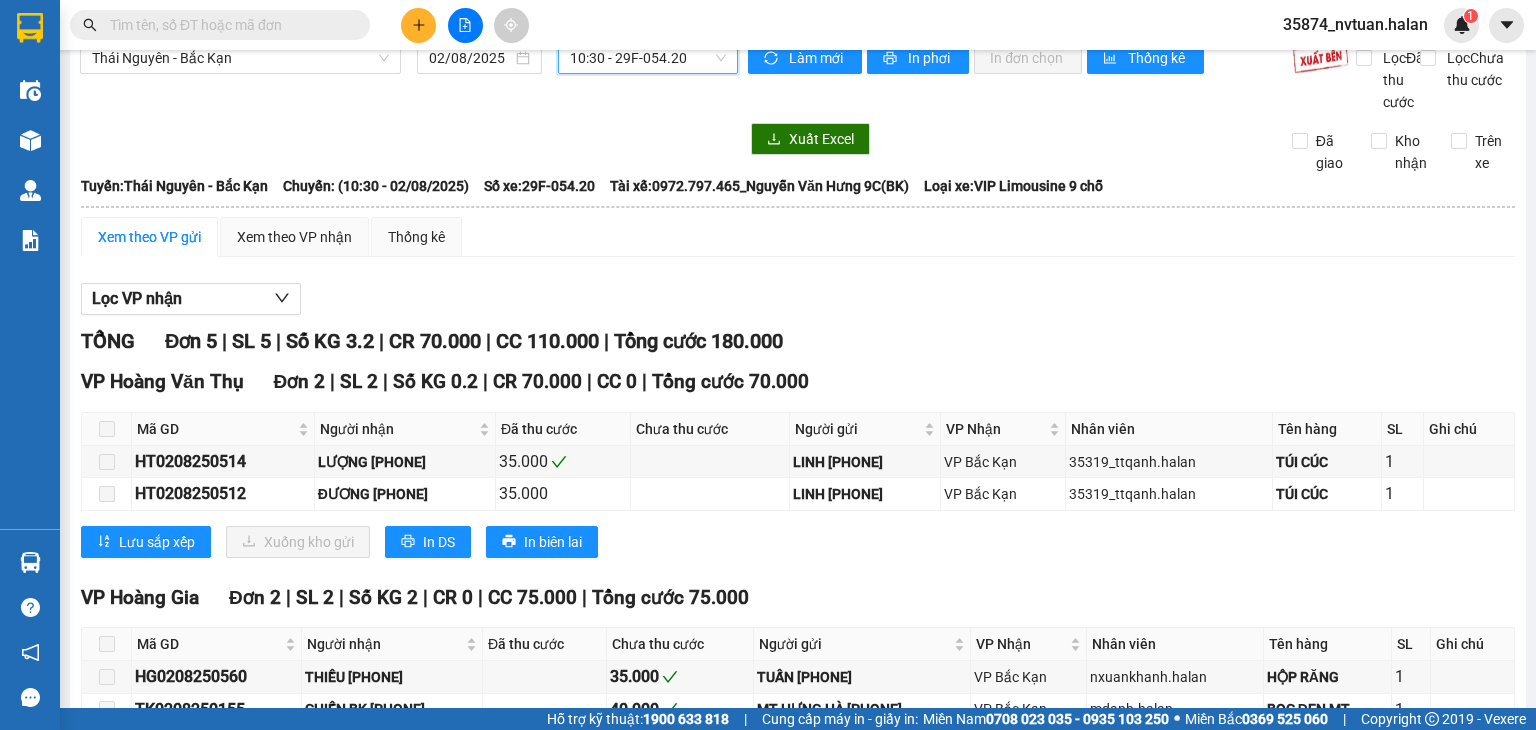 scroll, scrollTop: 0, scrollLeft: 0, axis: both 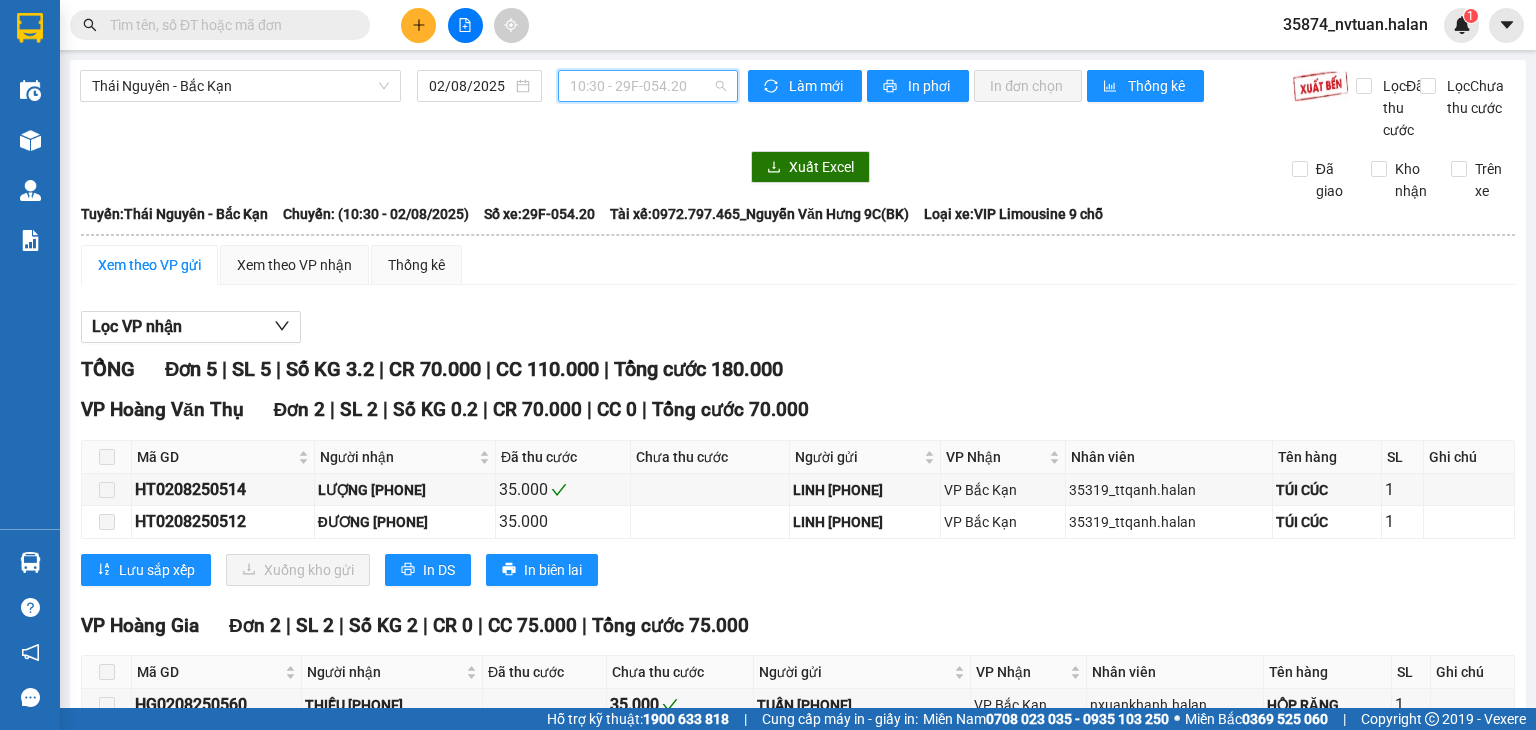 click on "10:30     - [PLATE_NUMBER]" at bounding box center [648, 86] 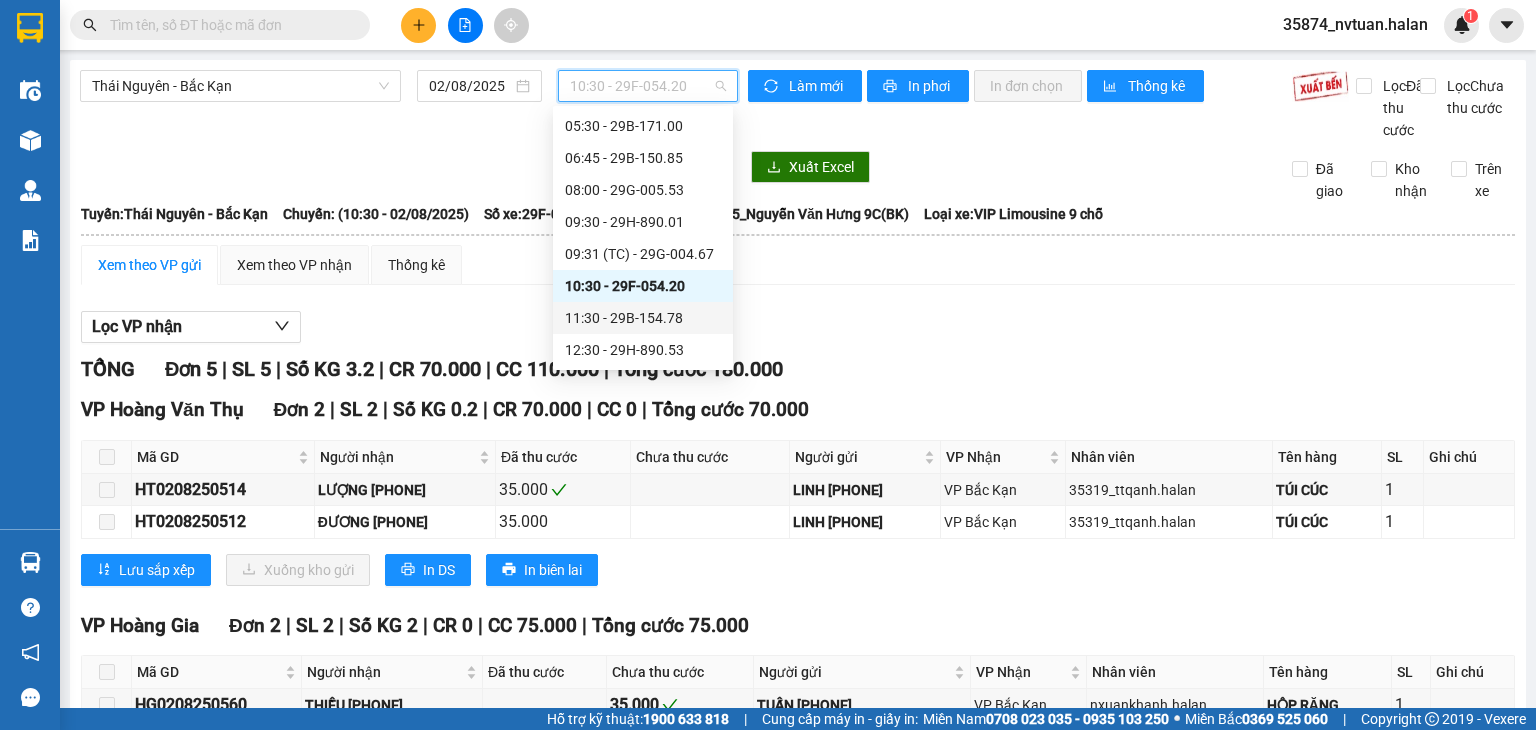 click on "11:30     - [PLATE_NUMBER]" at bounding box center (643, 318) 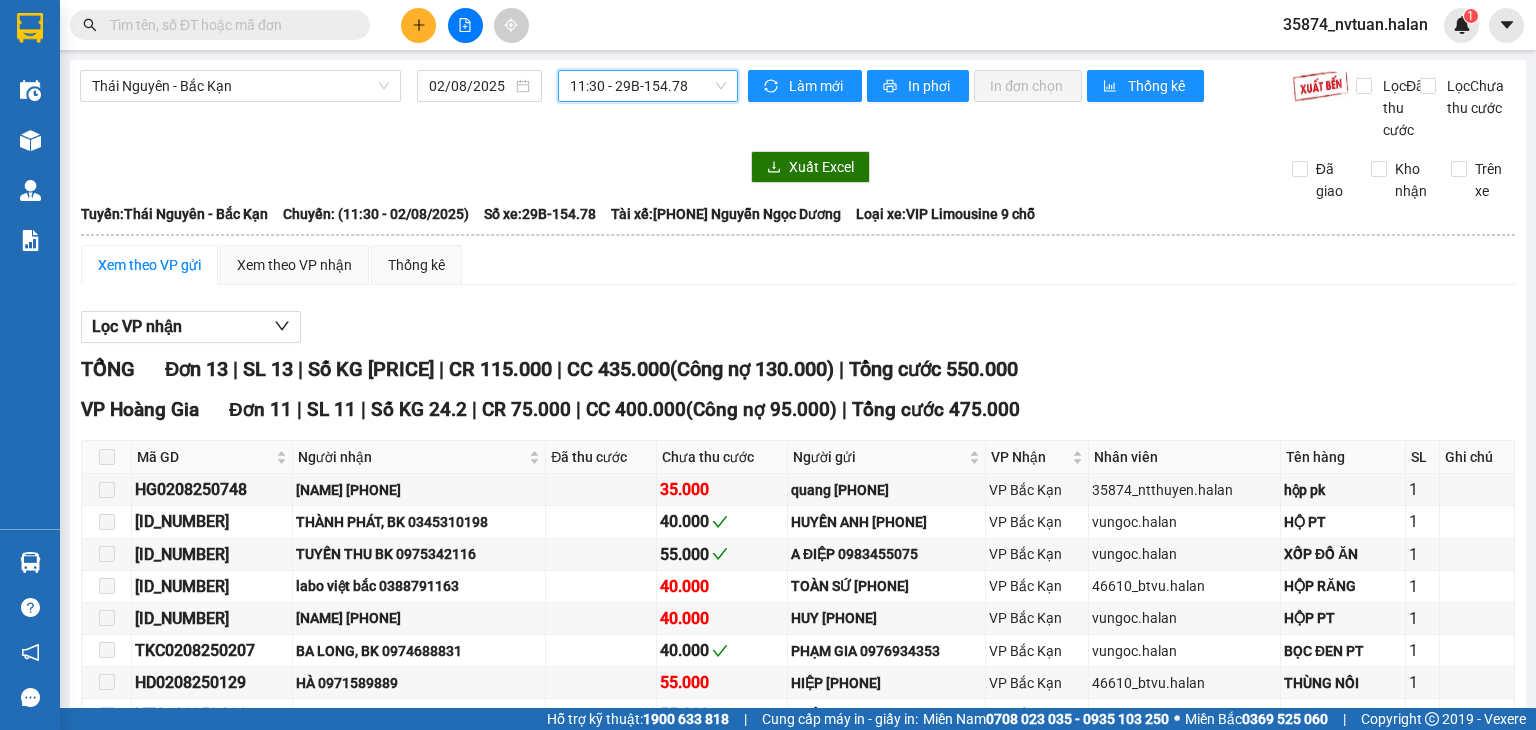 click on "11:30     - [PLATE_NUMBER]" at bounding box center (648, 86) 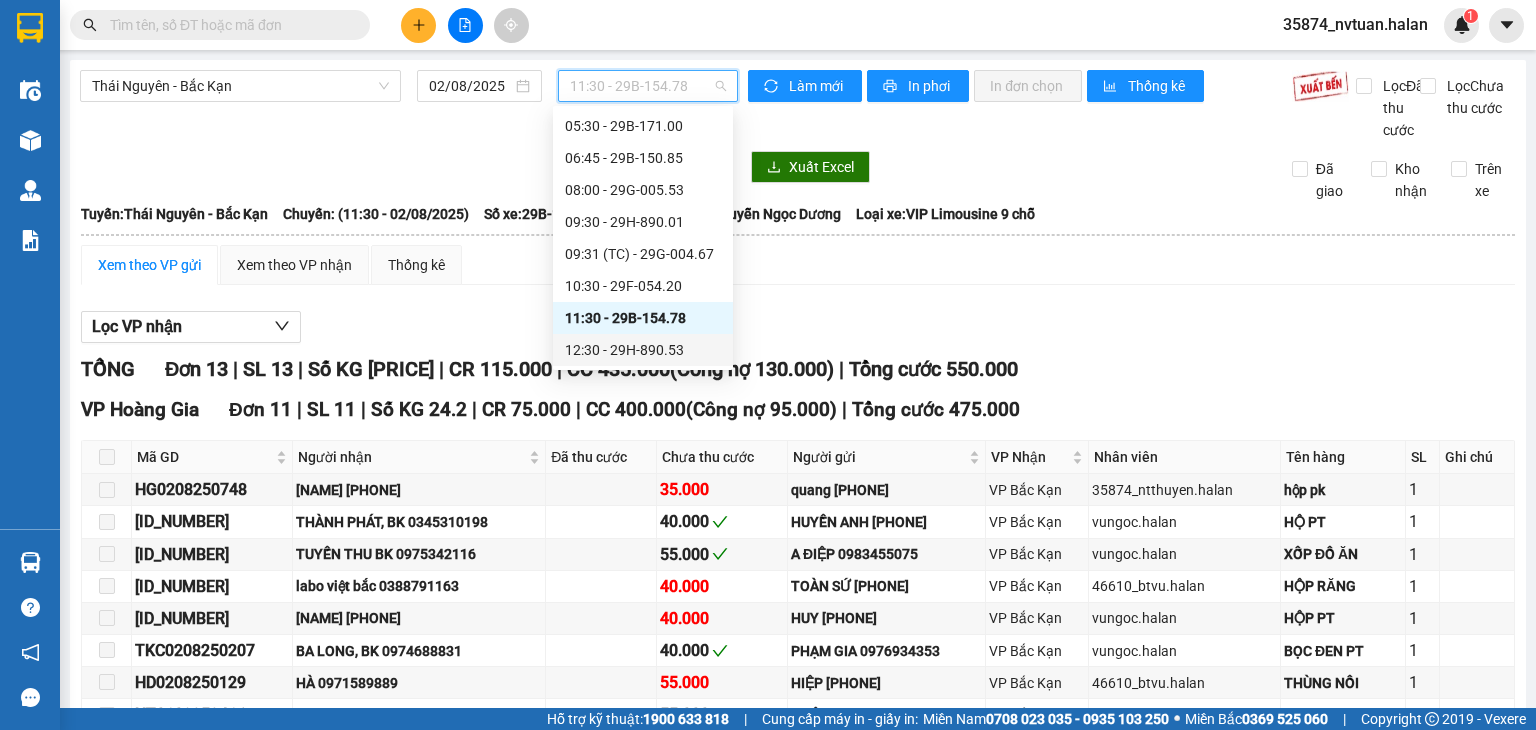 click on "12:30     - 29H-890.53" at bounding box center [643, 350] 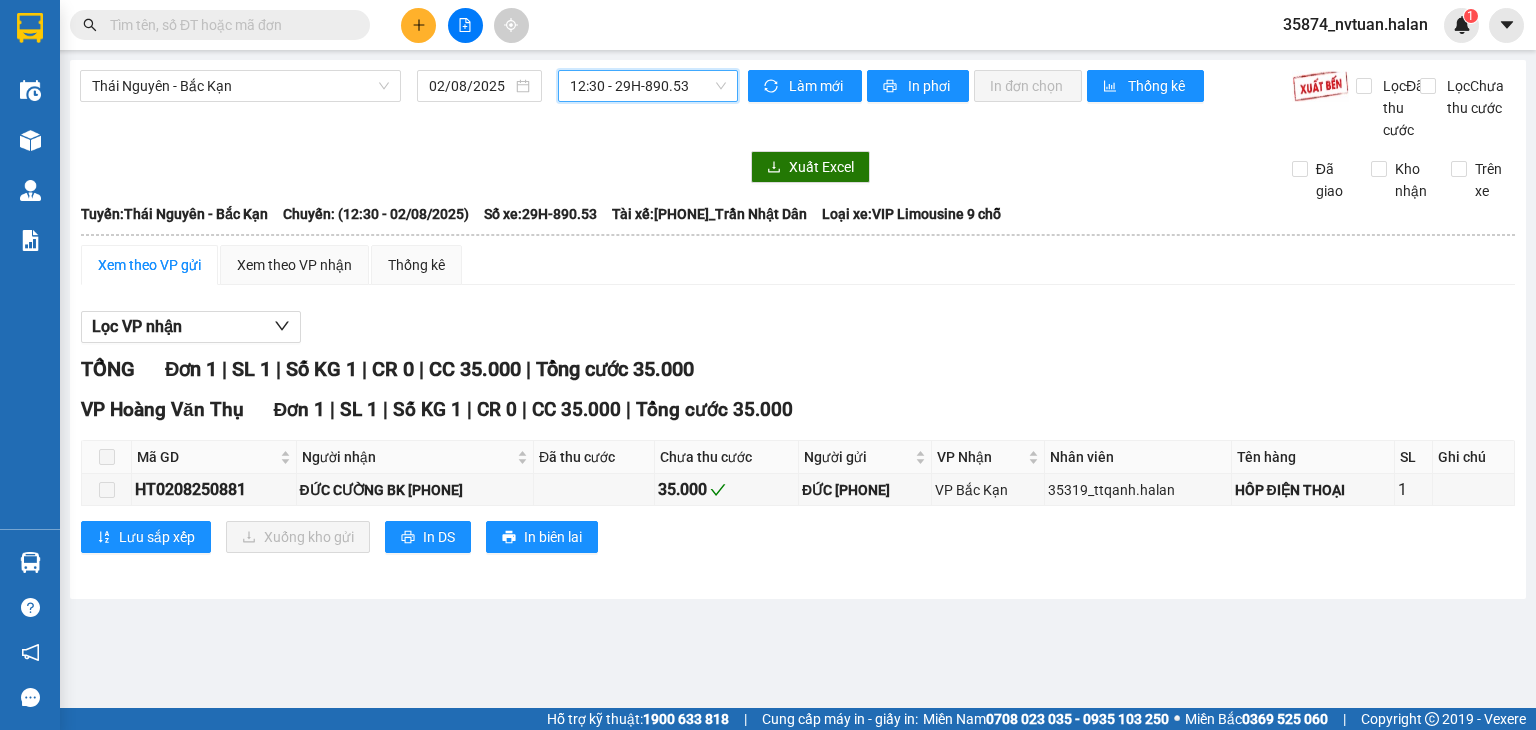 click on "12:30     - 29H-890.53" at bounding box center (648, 86) 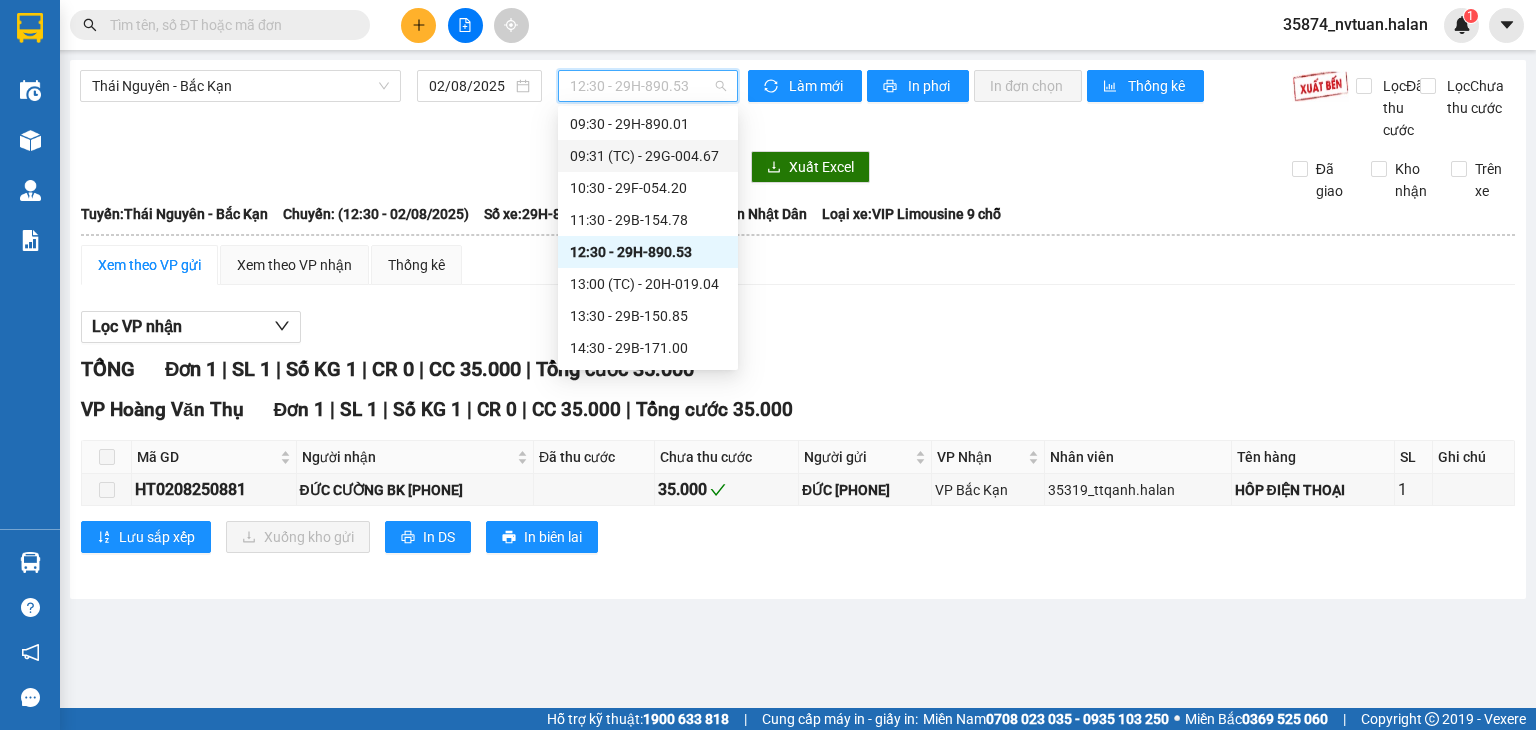 scroll, scrollTop: 132, scrollLeft: 0, axis: vertical 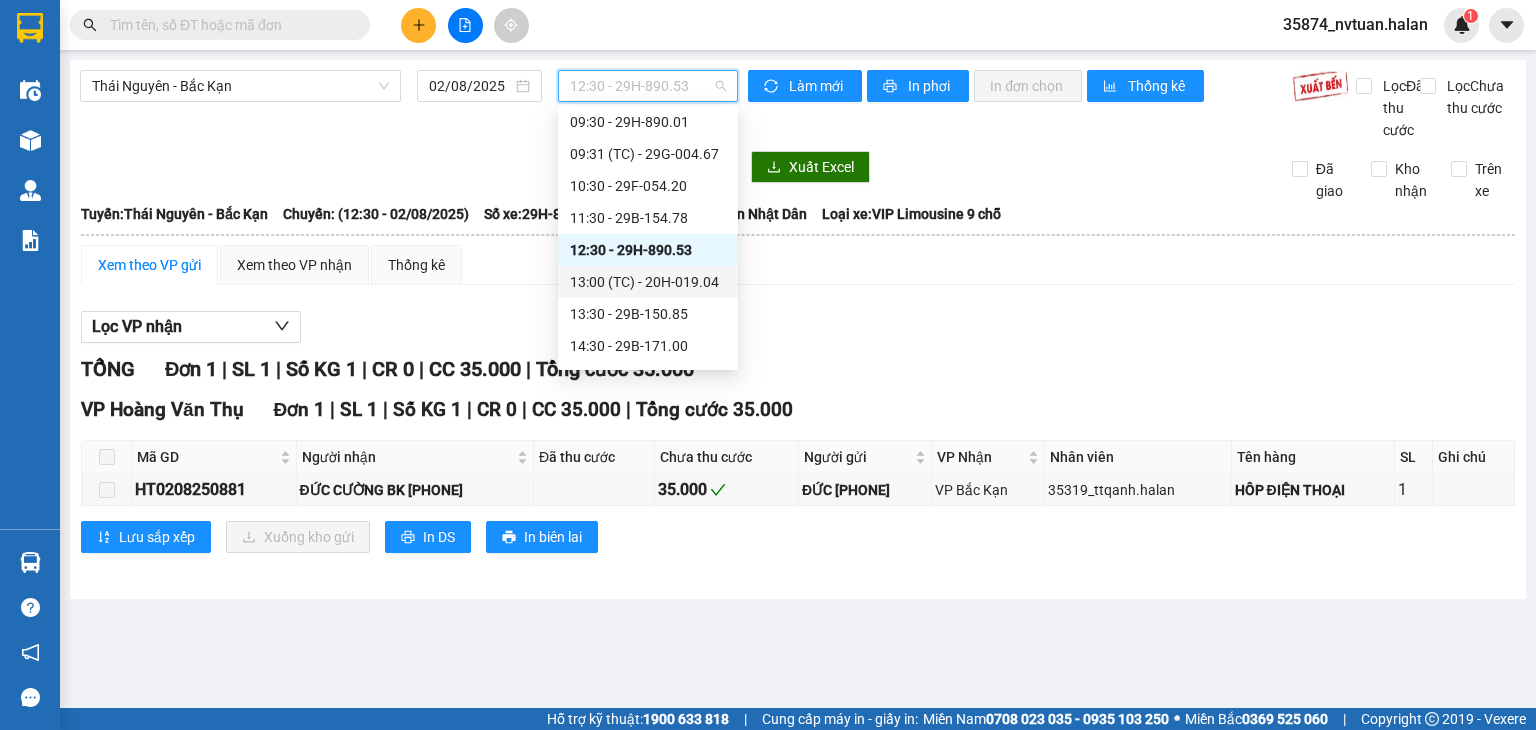 click on "[TIME]   (TC)   - [VEHICLE_ID]" at bounding box center [648, 282] 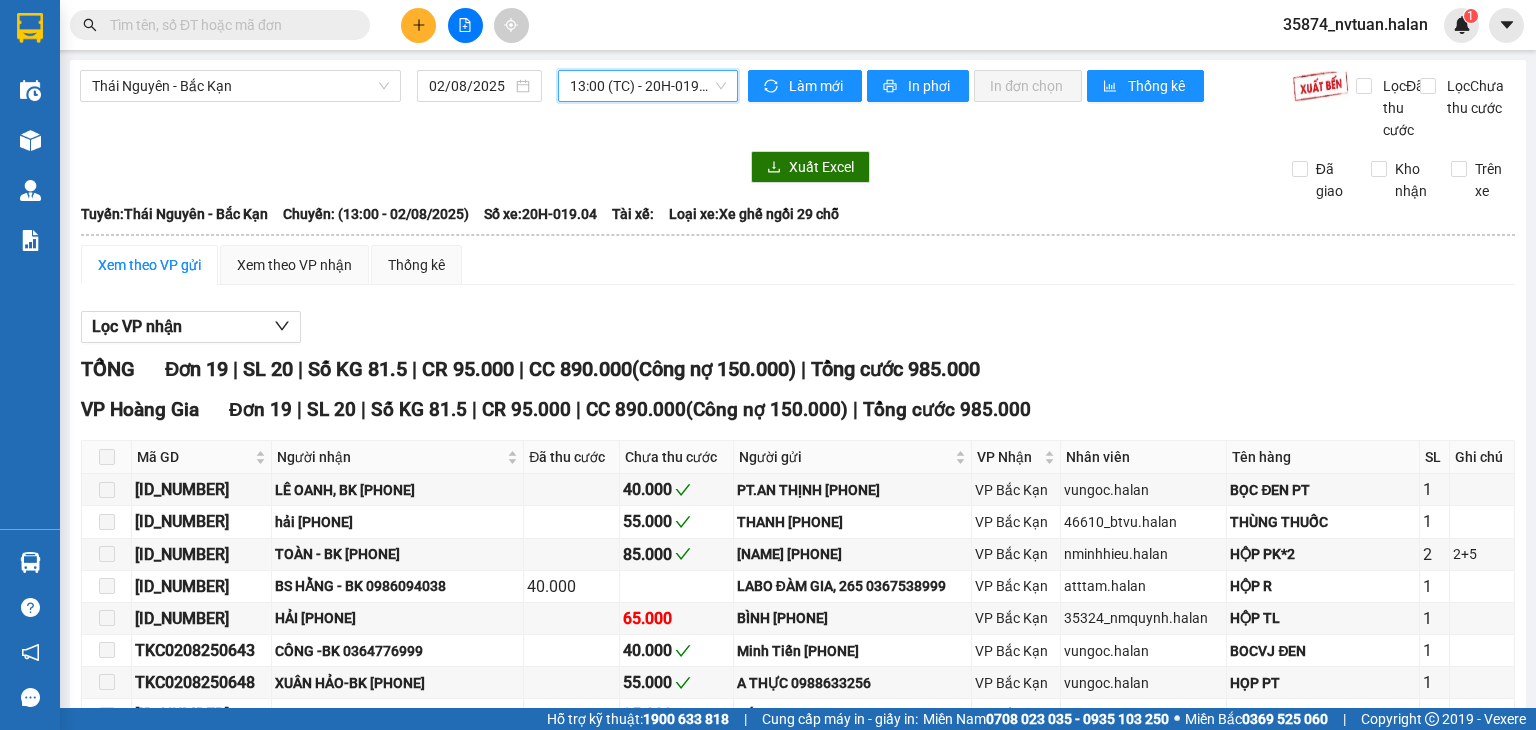 click on "[TIME]   (TC)   - [VEHICLE_ID]" at bounding box center (648, 86) 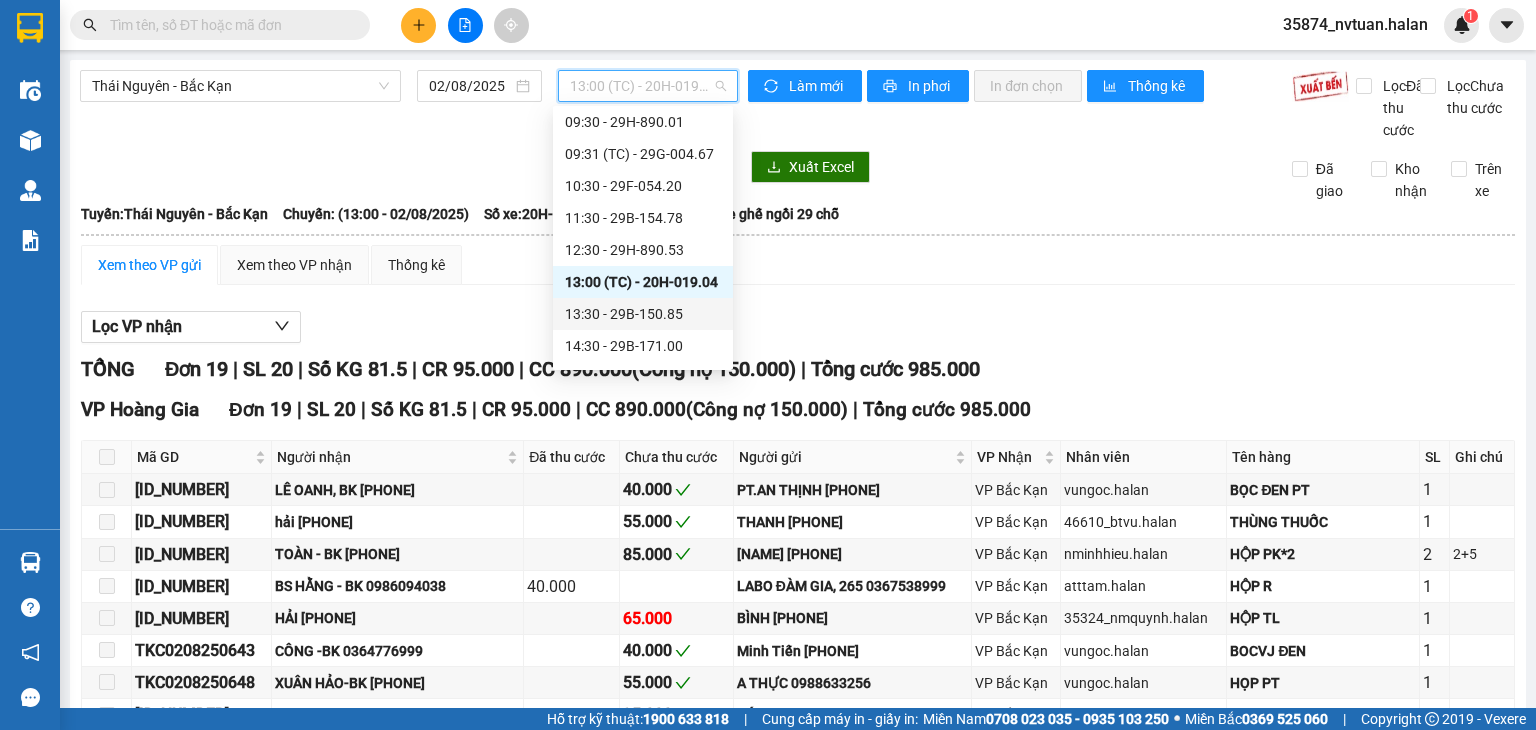 click on "13:30     - [PLATE_NUMBER]" at bounding box center (643, 314) 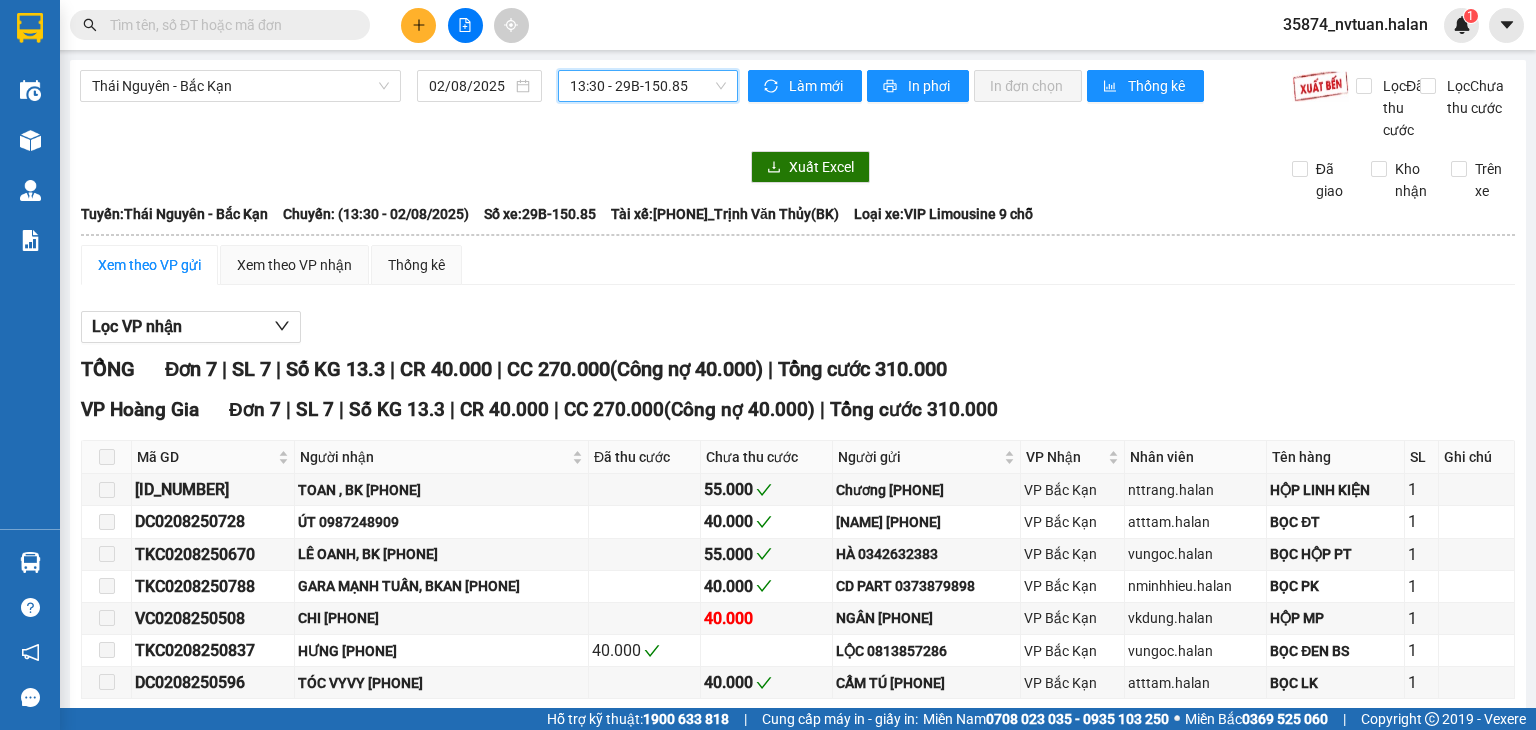 click on "13:30     - [PLATE_NUMBER]" at bounding box center [648, 86] 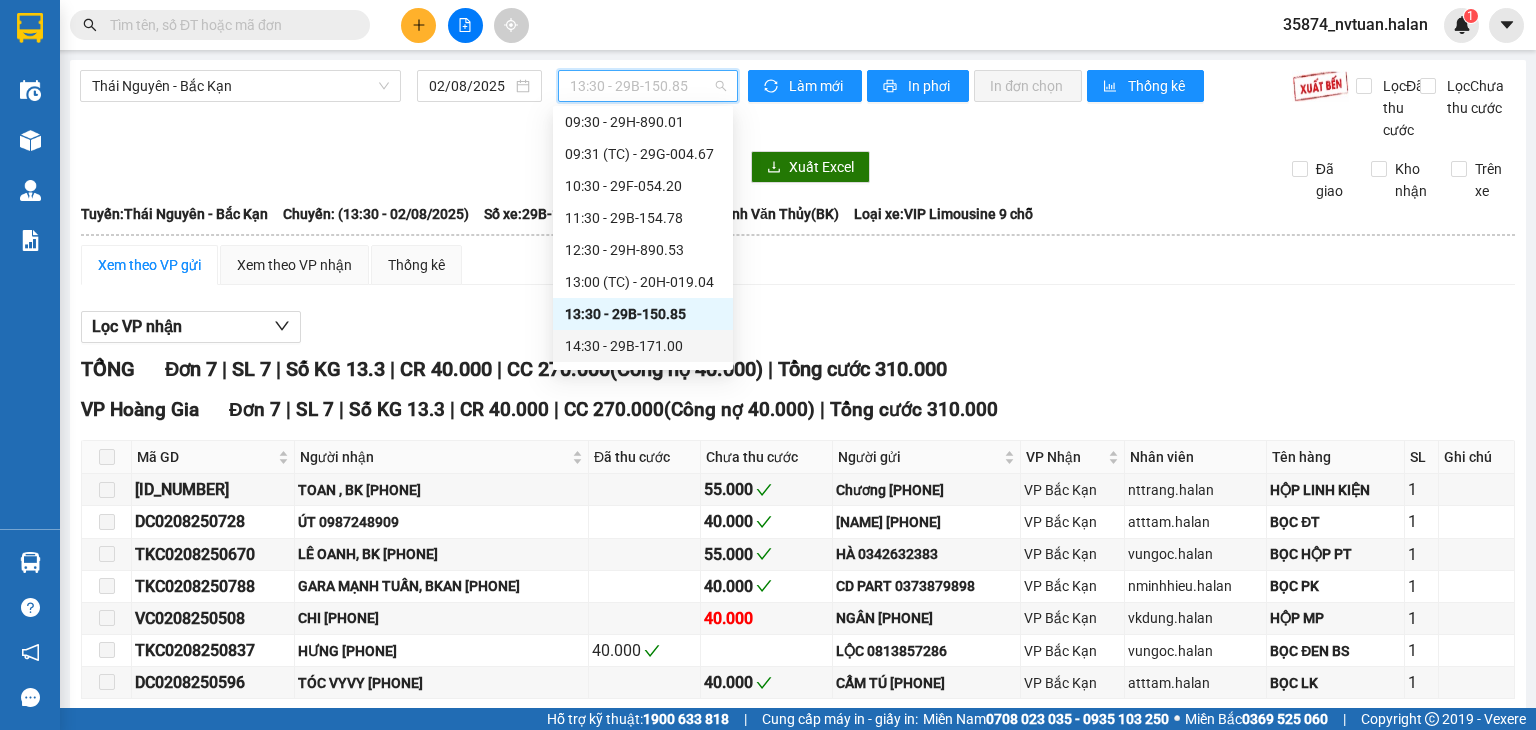 click on "14:30     - [PLATE_NUMBER]" at bounding box center (643, 346) 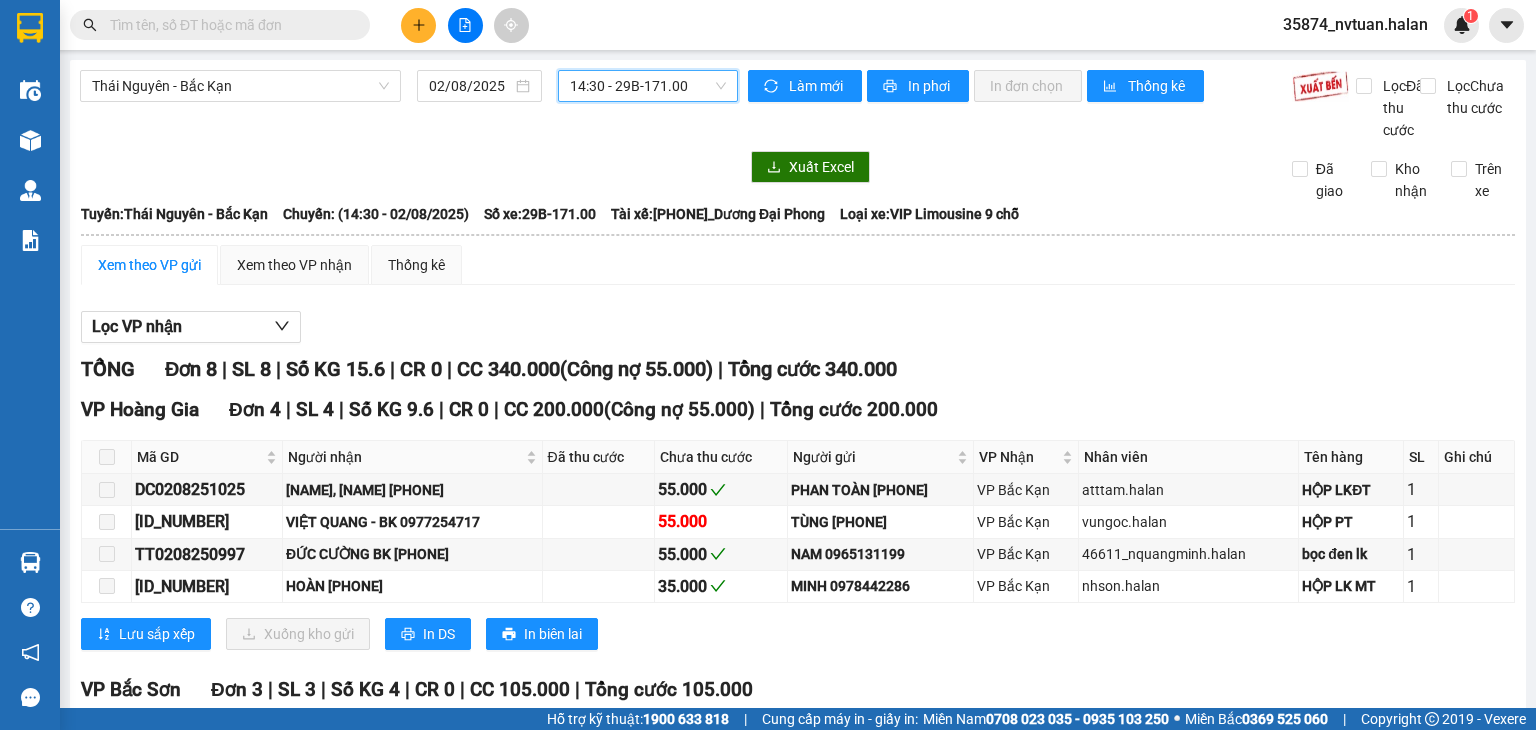 click on "14:30     - [PLATE_NUMBER]" at bounding box center [648, 86] 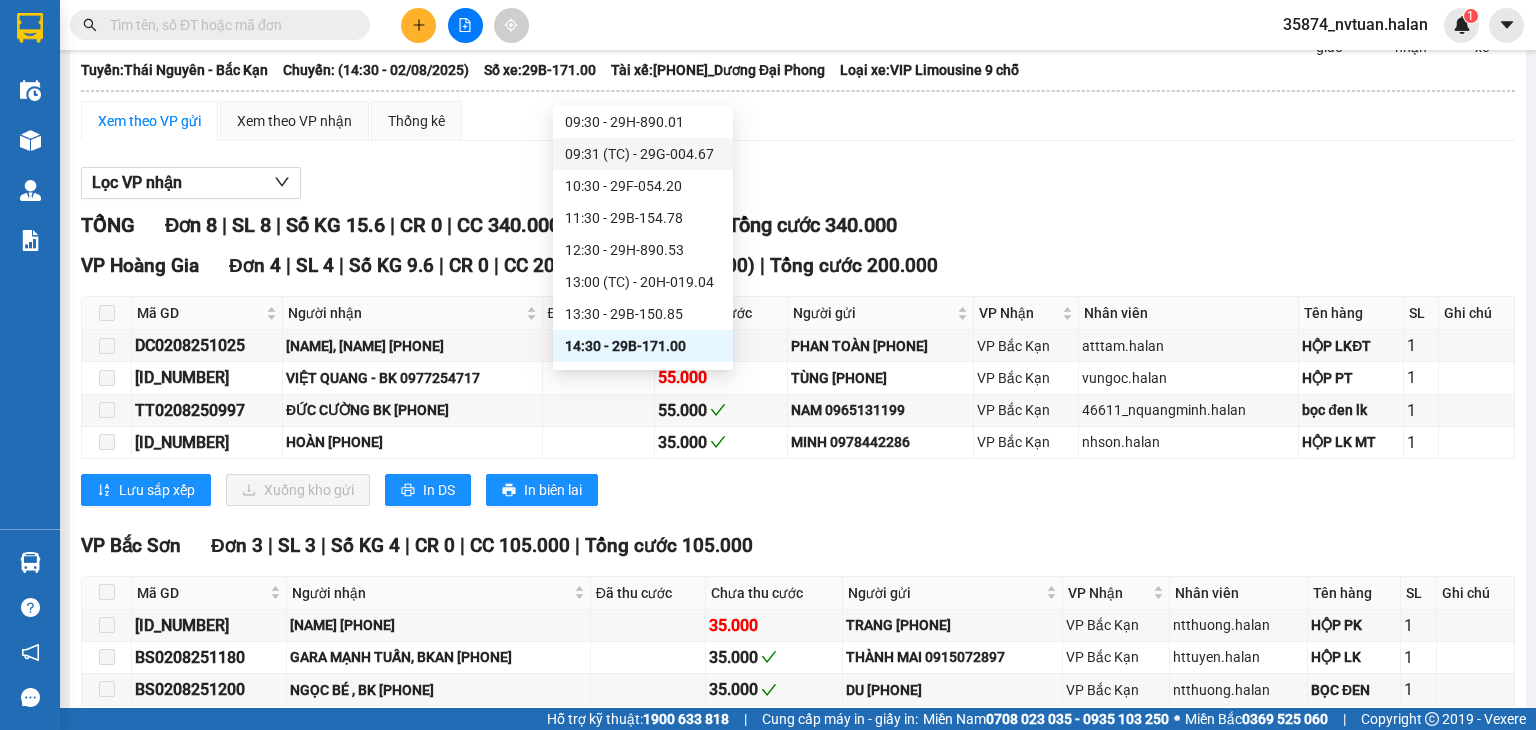 scroll, scrollTop: 200, scrollLeft: 0, axis: vertical 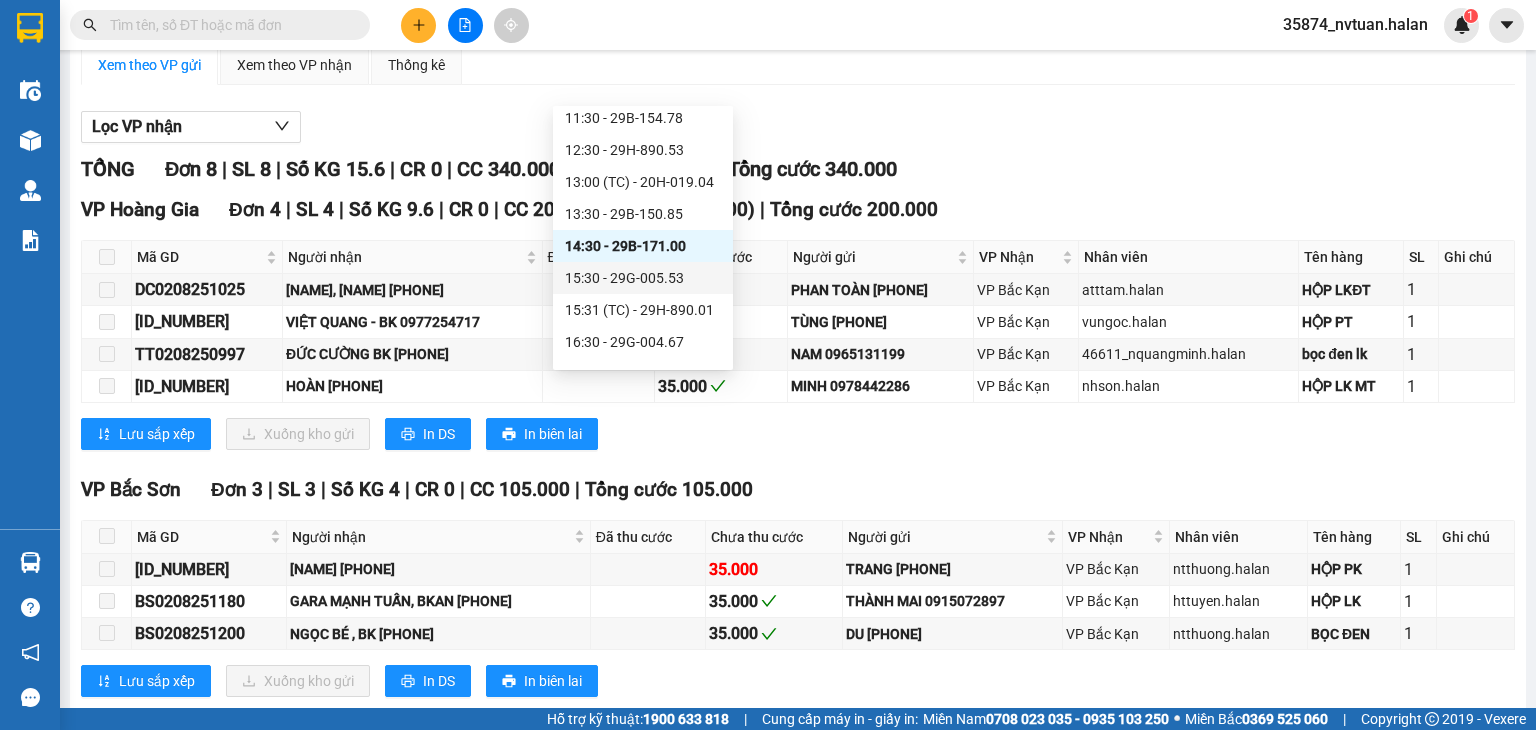 click on "[TIME] - [ADDRESS]" at bounding box center (643, 278) 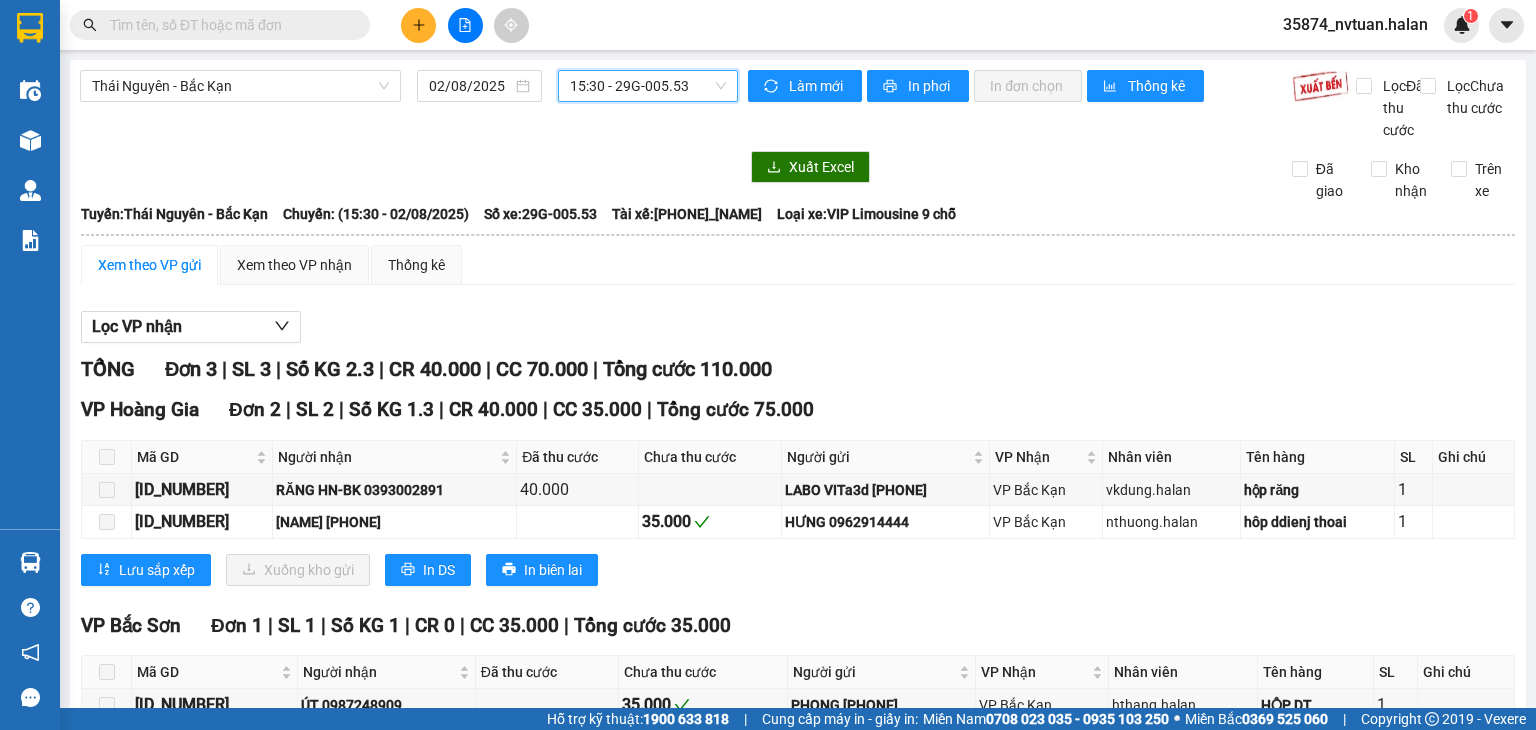 click on "[TIME] - [ADDRESS]" at bounding box center (648, 86) 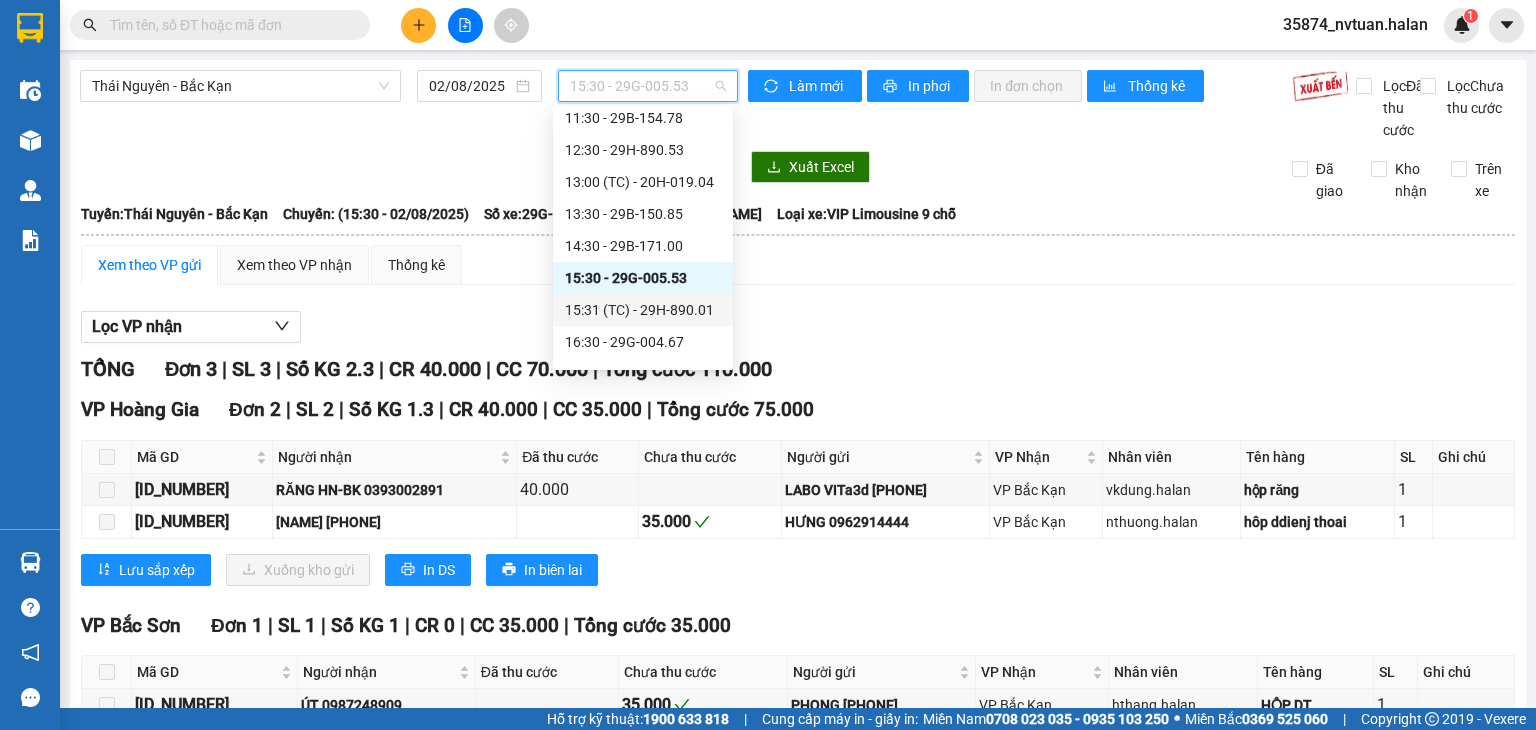 click on "15:31   (TC)   - 29H-890.01" at bounding box center (643, 310) 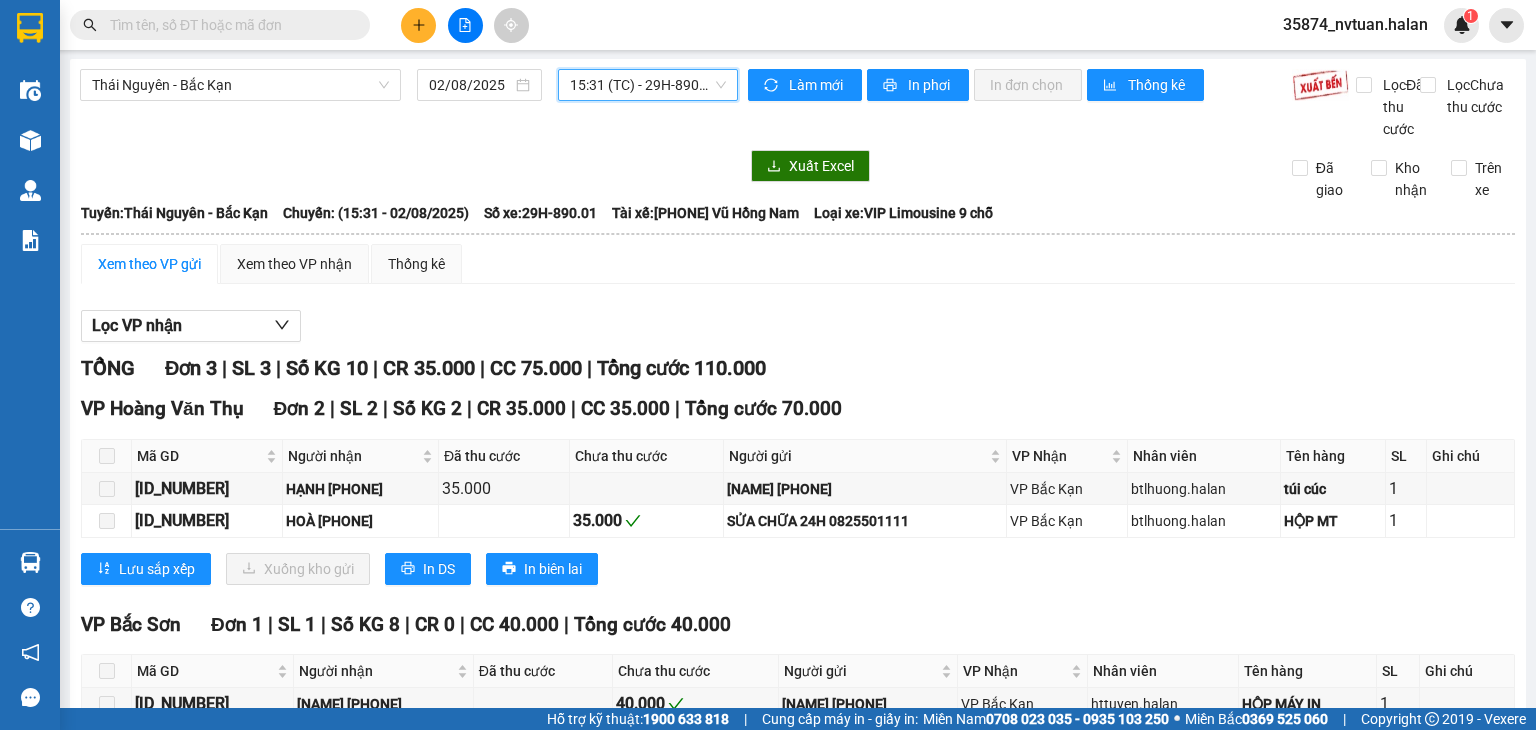 scroll, scrollTop: 0, scrollLeft: 0, axis: both 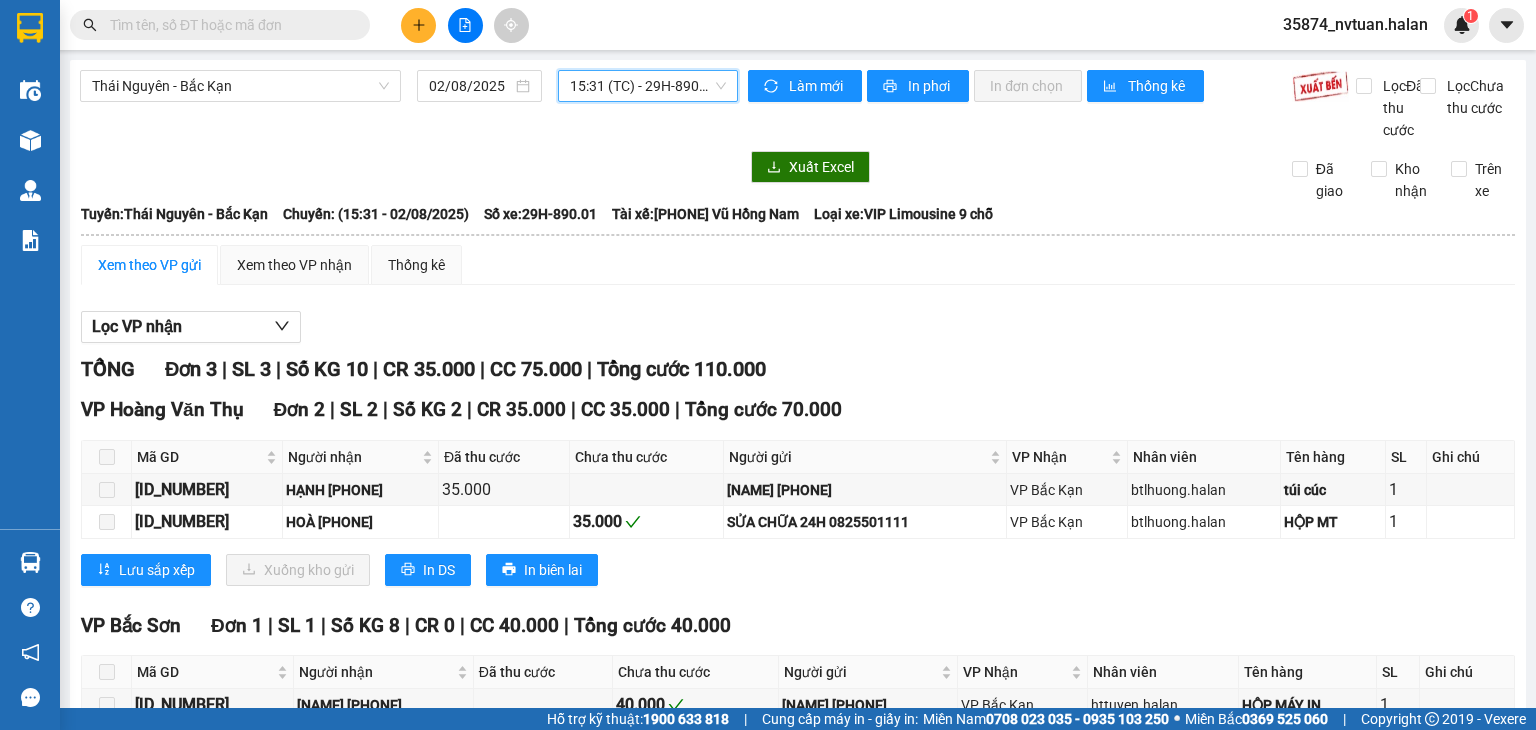 click on "15:31   (TC)   - 29H-890.01" at bounding box center [648, 86] 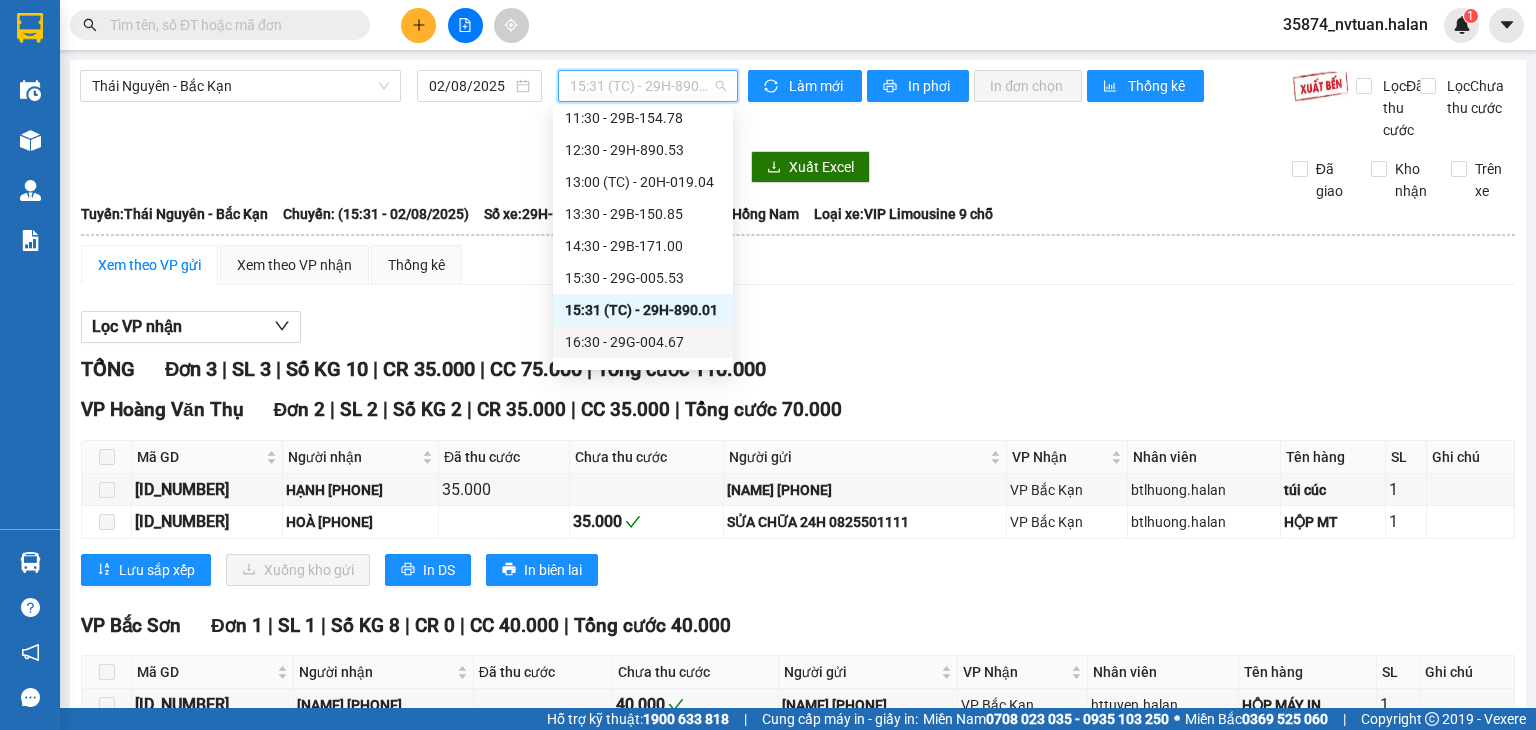 click on "16:30     - [PLATE_NUMBER]" at bounding box center (643, 342) 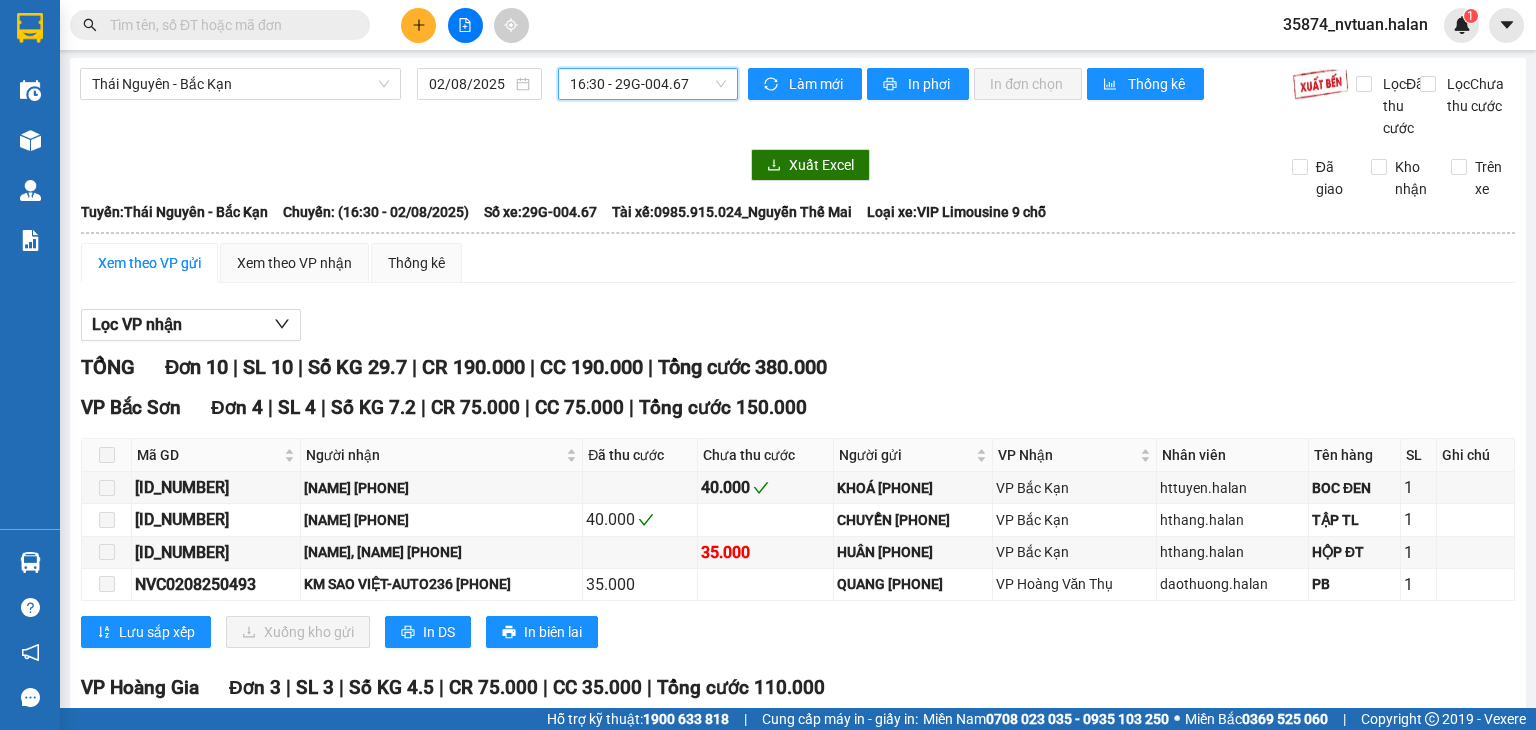 scroll, scrollTop: 0, scrollLeft: 0, axis: both 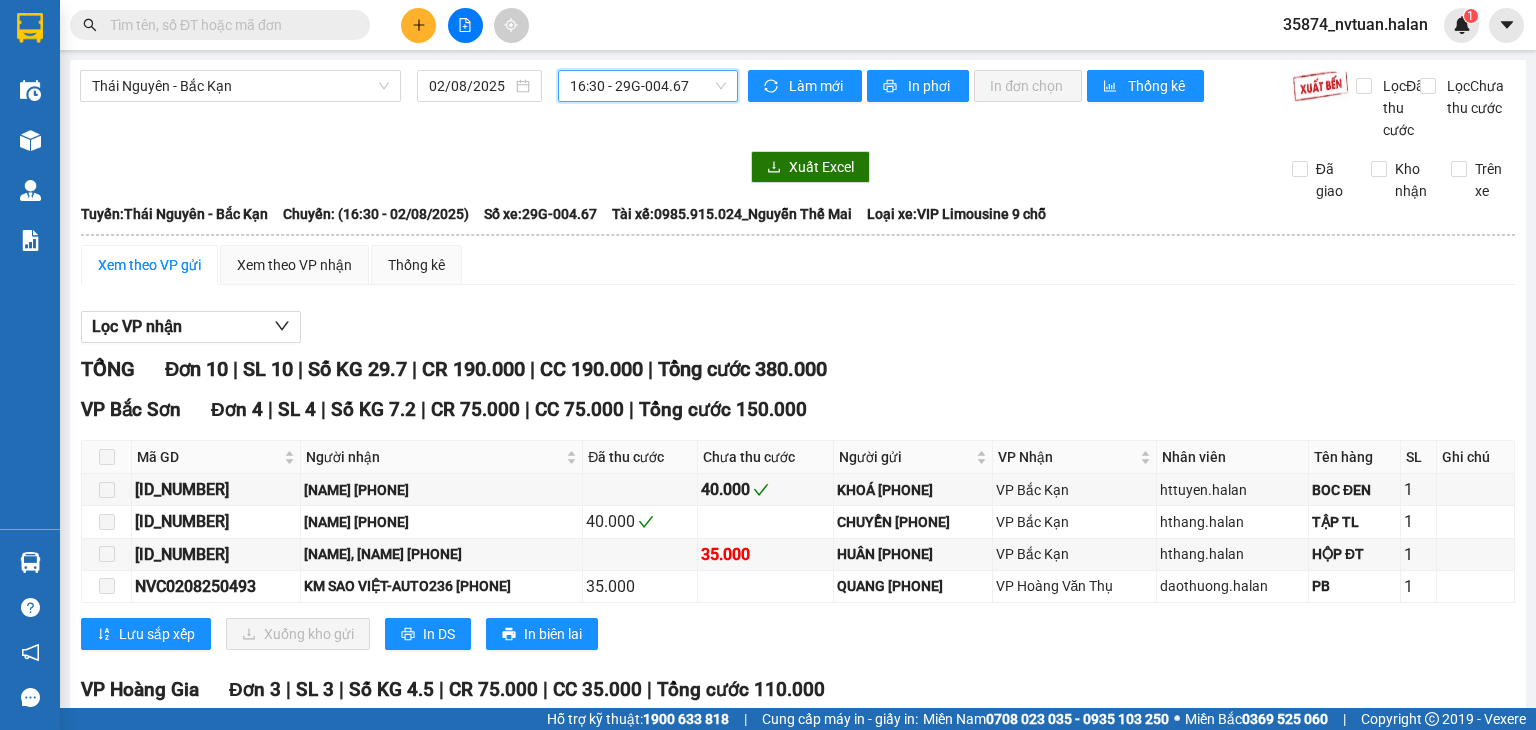 click on "16:30     - [PLATE_NUMBER]" at bounding box center [648, 86] 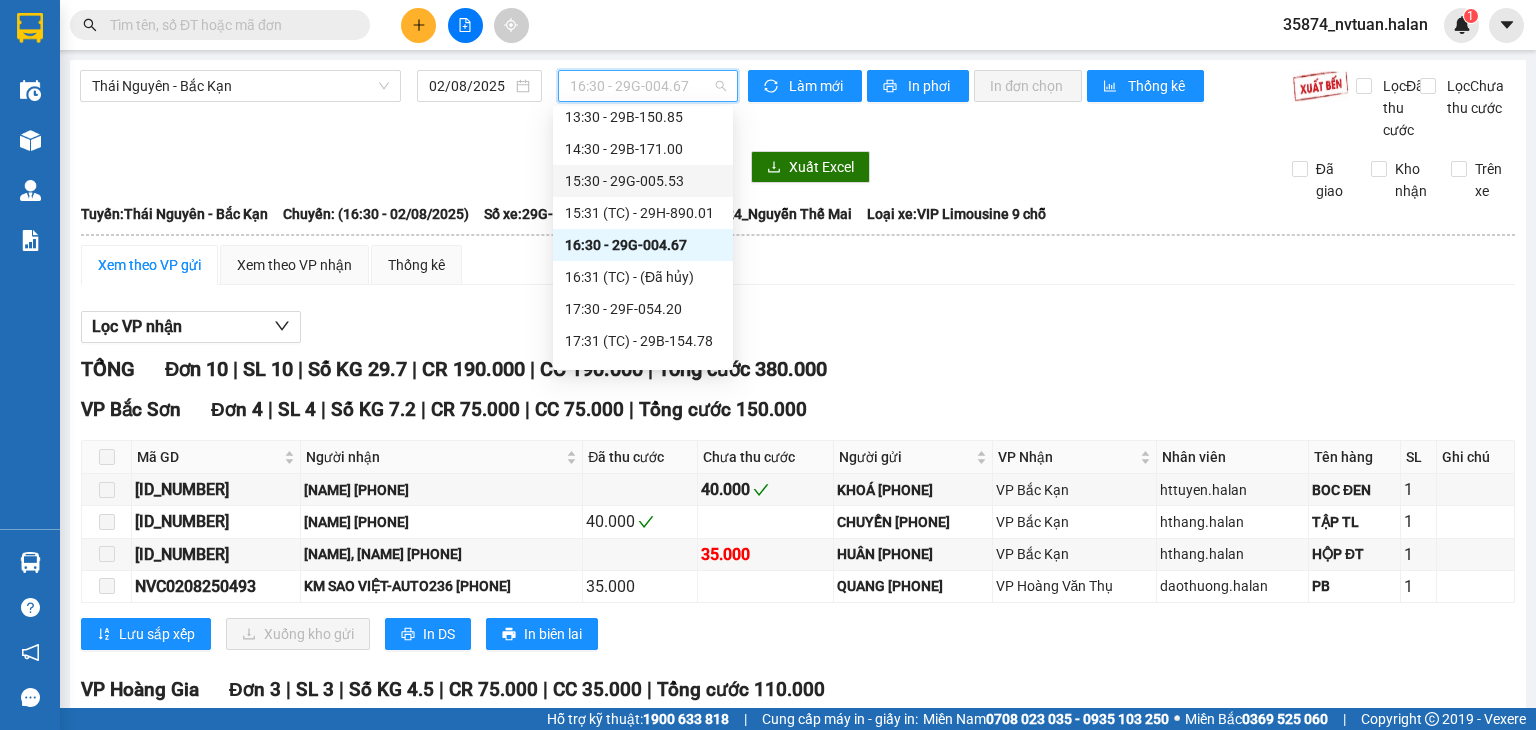 scroll, scrollTop: 332, scrollLeft: 0, axis: vertical 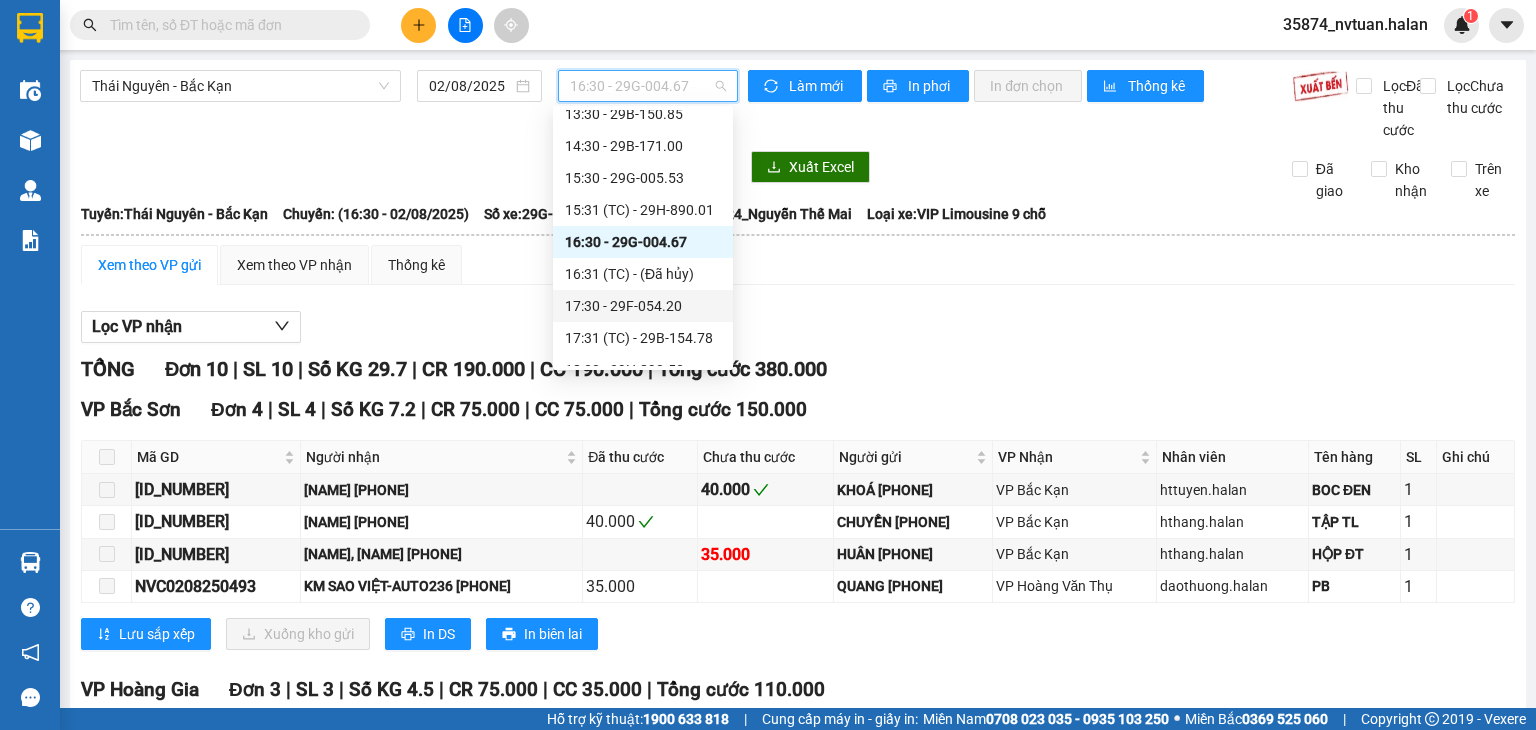 click on "17:30     - 29F-054.20" at bounding box center [643, 306] 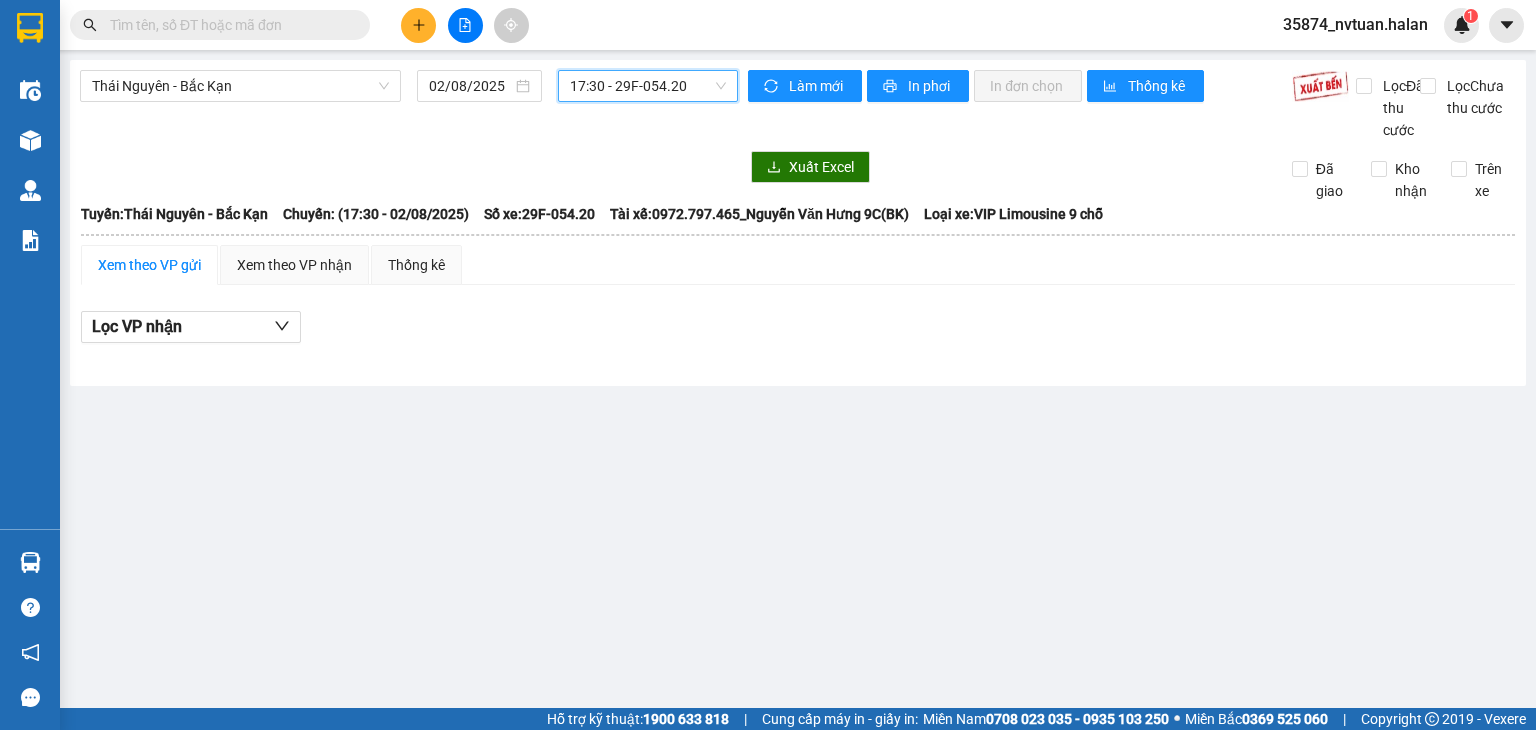 click on "17:30     - 29F-054.20" at bounding box center (648, 86) 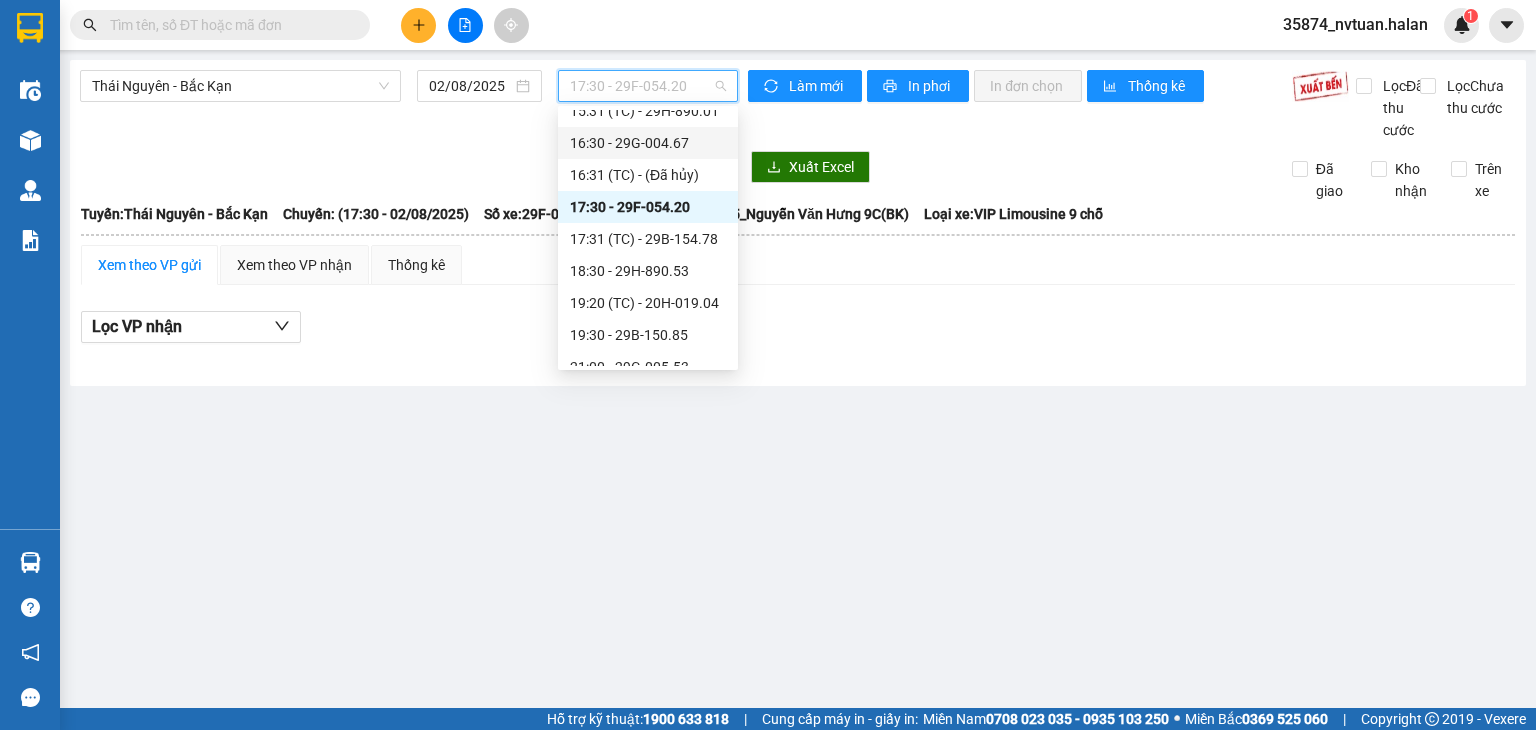 scroll, scrollTop: 432, scrollLeft: 0, axis: vertical 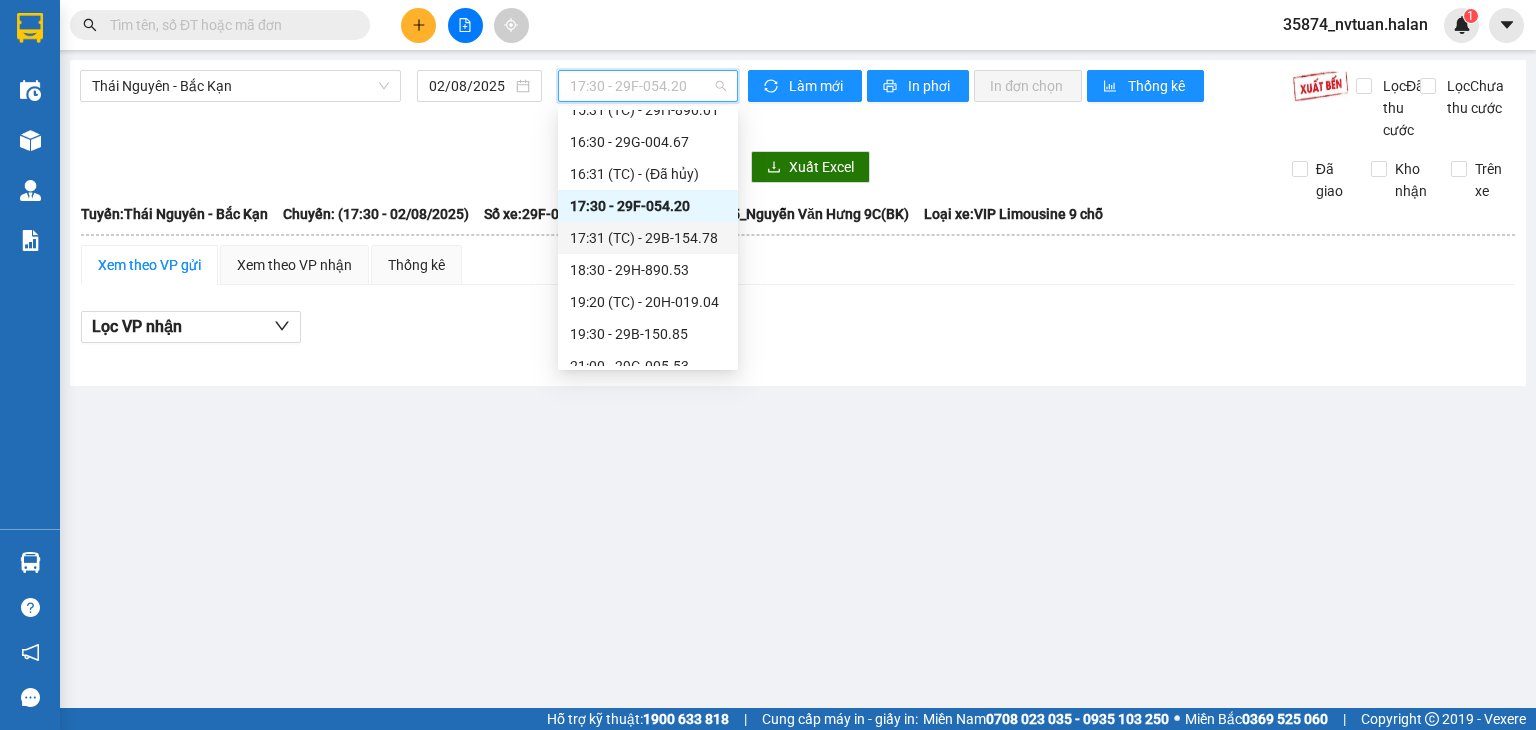 click on "[TIME]   (TC)   - [PRICE]" at bounding box center [648, 238] 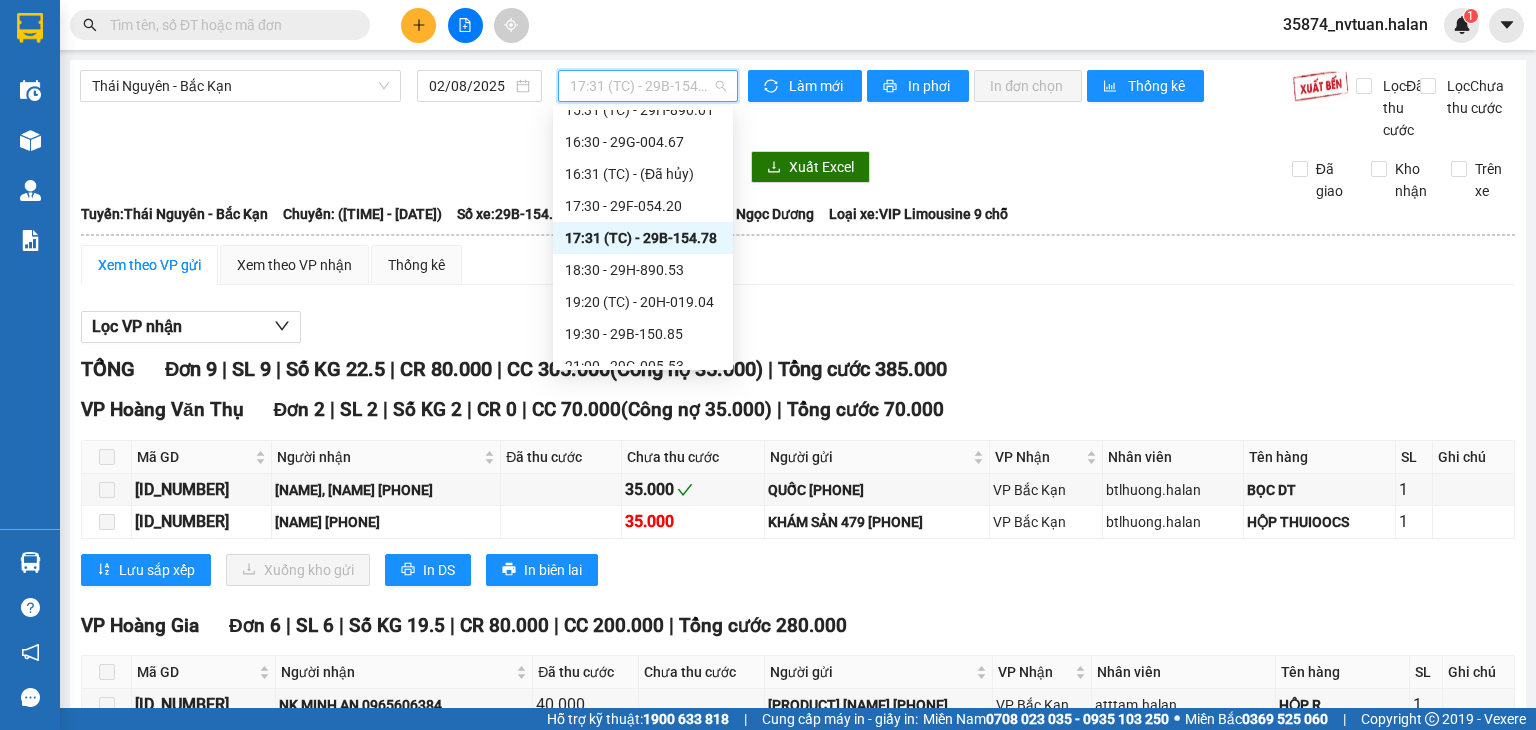 click on "[TIME]   (TC)   - [PRICE]" at bounding box center (648, 86) 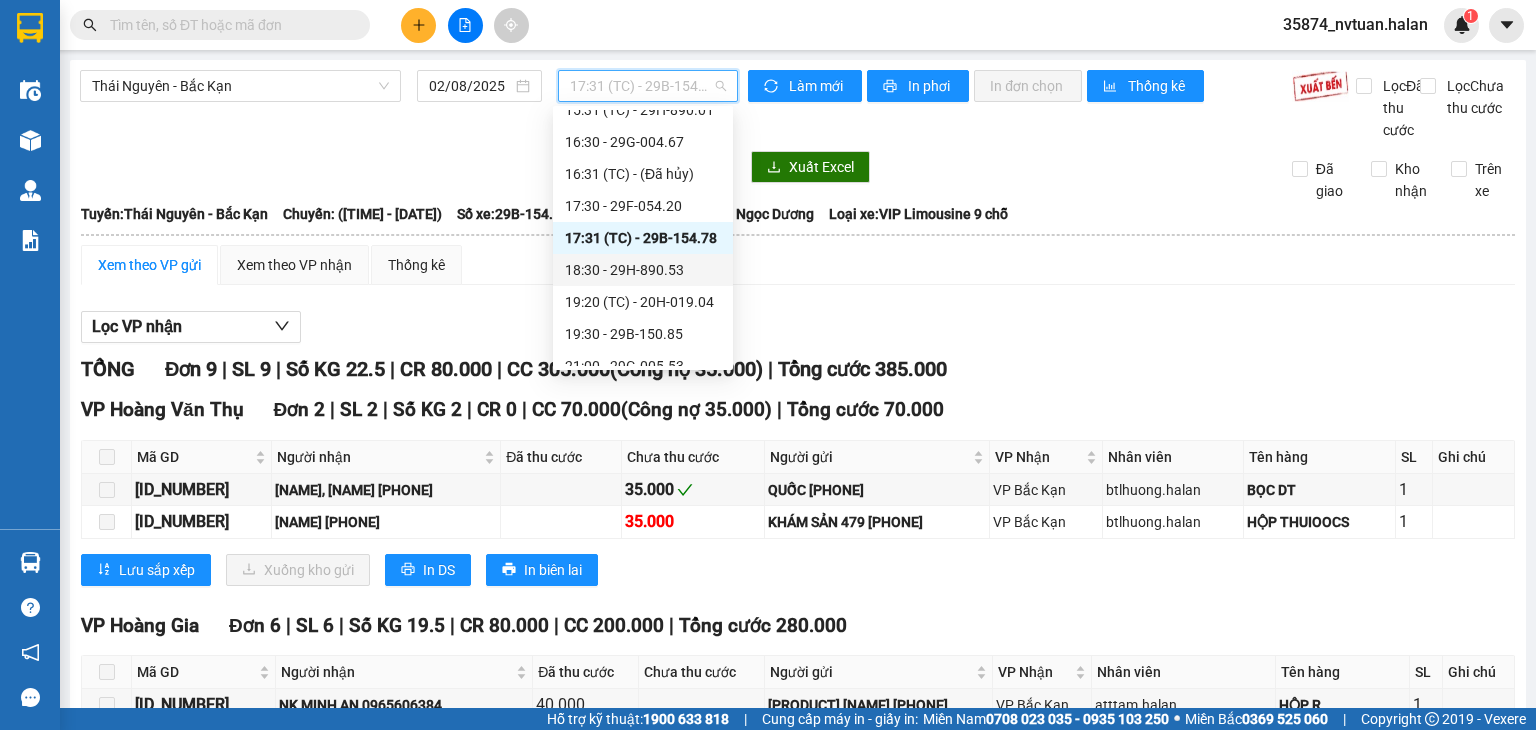 click on "[TIME]     - [PRICE]" at bounding box center [643, 270] 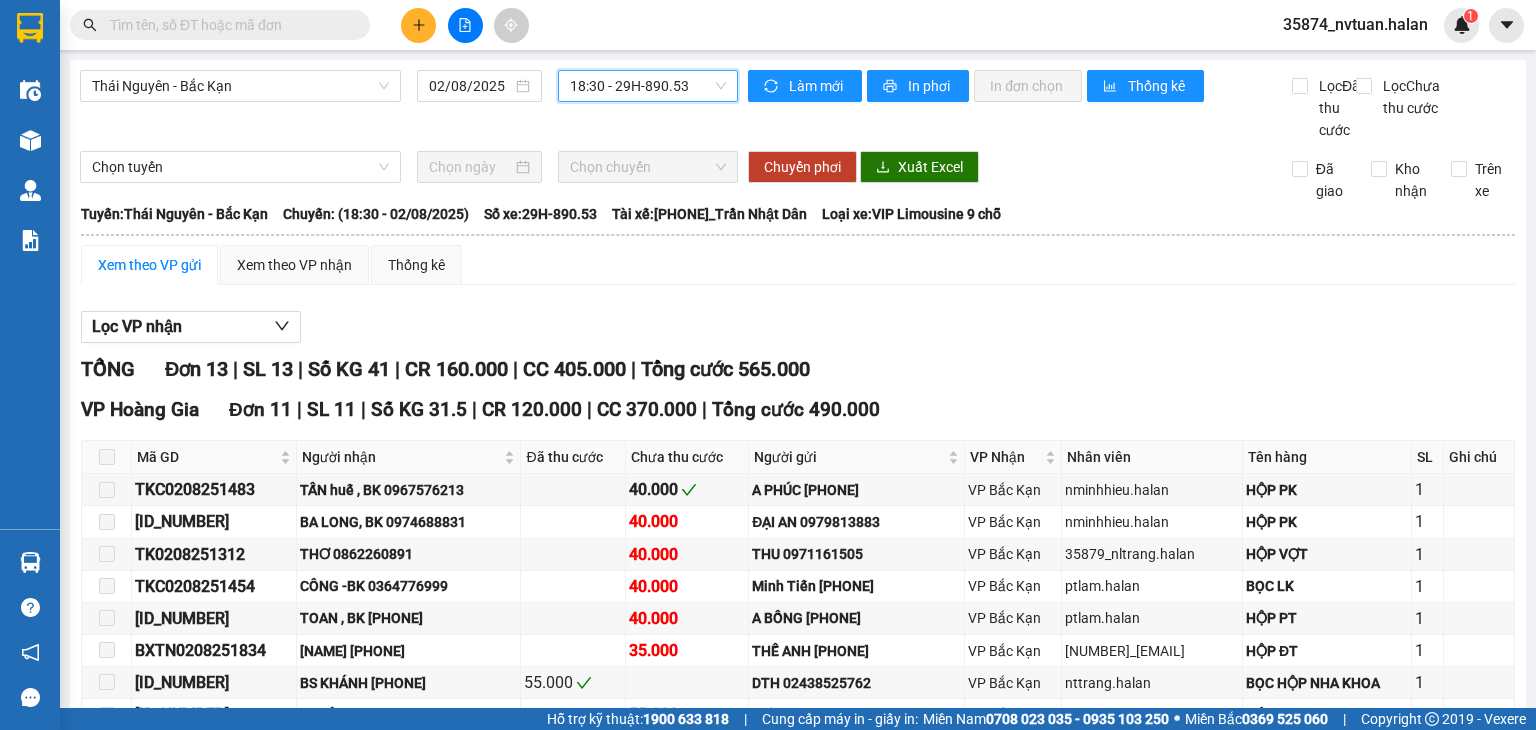 click on "[TIME]     - [PRICE]" at bounding box center [648, 86] 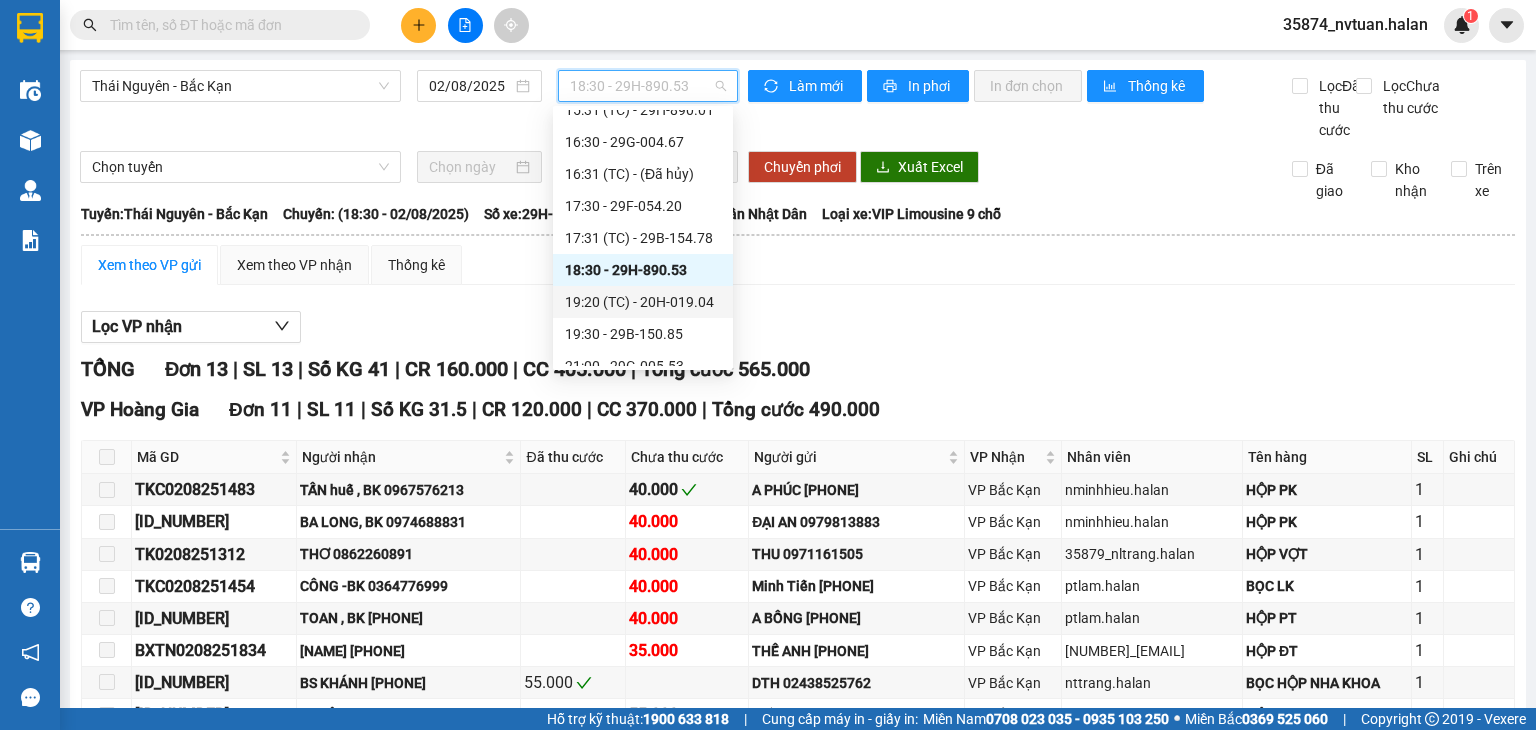click on "[TIME]   (TC)   - [PRICE]" at bounding box center (643, 302) 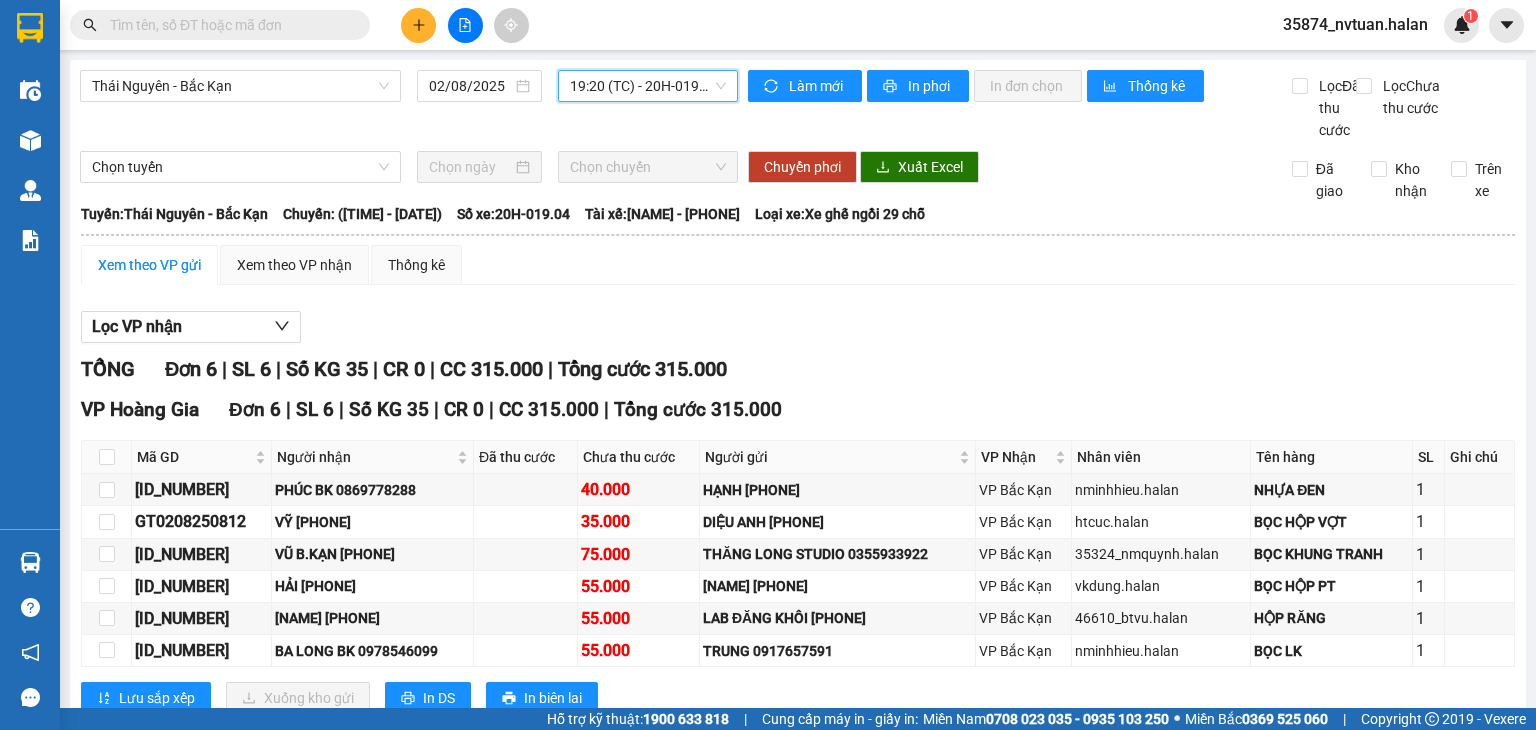 click on "[TIME]   (TC)   - [PRICE]" at bounding box center (648, 86) 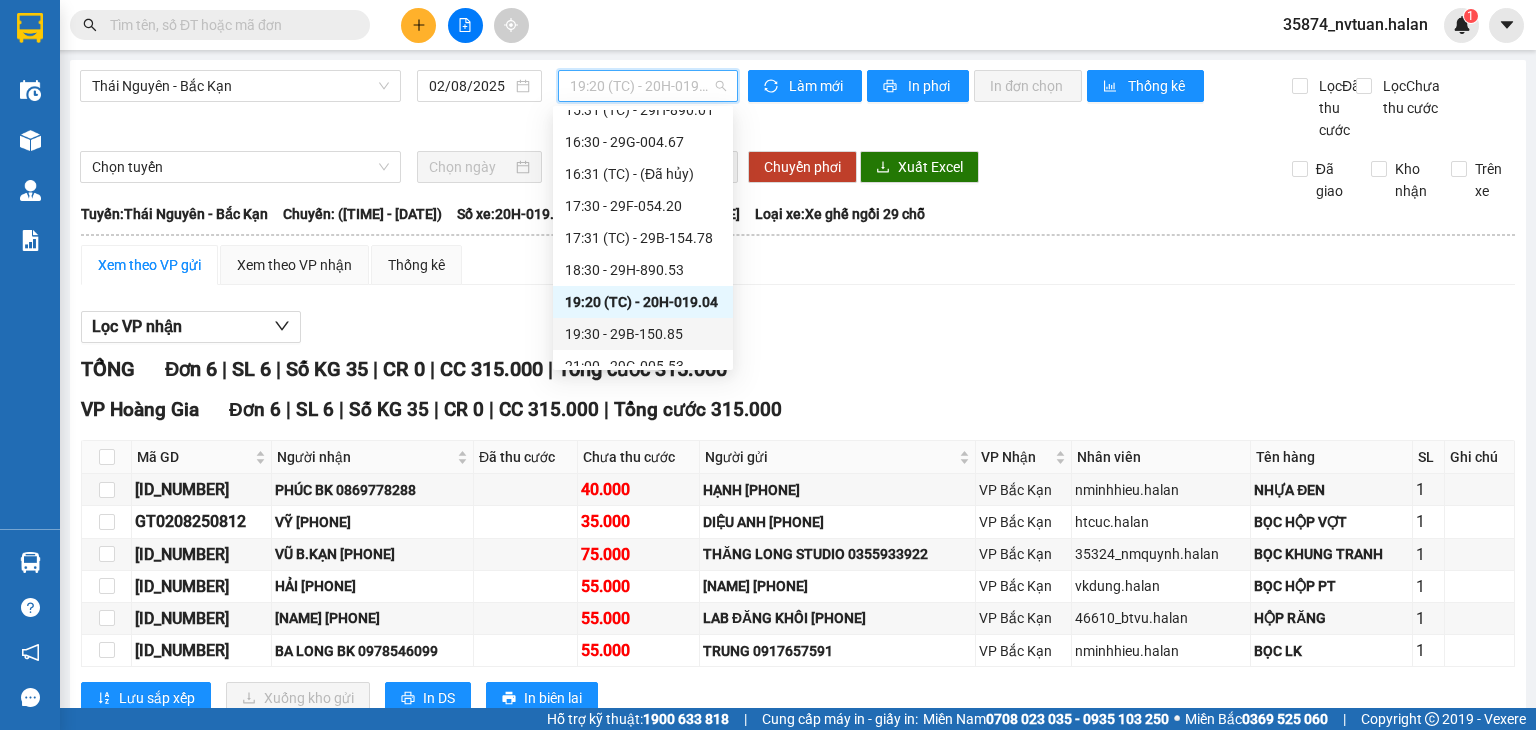 click on "[TIME]     - [PRICE]" at bounding box center [643, 334] 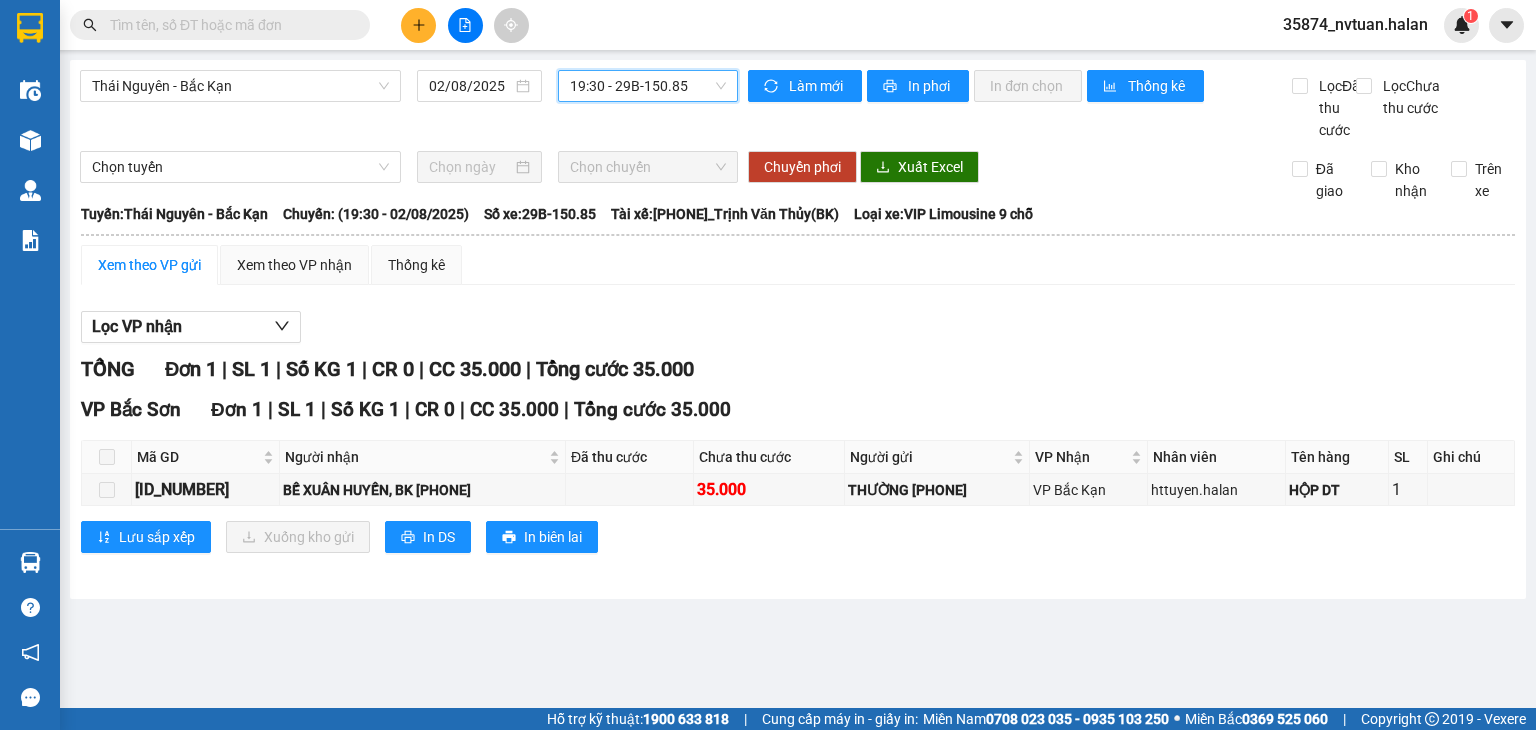 click on "[TIME]     - [PRICE]" at bounding box center [648, 86] 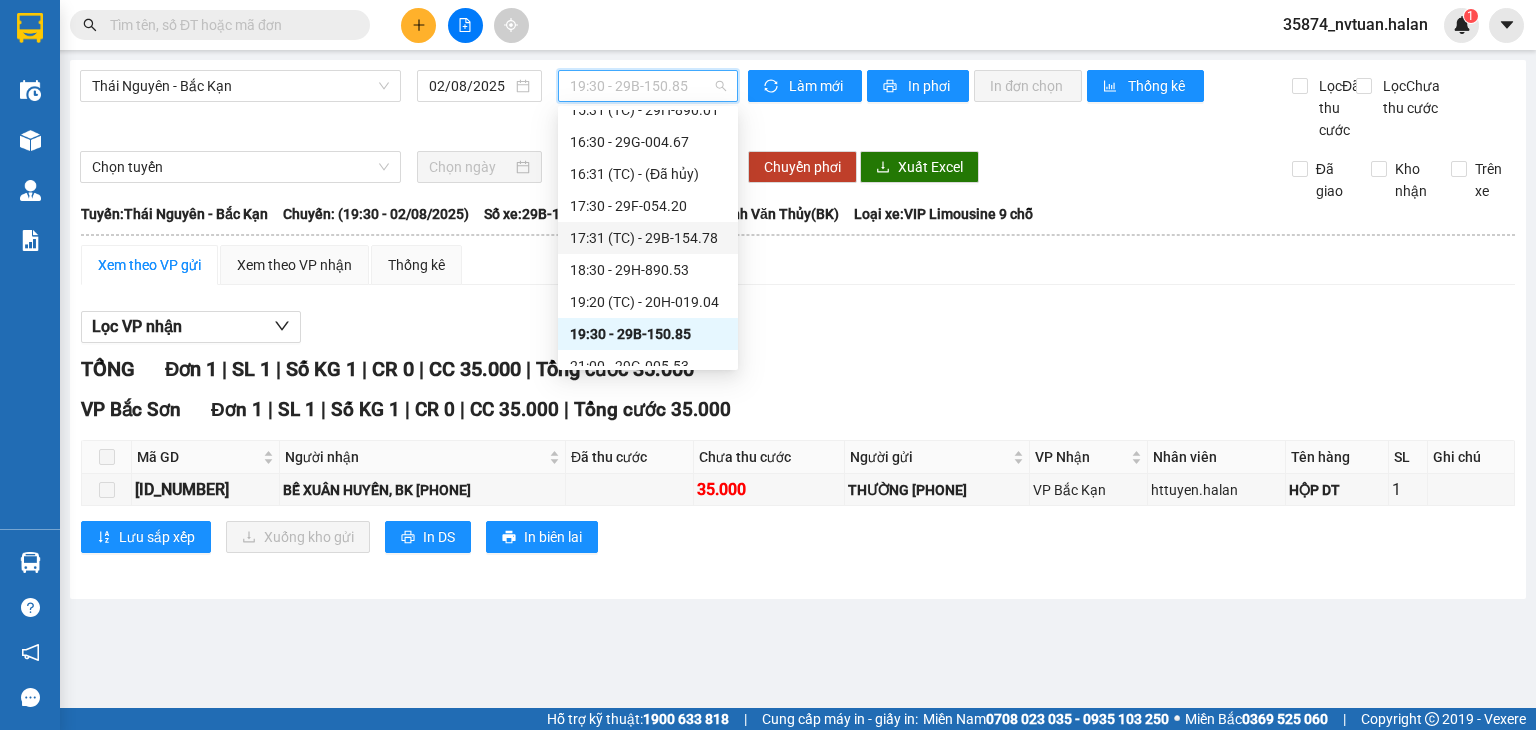 scroll, scrollTop: 448, scrollLeft: 0, axis: vertical 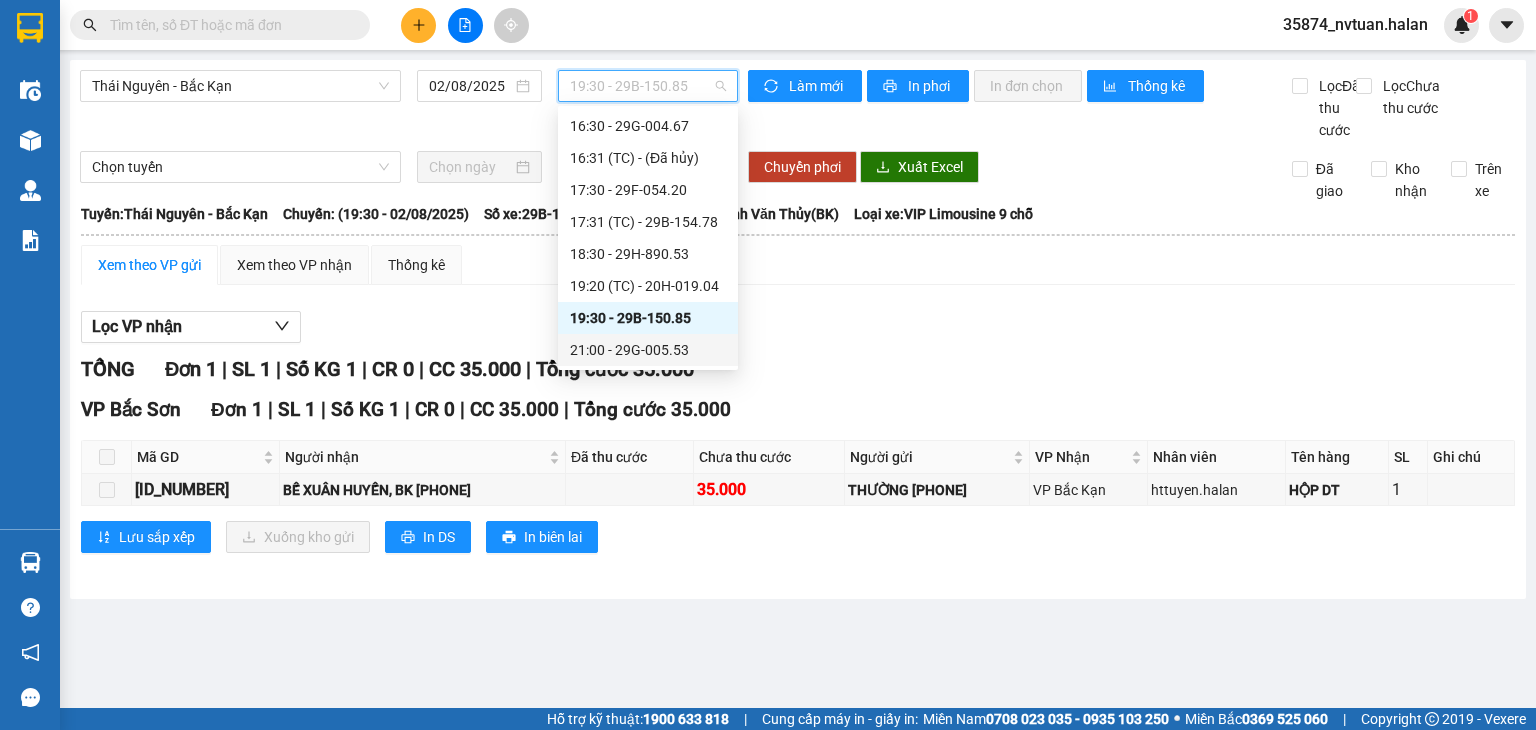 click on "21:00     - [PLATE_NUMBER]" at bounding box center (648, 350) 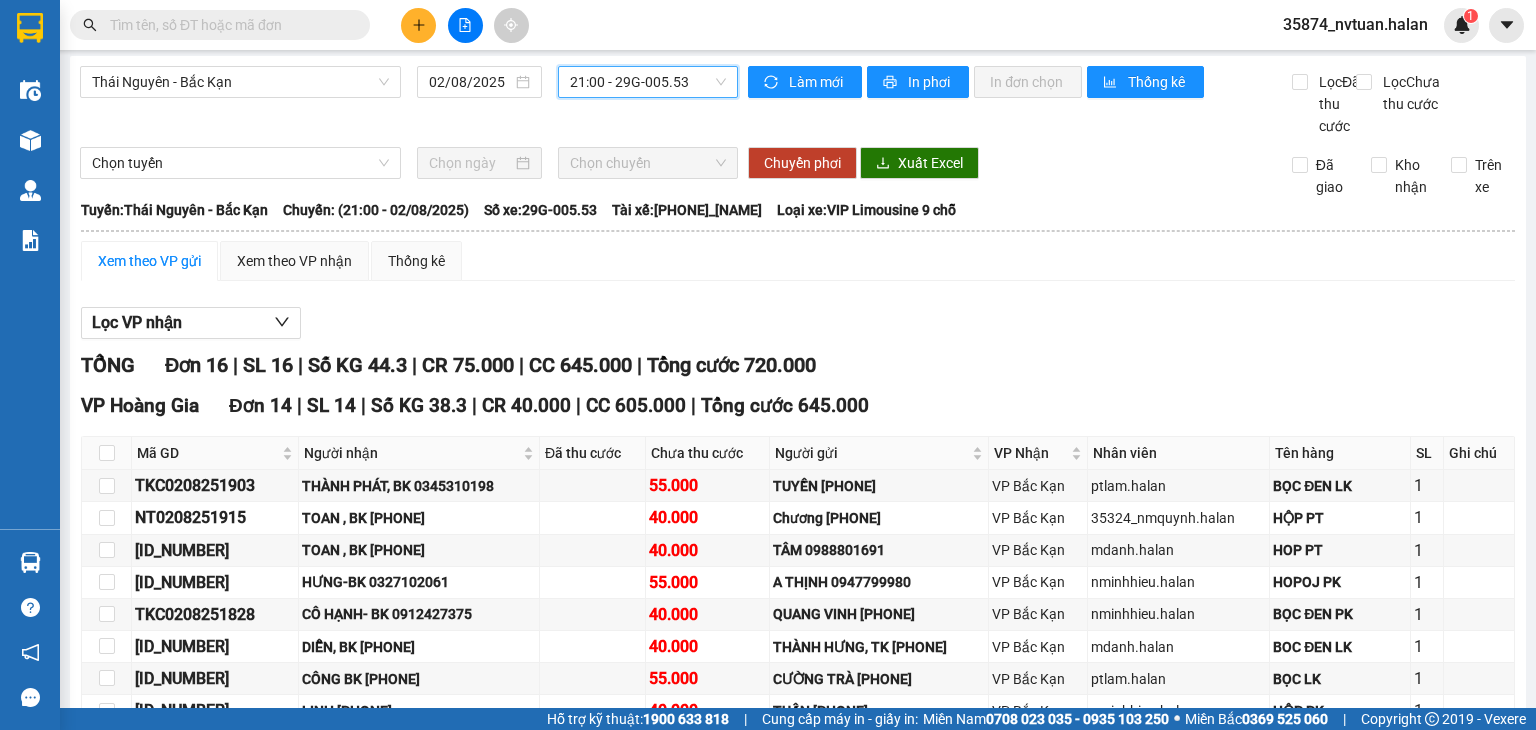 scroll, scrollTop: 0, scrollLeft: 0, axis: both 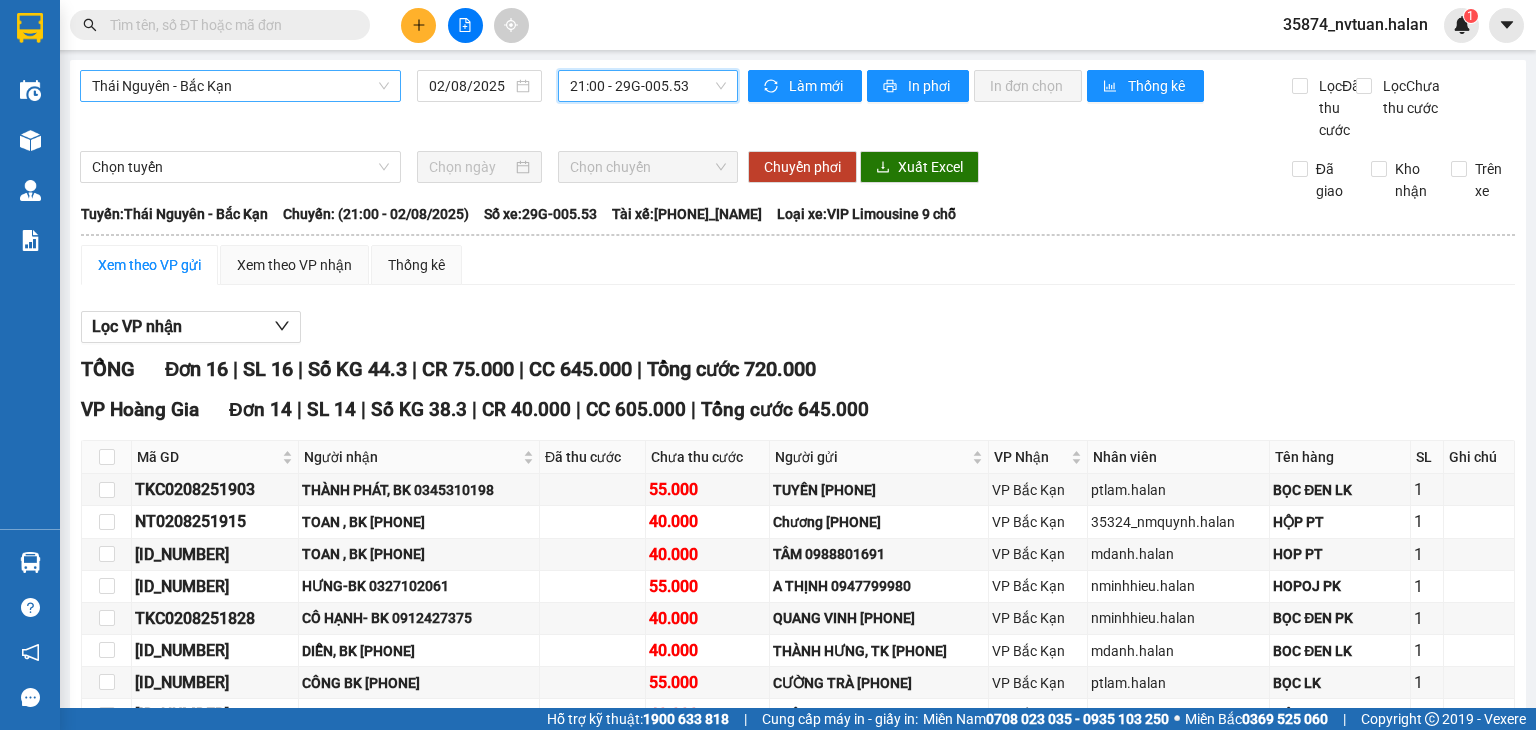 click on "Thái Nguyên - Bắc Kạn" at bounding box center (240, 86) 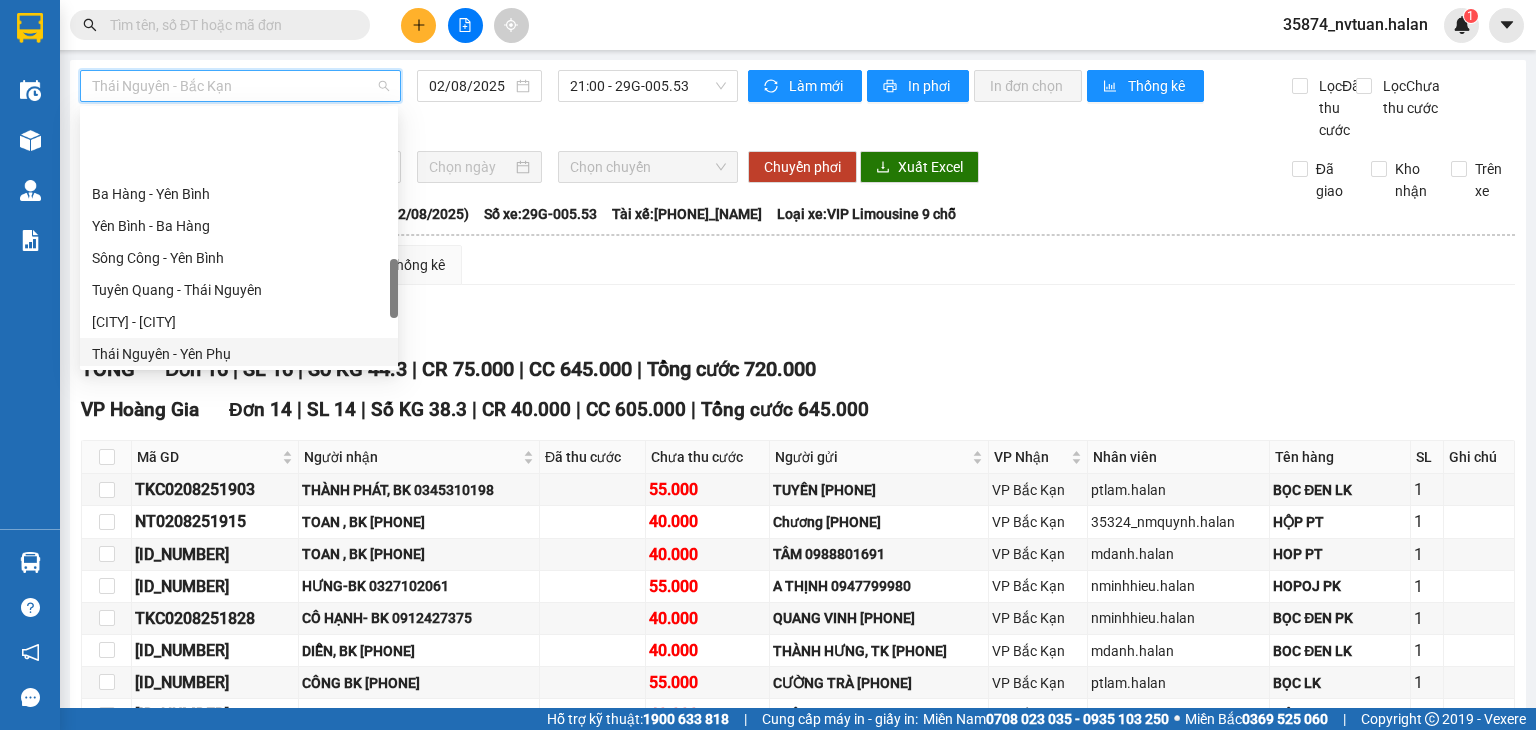 scroll, scrollTop: 800, scrollLeft: 0, axis: vertical 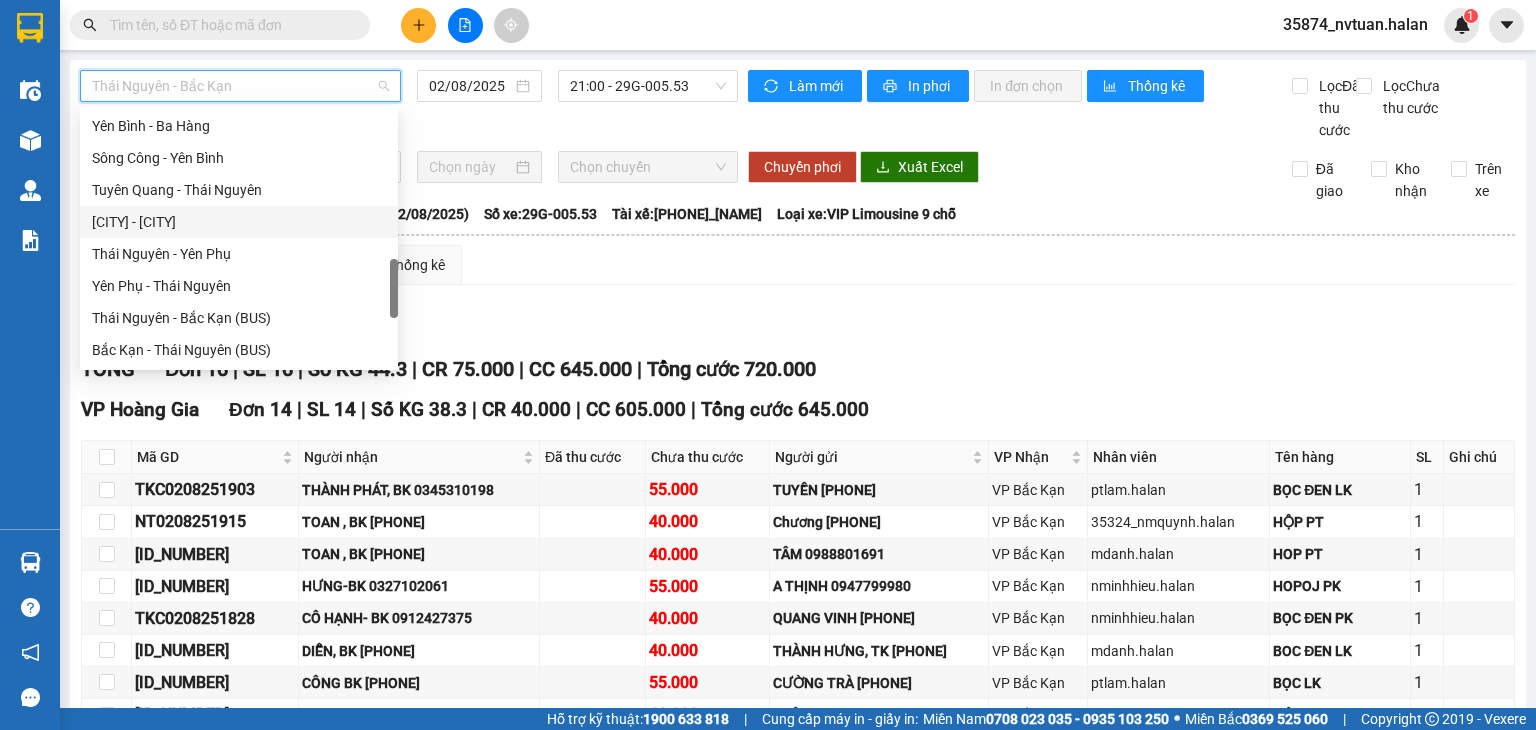 click on "[CITY] - [CITY]" at bounding box center (239, 222) 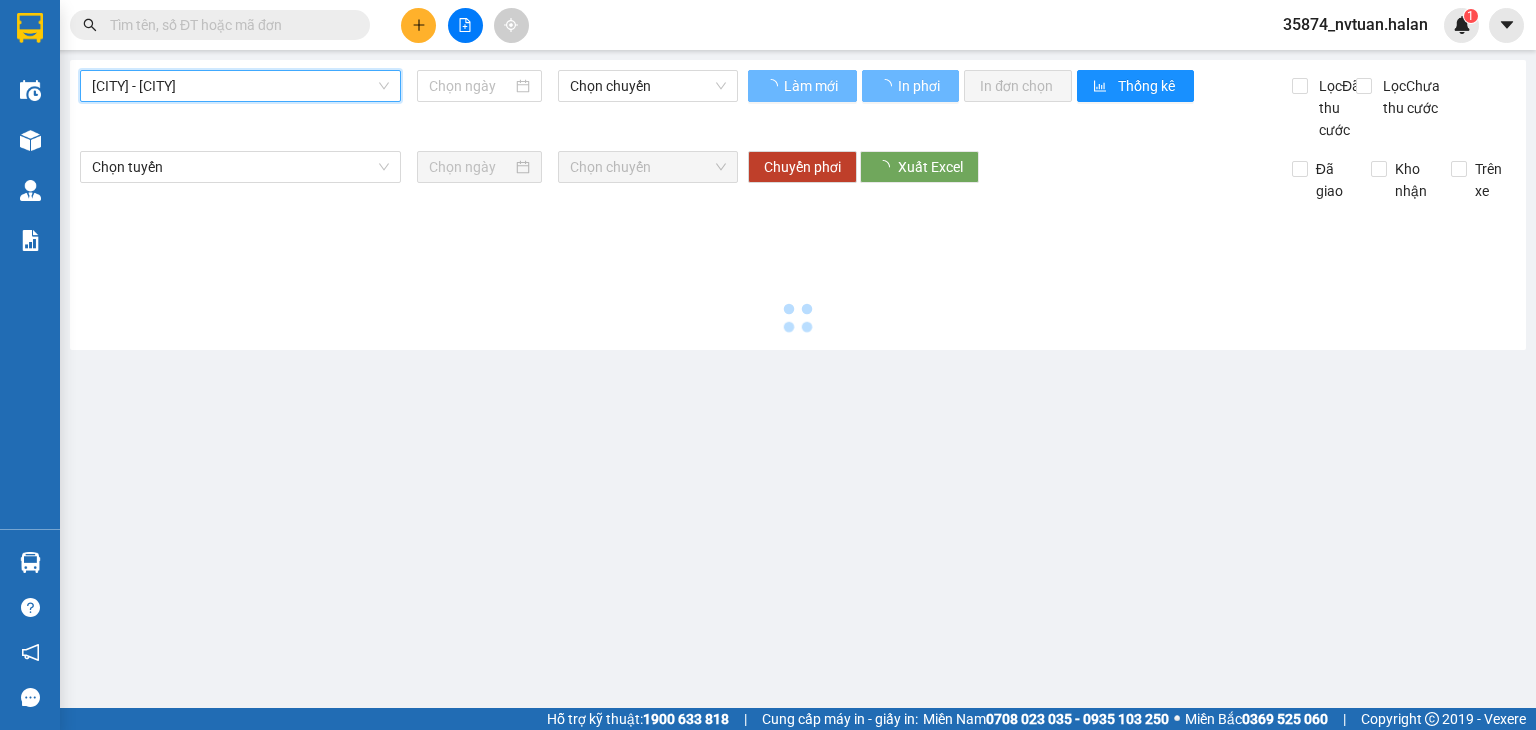 type on "02/08/2025" 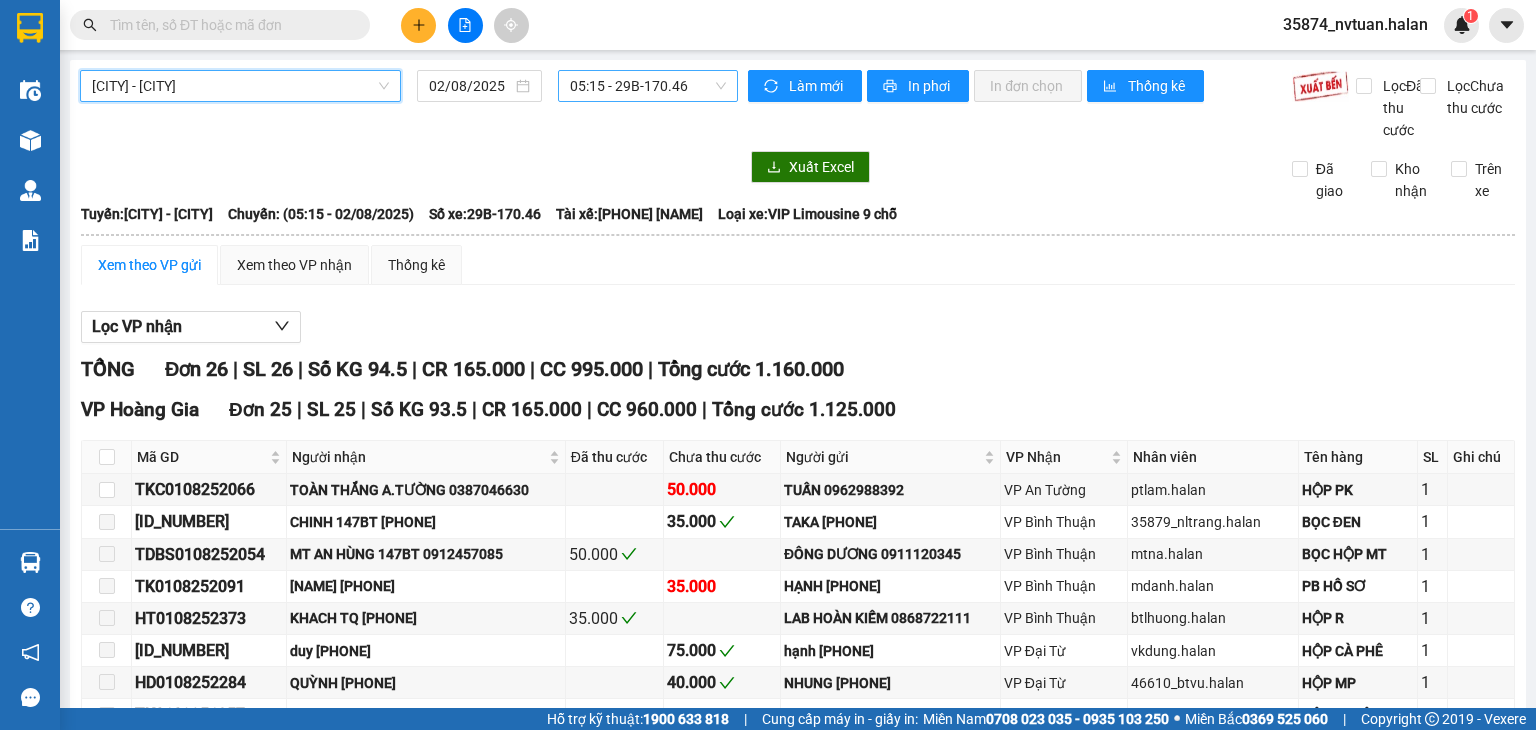 scroll, scrollTop: 32, scrollLeft: 0, axis: vertical 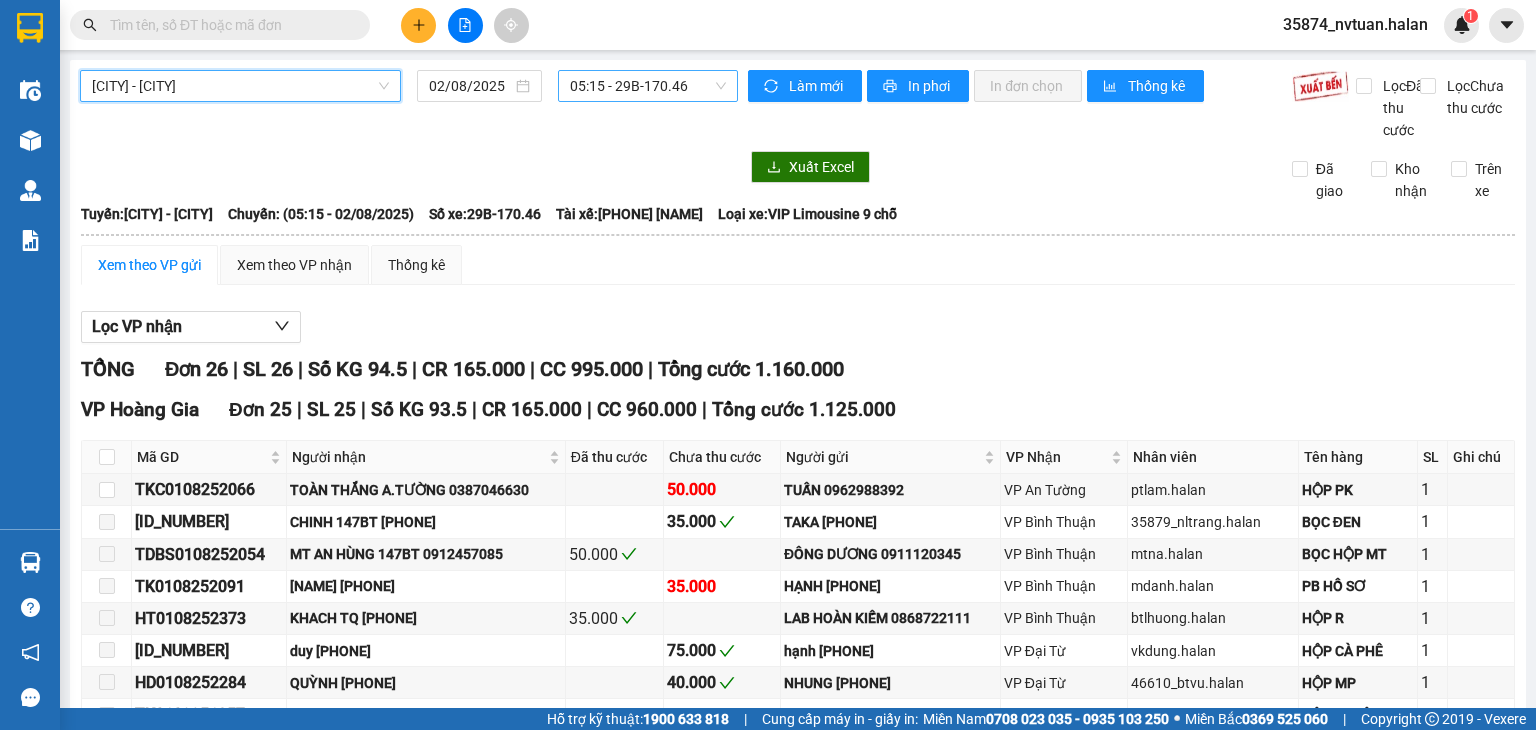 click on "05:15     - [PLATE_NUMBER]" at bounding box center (648, 86) 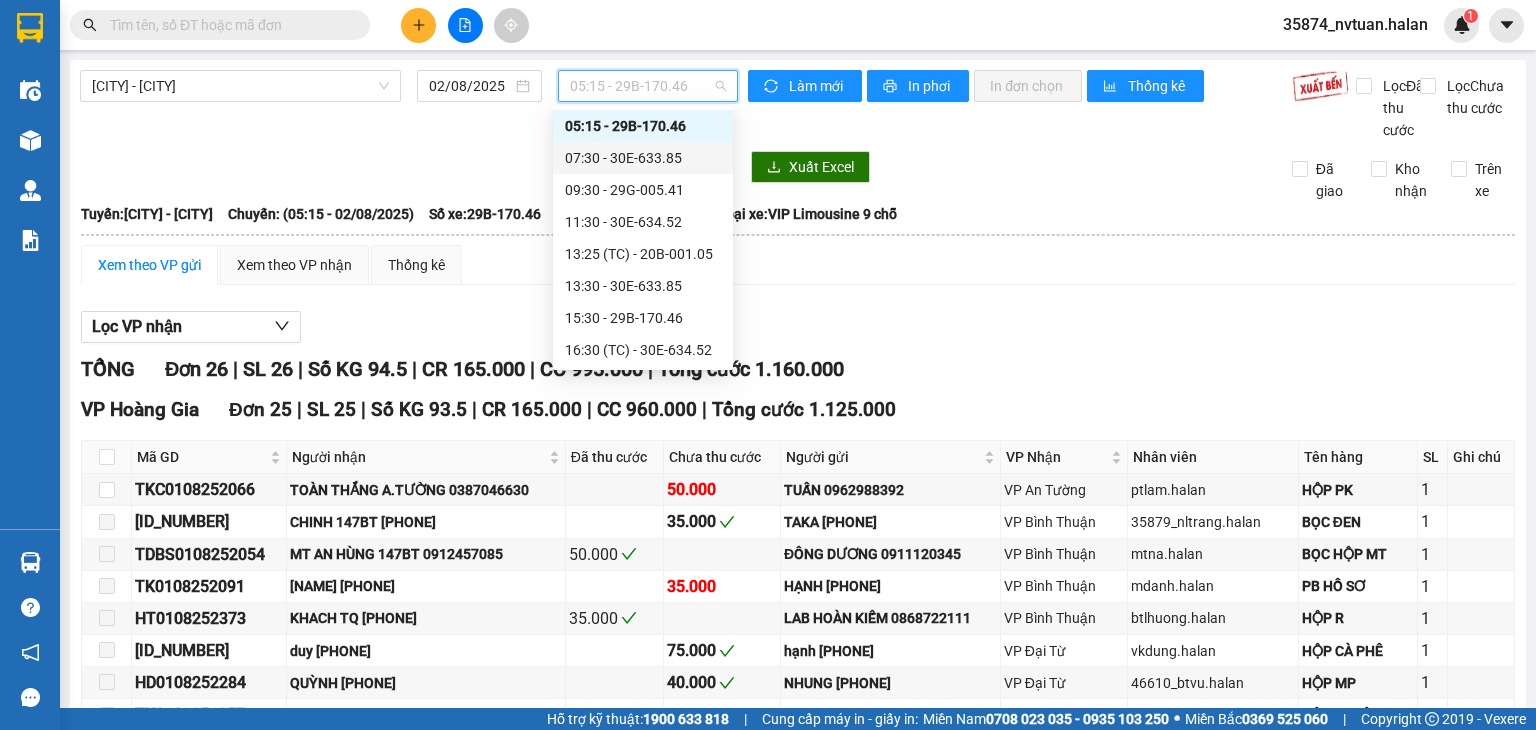click on "07:30     - 30E-633.85" at bounding box center [643, 158] 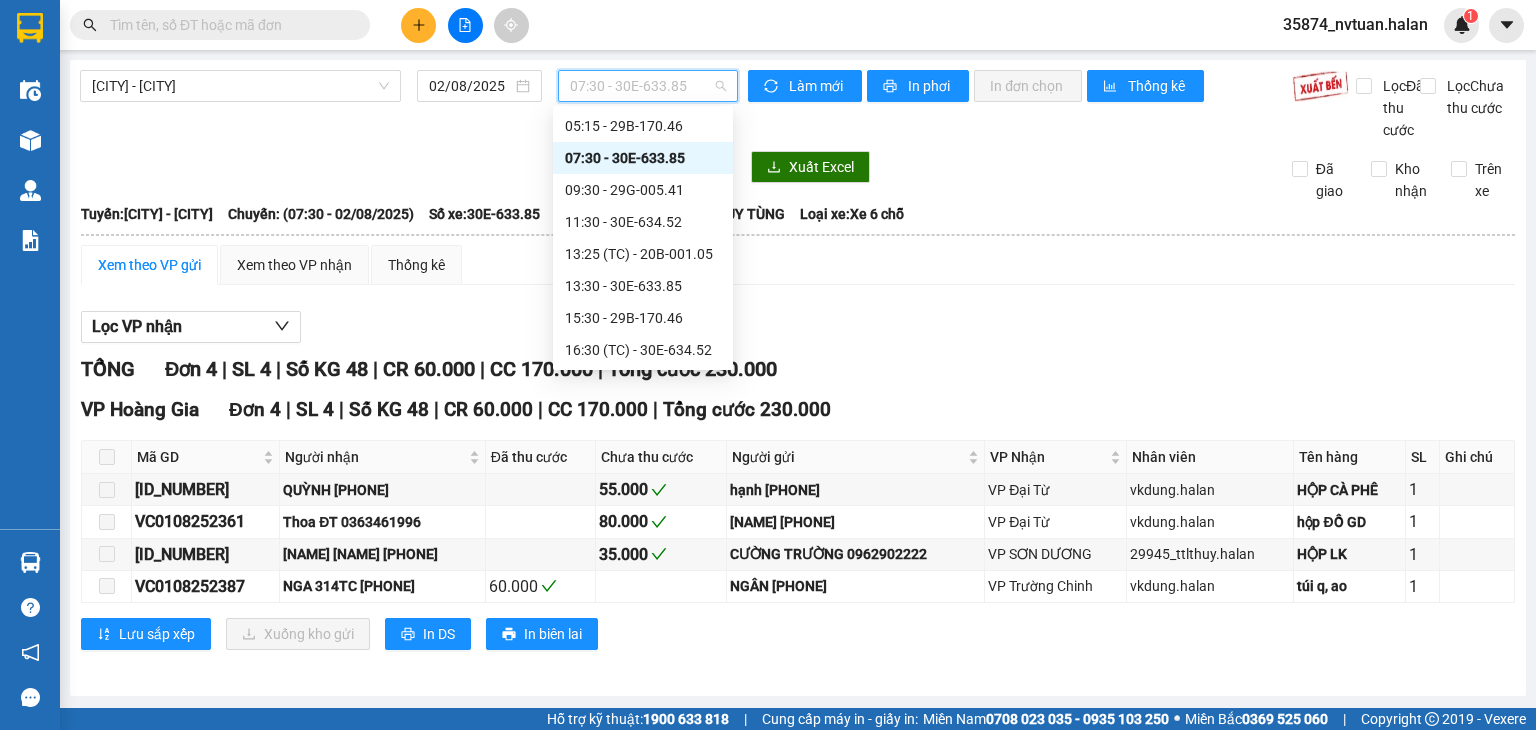 click on "07:30     - 30E-633.85" at bounding box center (648, 86) 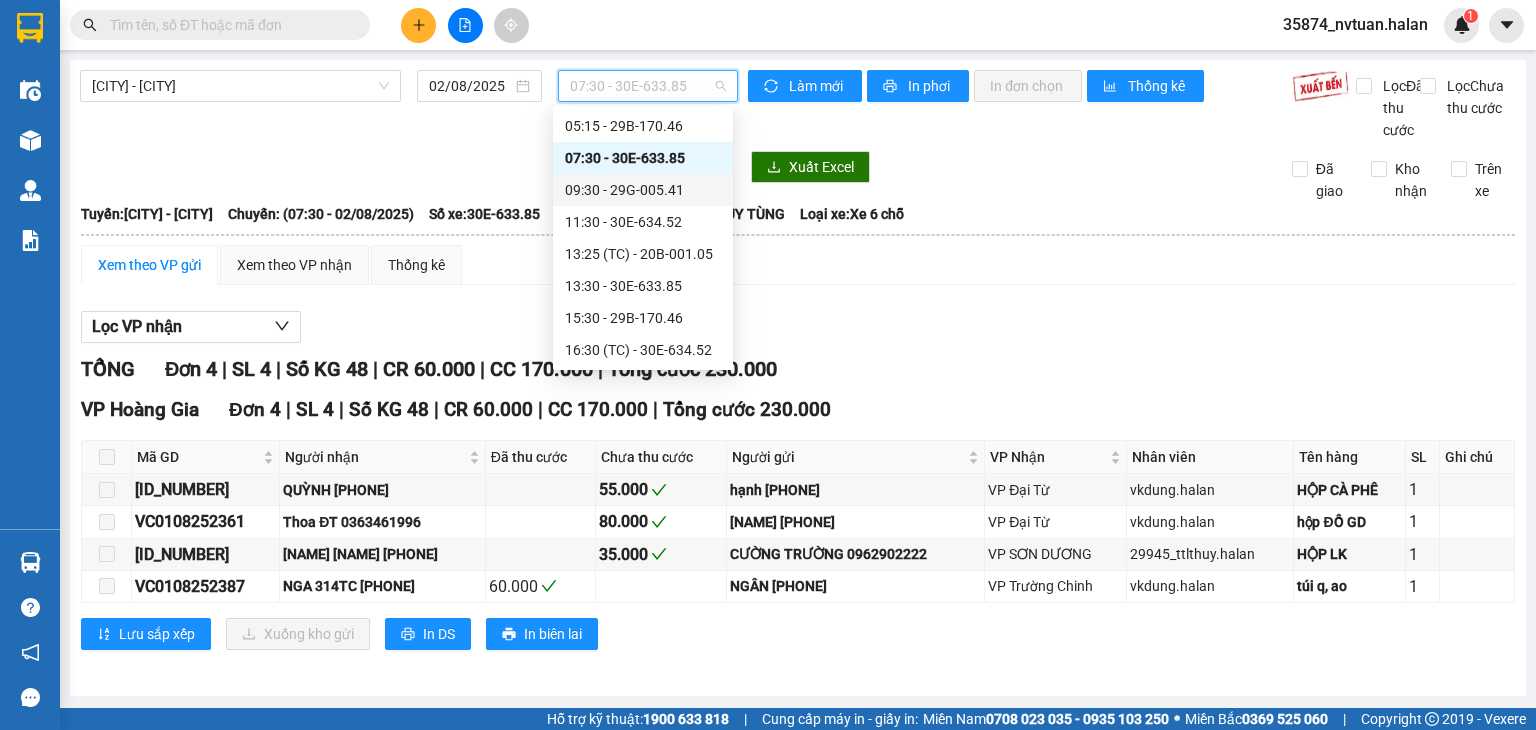 click on "09:30     - 29G-005.41" at bounding box center [643, 190] 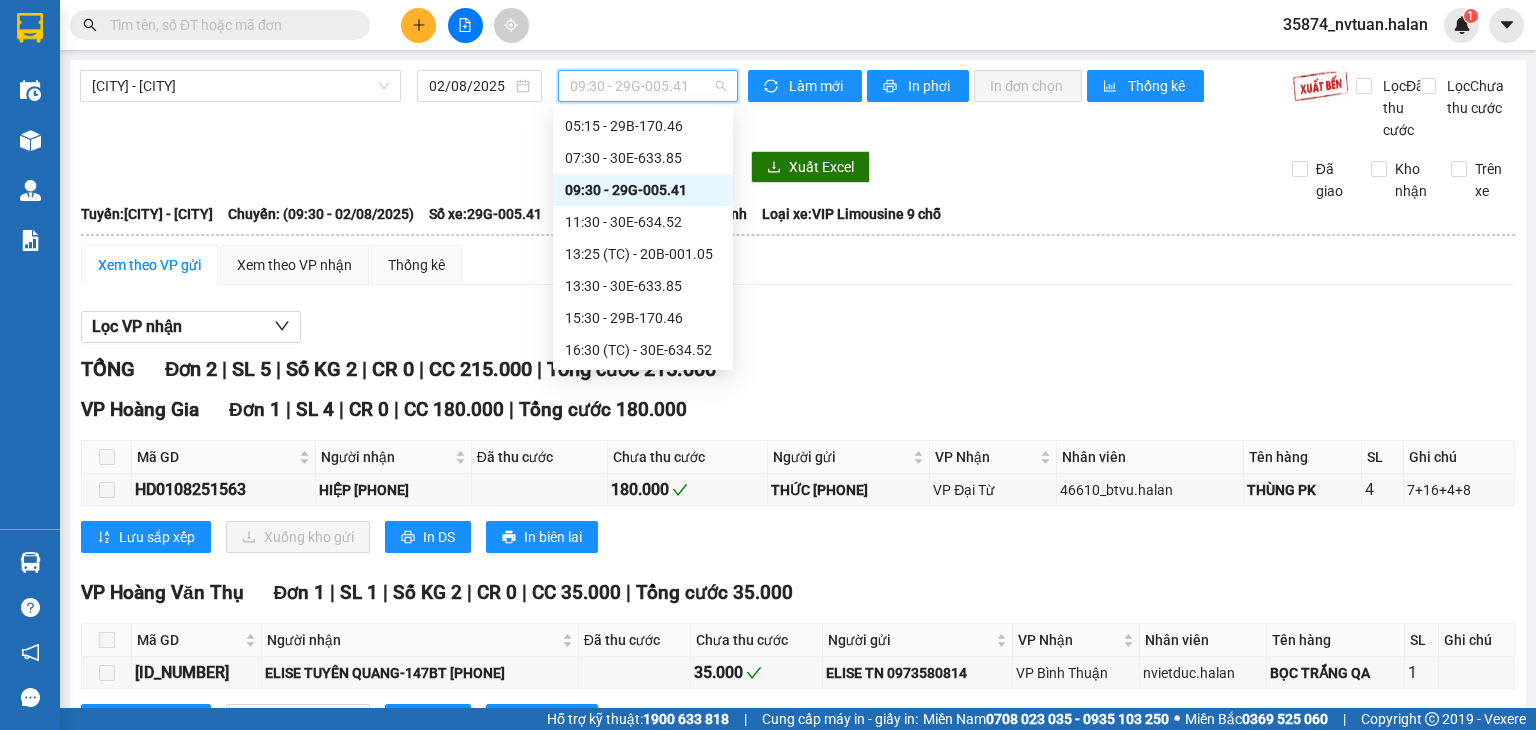 click on "09:30     - 29G-005.41" at bounding box center [648, 86] 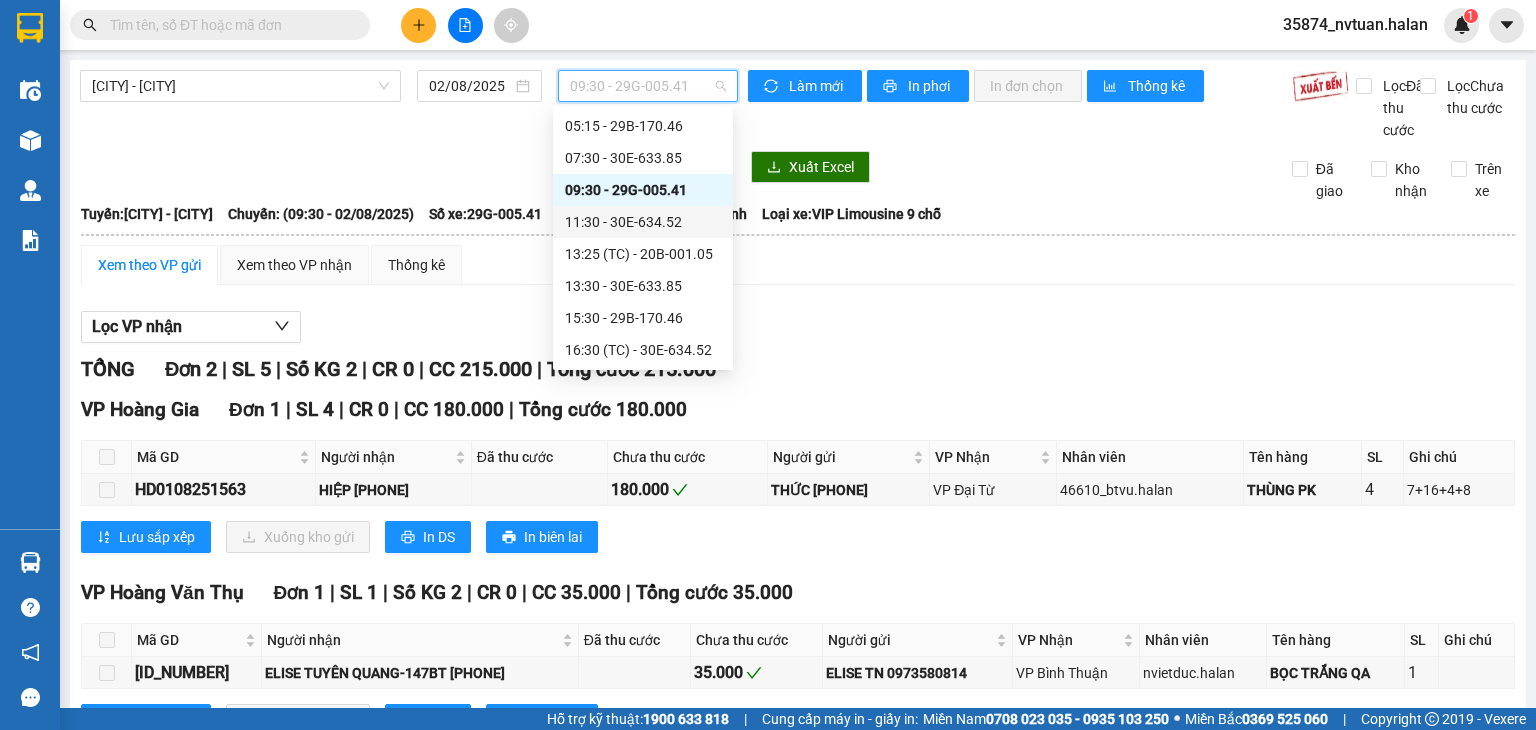 click on "11:30     - 30E-634.52" at bounding box center [643, 222] 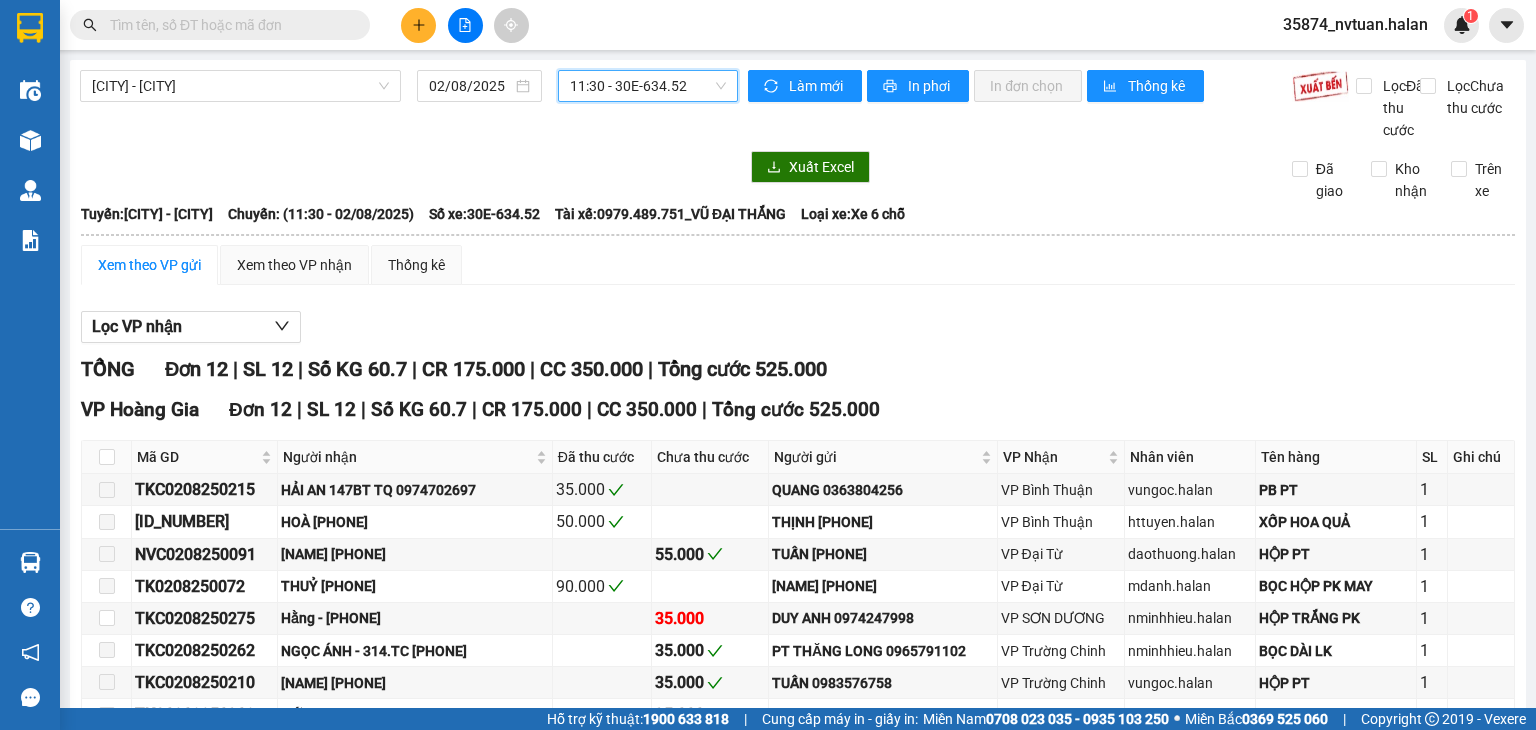 click on "11:30     - 30E-634.52" at bounding box center [648, 86] 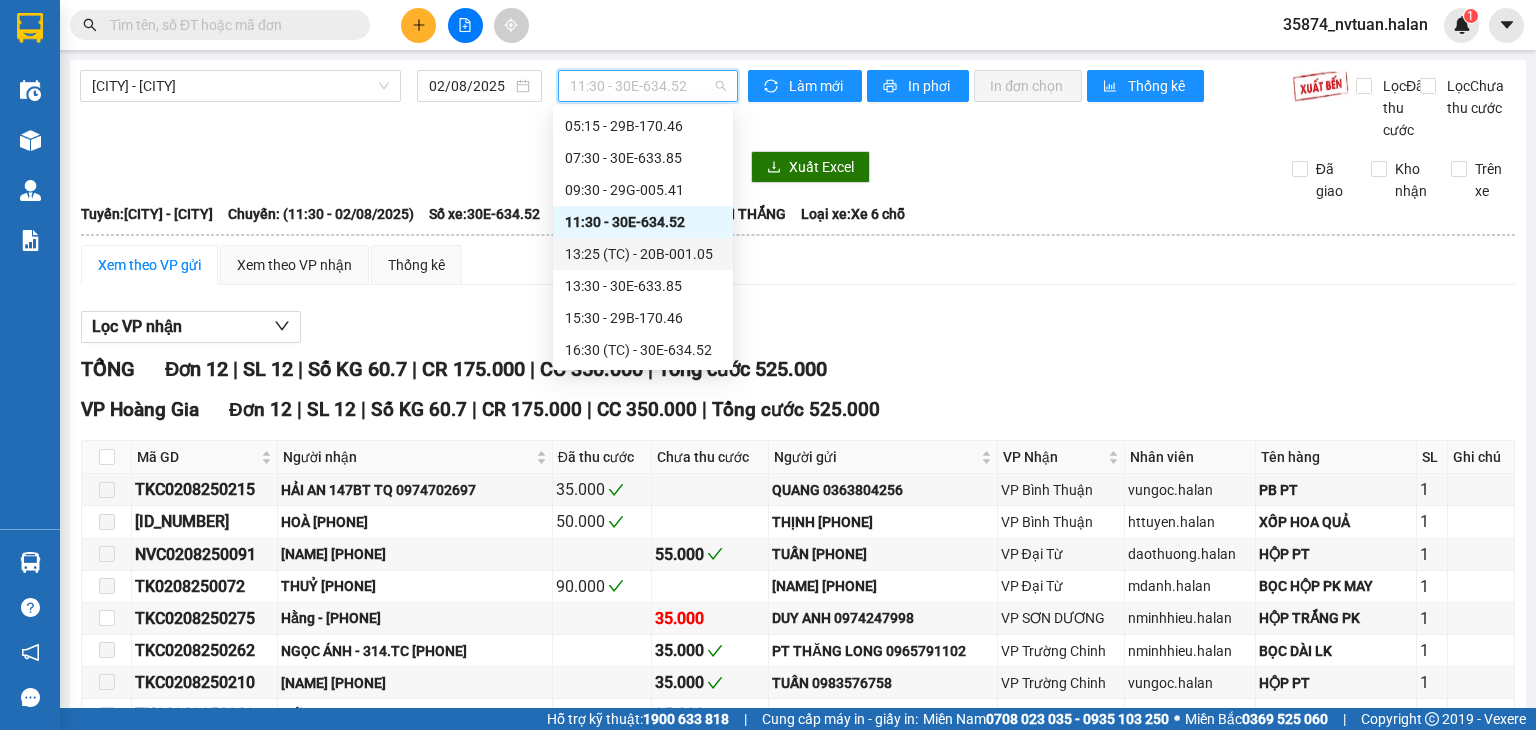 click on "[TIME]   (TC)   - [VEHICLE_ID]" at bounding box center (643, 254) 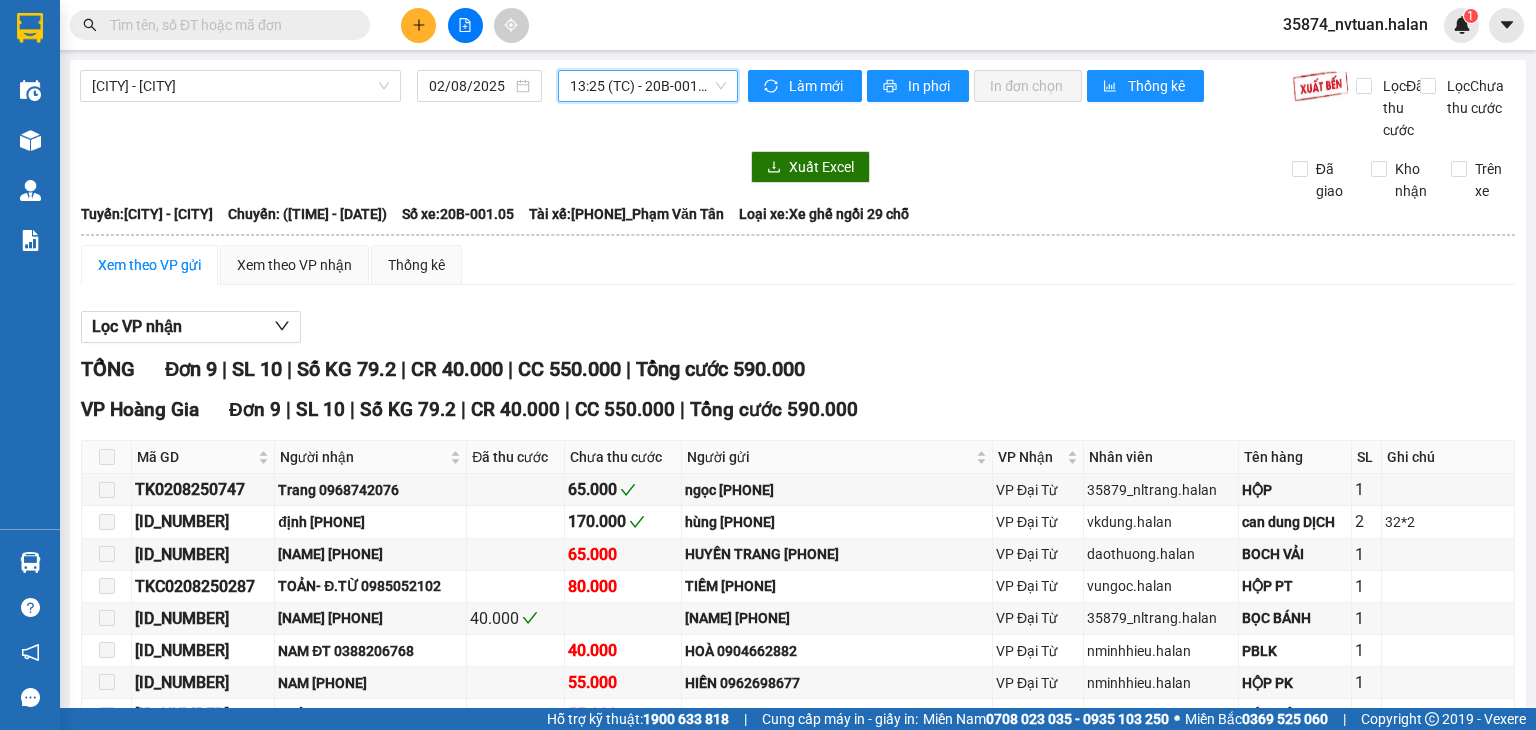 click on "[TIME]   (TC)   - [VEHICLE_ID]" at bounding box center [648, 86] 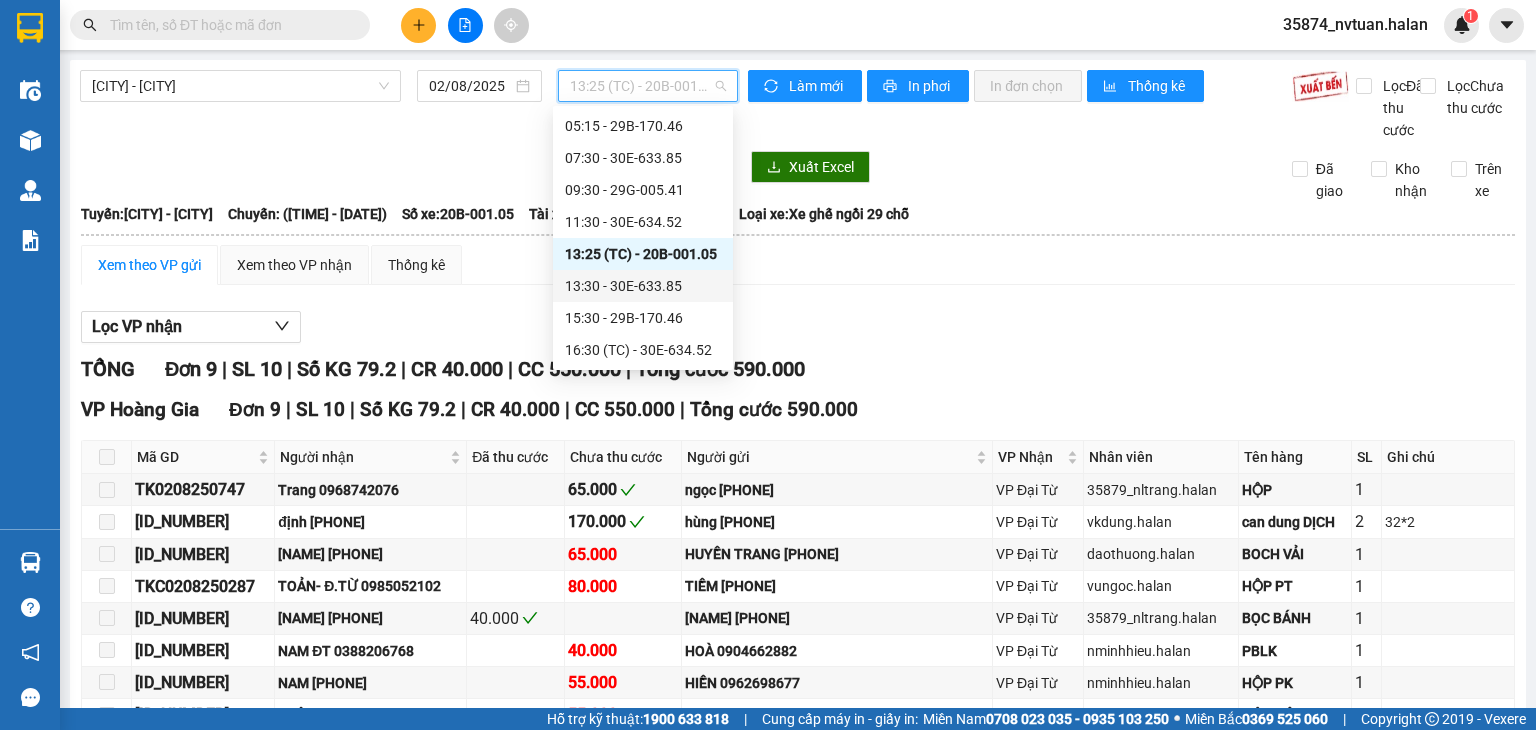 click on "13:30     - 30E-633.85" at bounding box center [643, 286] 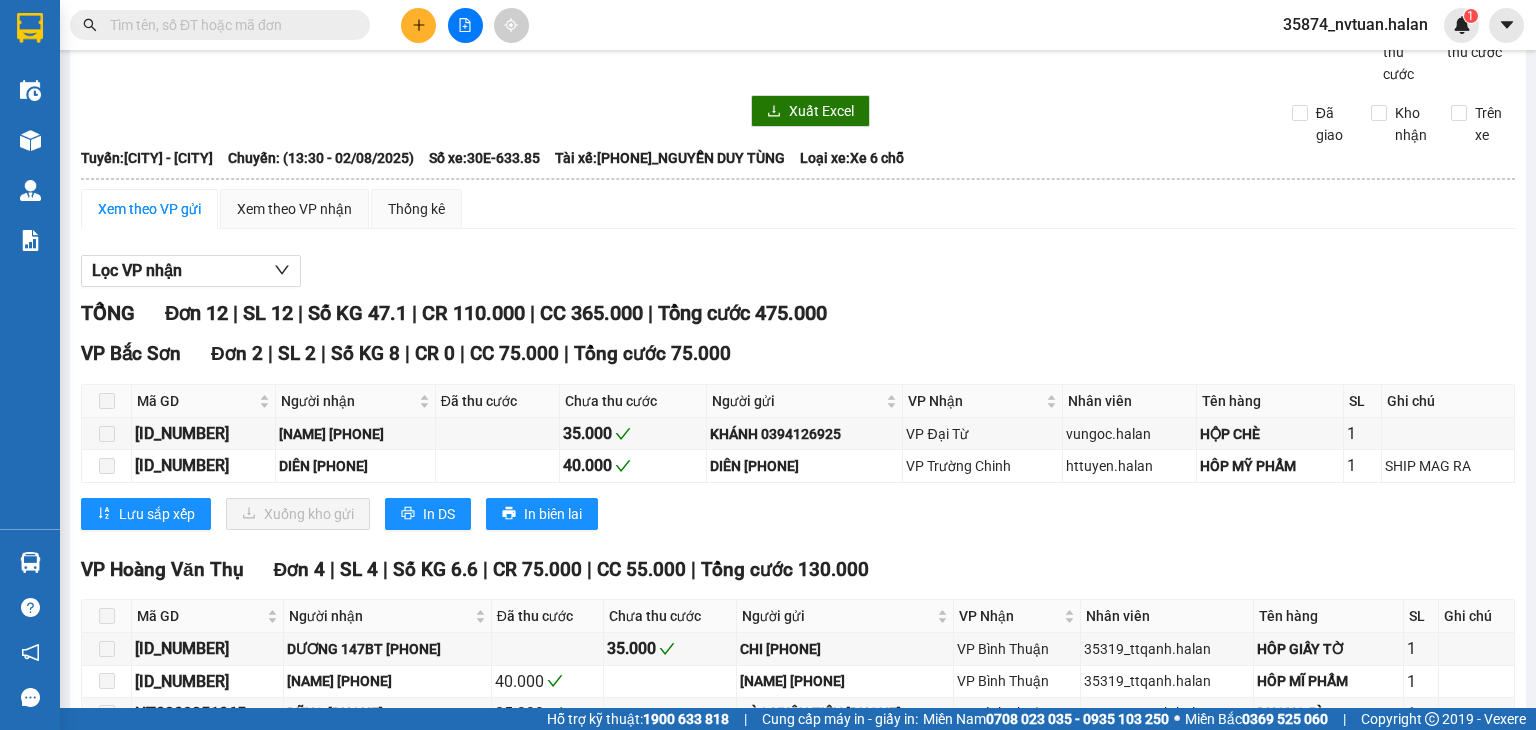 scroll, scrollTop: 0, scrollLeft: 0, axis: both 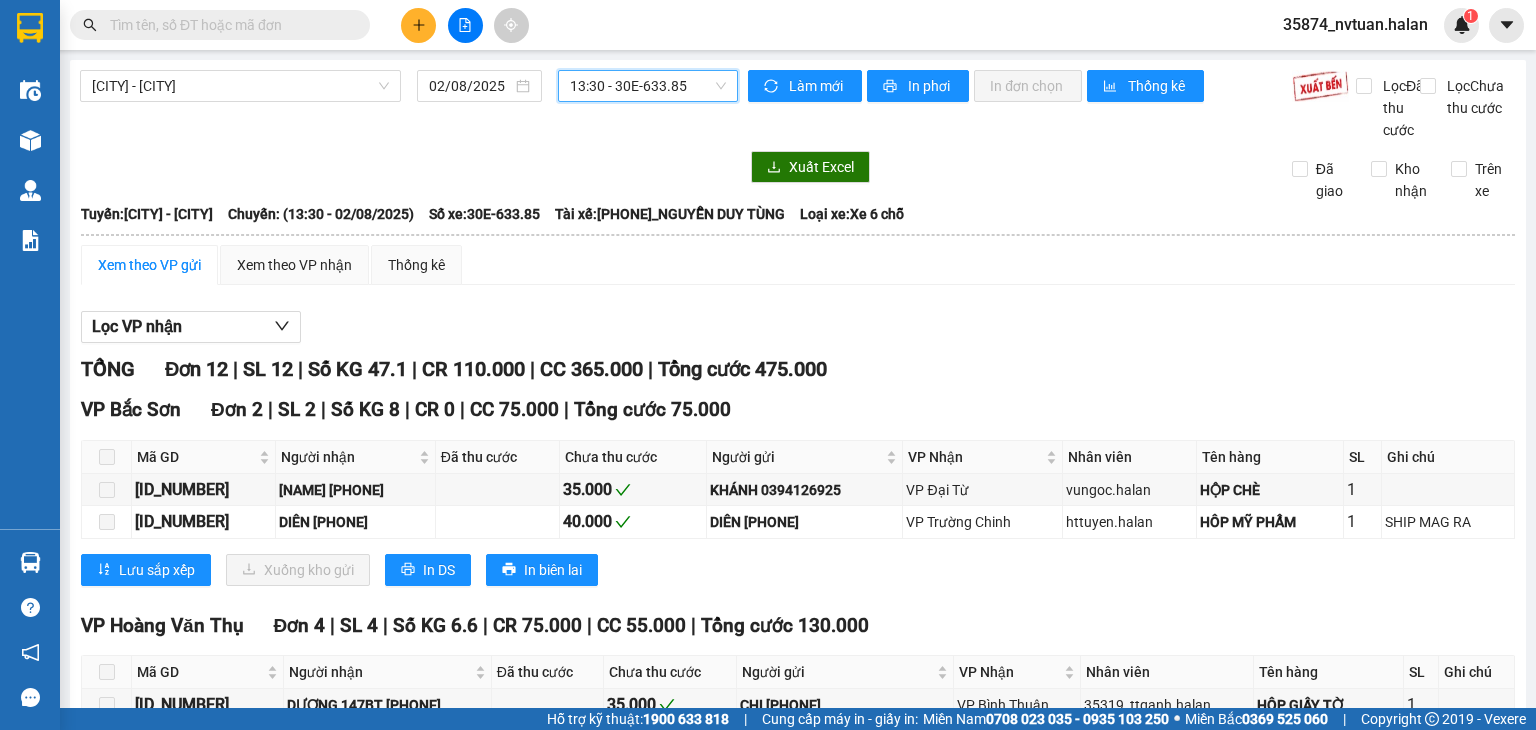 click on "13:30     - 30E-633.85" at bounding box center [648, 86] 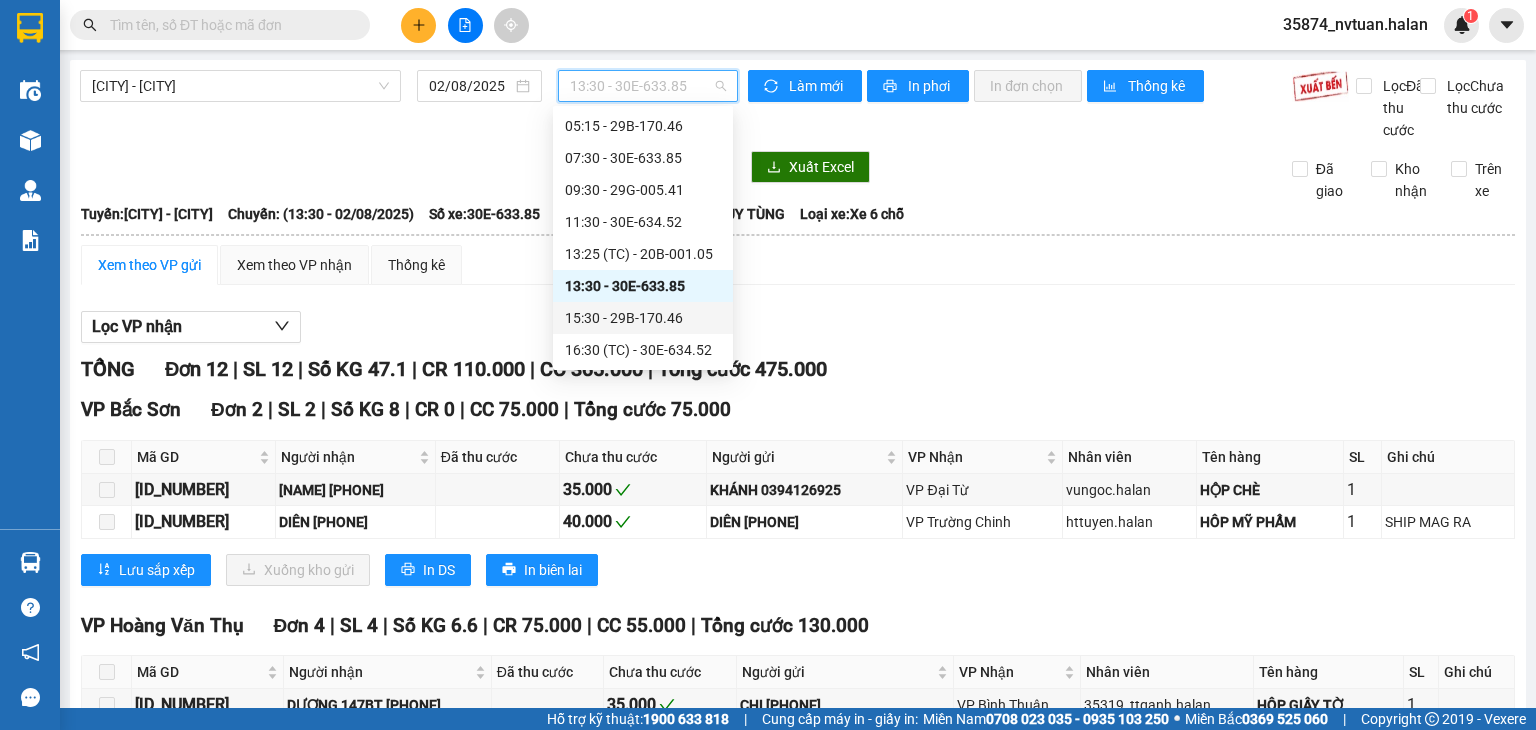 click on "15:30     - [PLATE_NUMBER]" at bounding box center [643, 318] 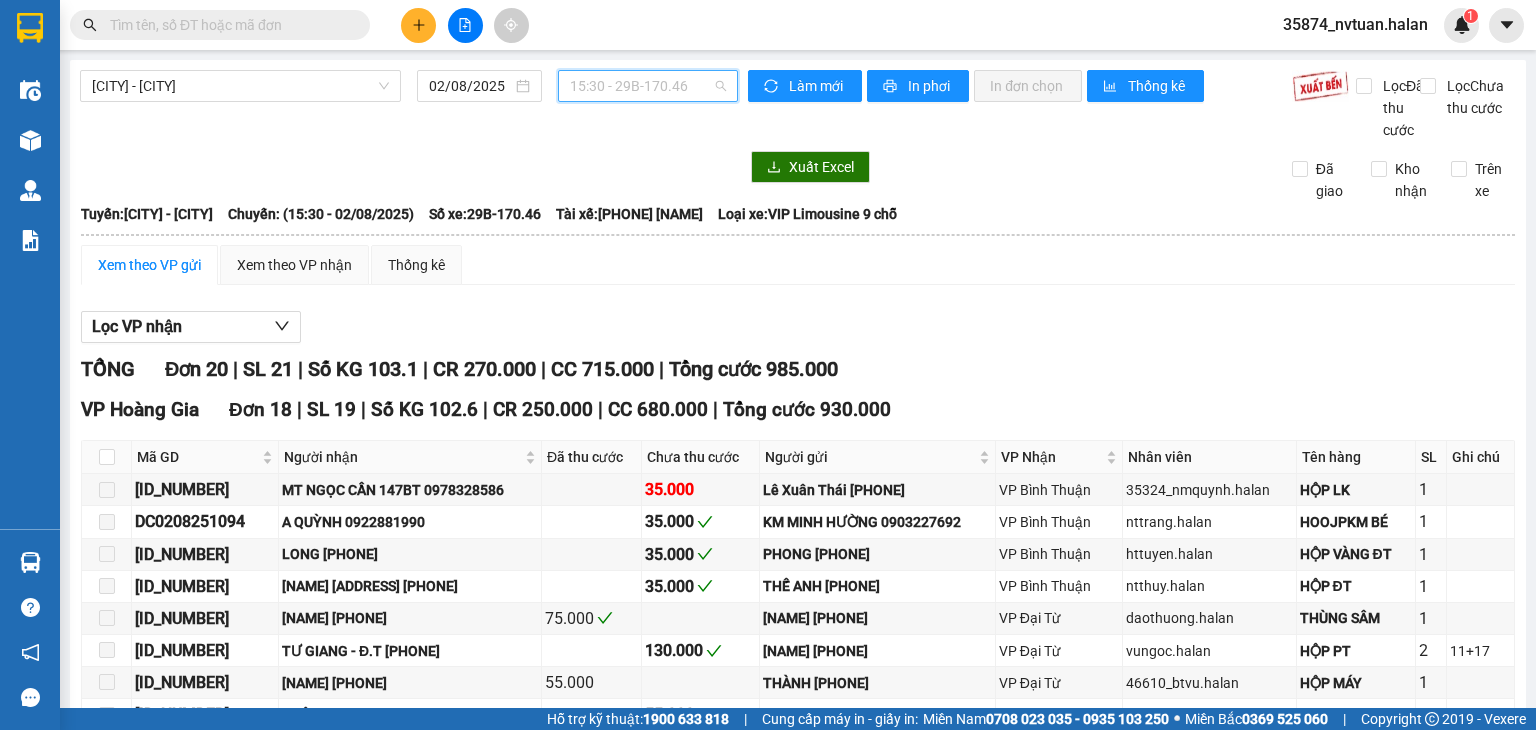 click on "15:30     - [PLATE_NUMBER]" at bounding box center (648, 86) 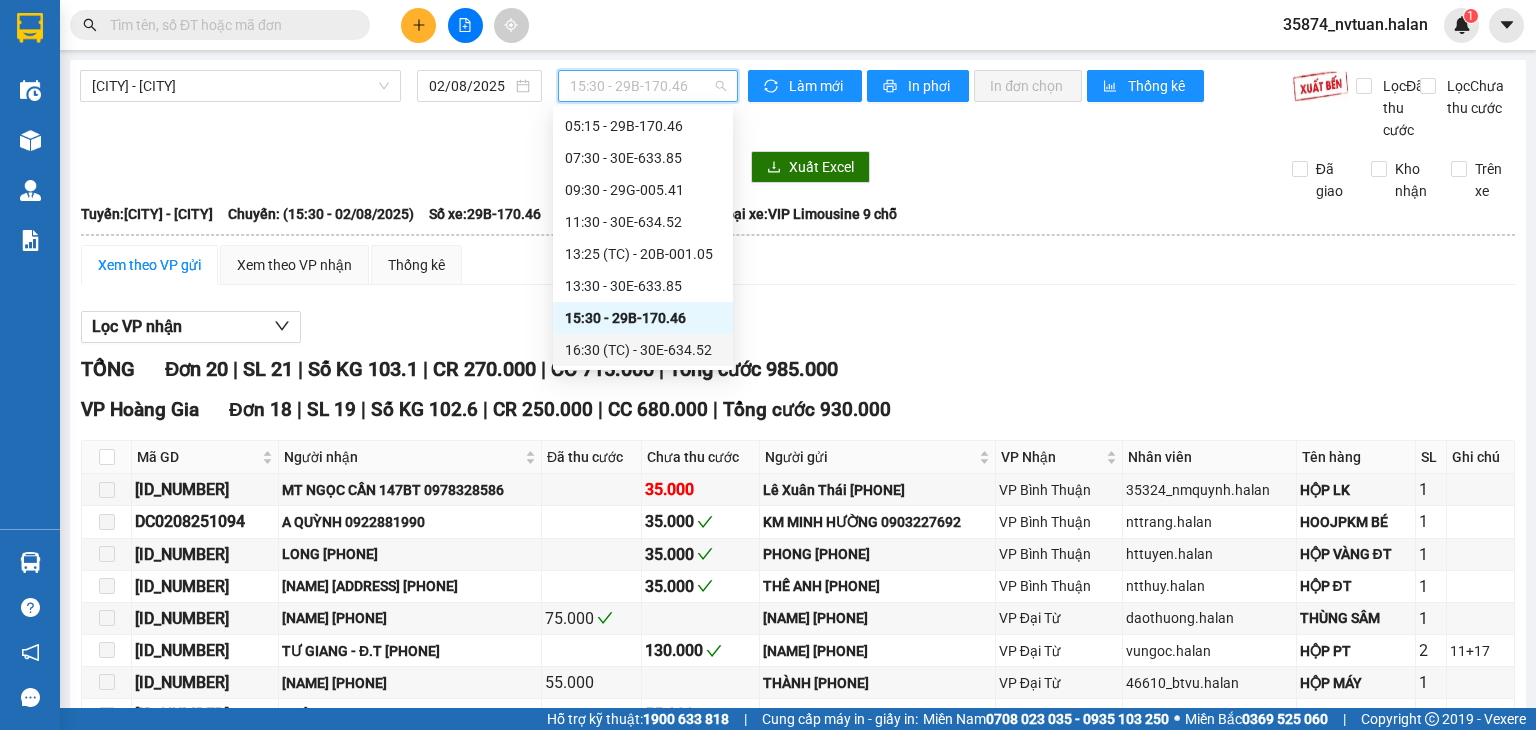 click on "16:30   (TC)   - 30E-634.52" at bounding box center (643, 350) 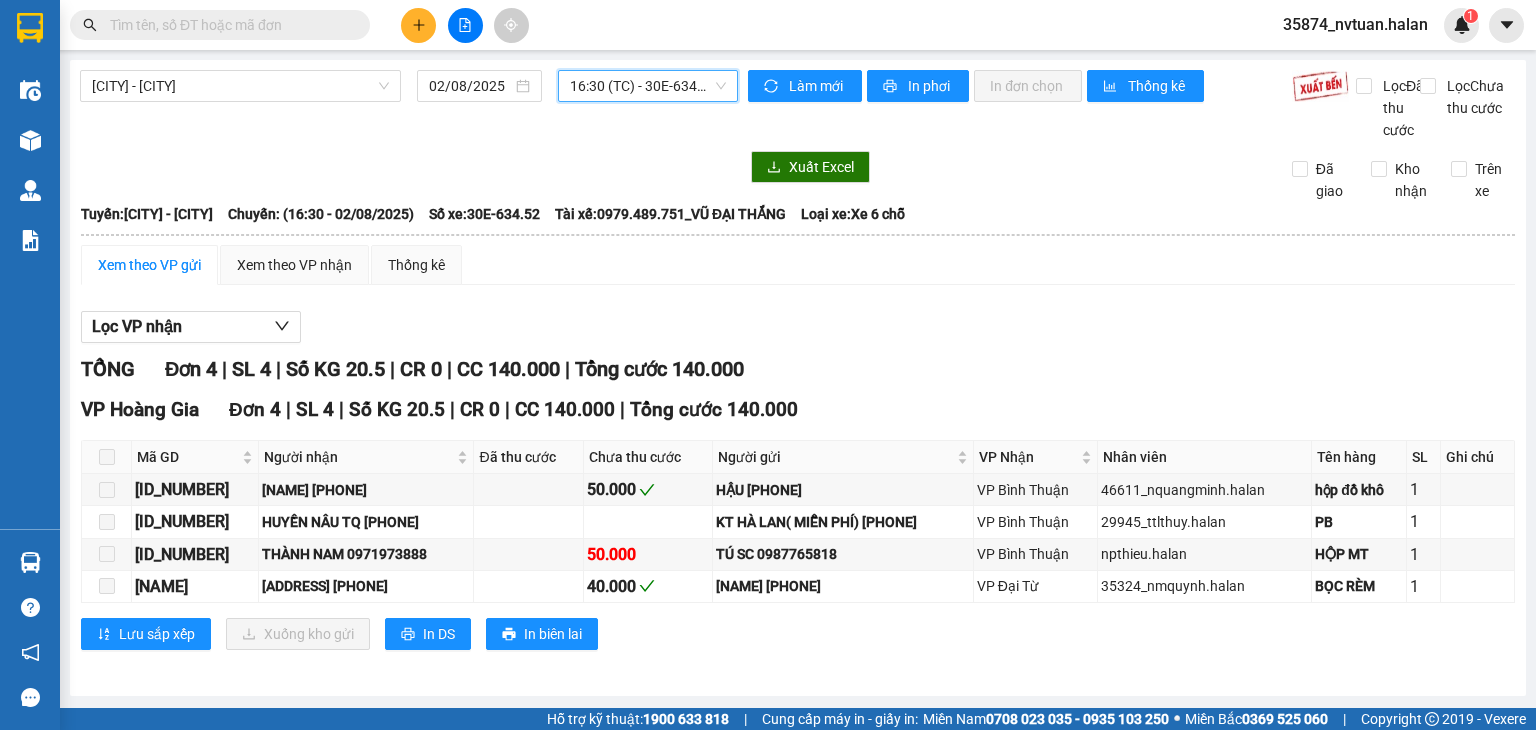 click on "16:30   (TC)   - 30E-634.52" at bounding box center (648, 86) 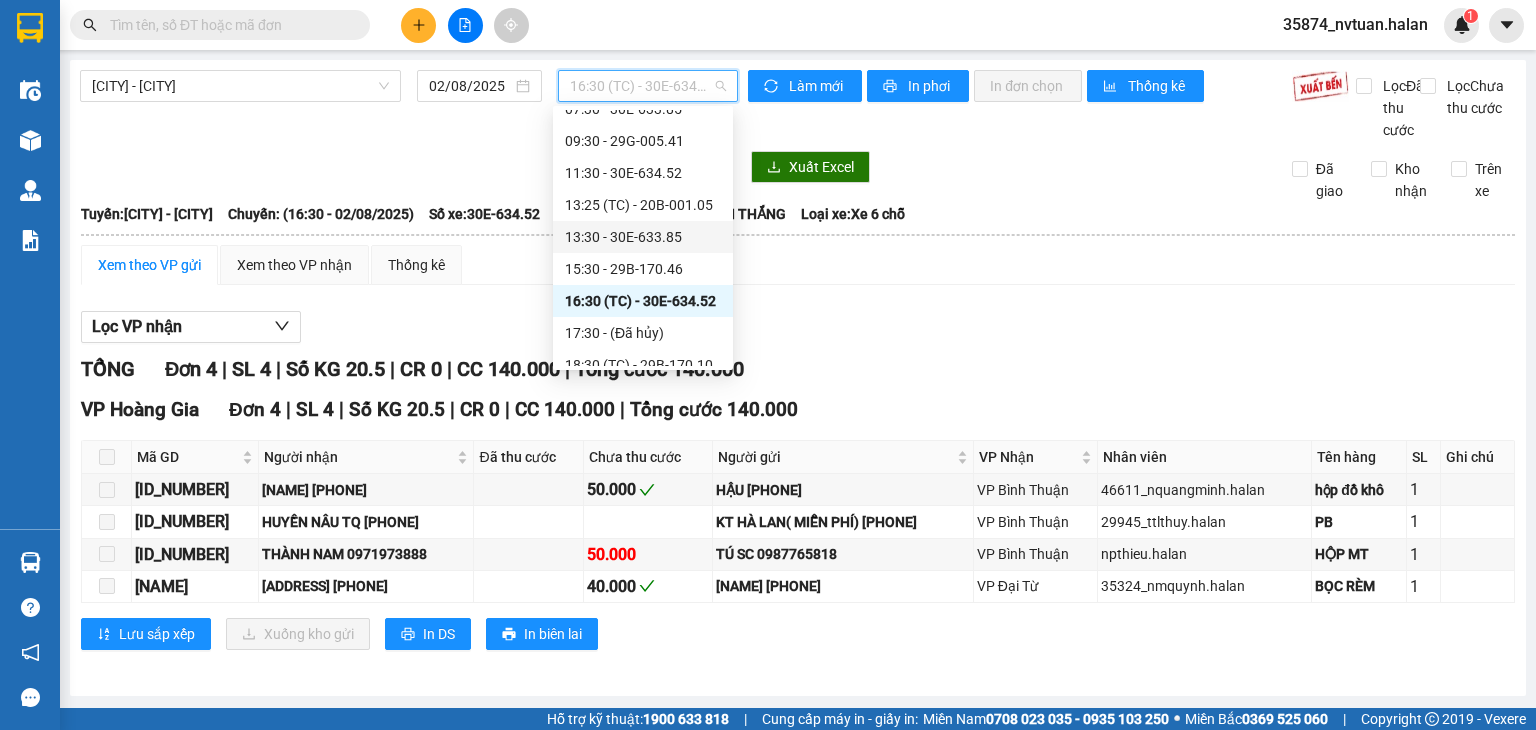 scroll, scrollTop: 132, scrollLeft: 0, axis: vertical 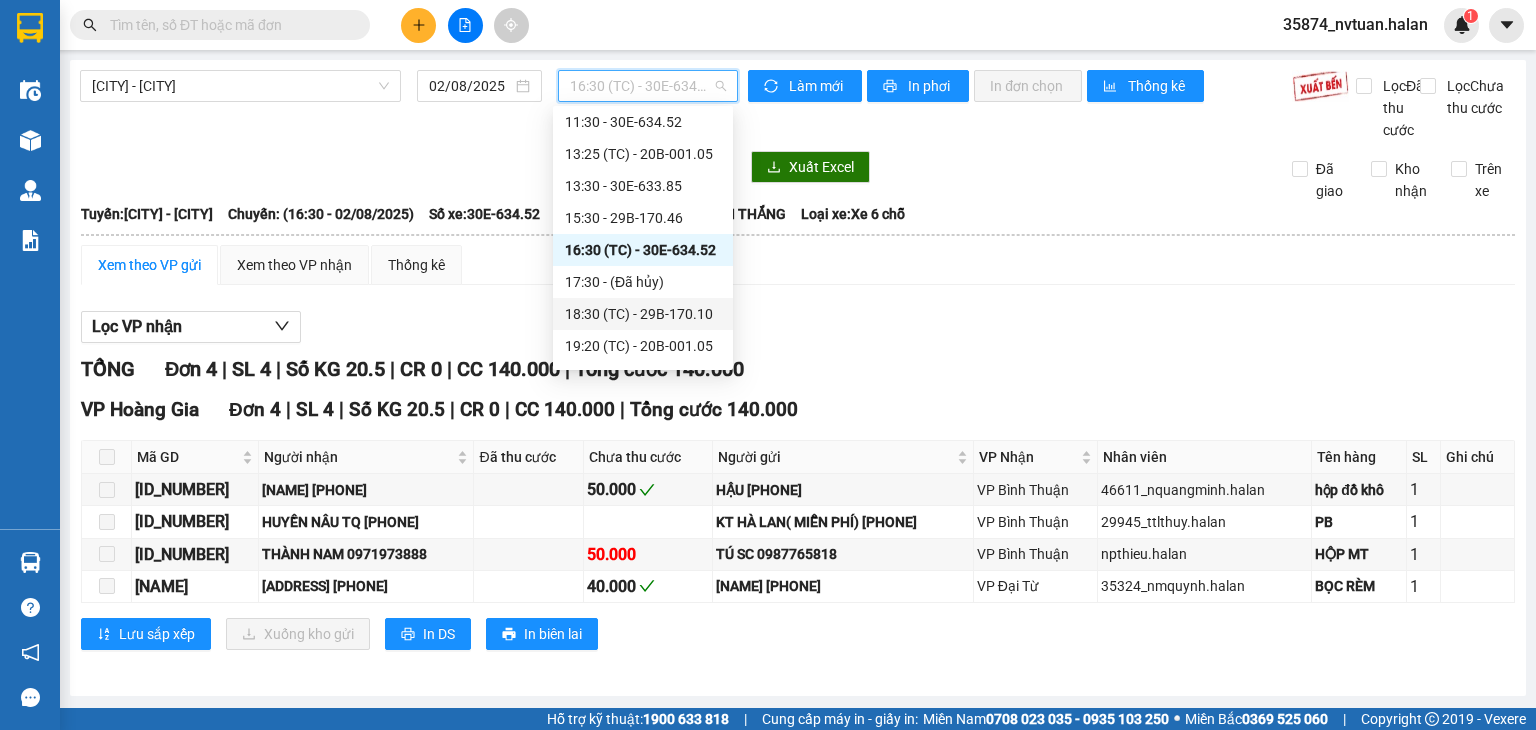 click on "18:30   (TC)   - [PLATE_NUMBER]" at bounding box center [643, 314] 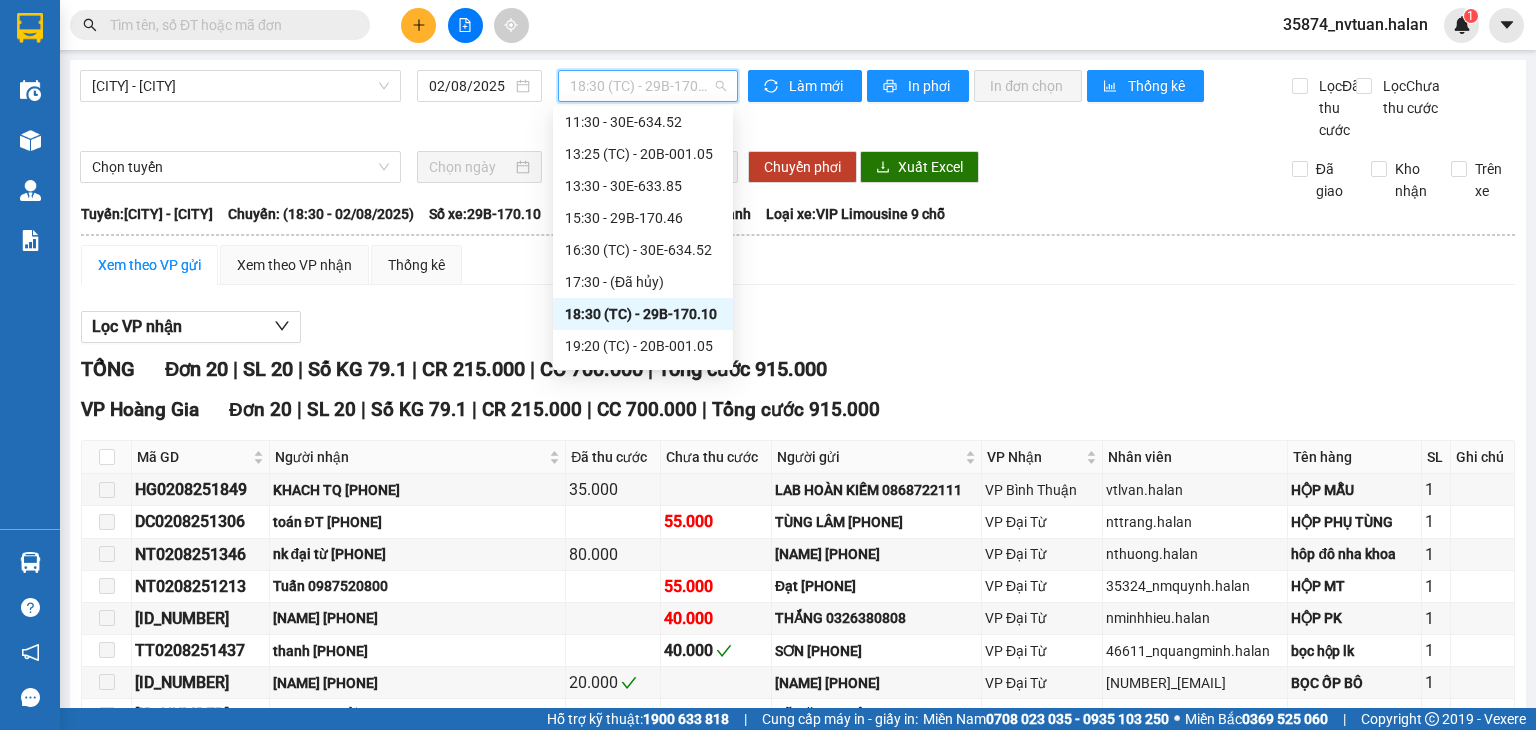 click on "18:30   (TC)   - [PLATE_NUMBER]" at bounding box center (648, 86) 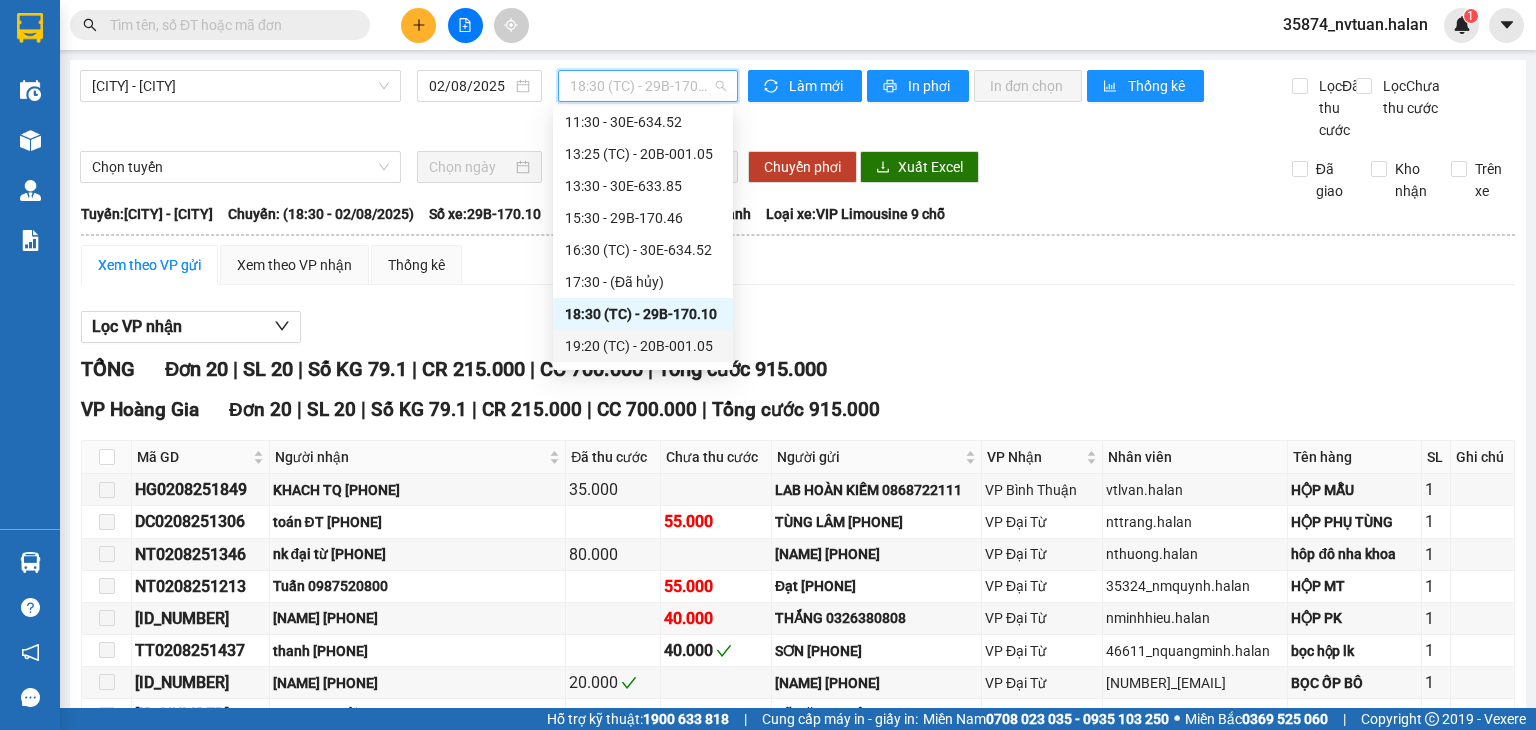 click on "19:20   (TC)   - [PLATE_NUMBER]" at bounding box center (643, 346) 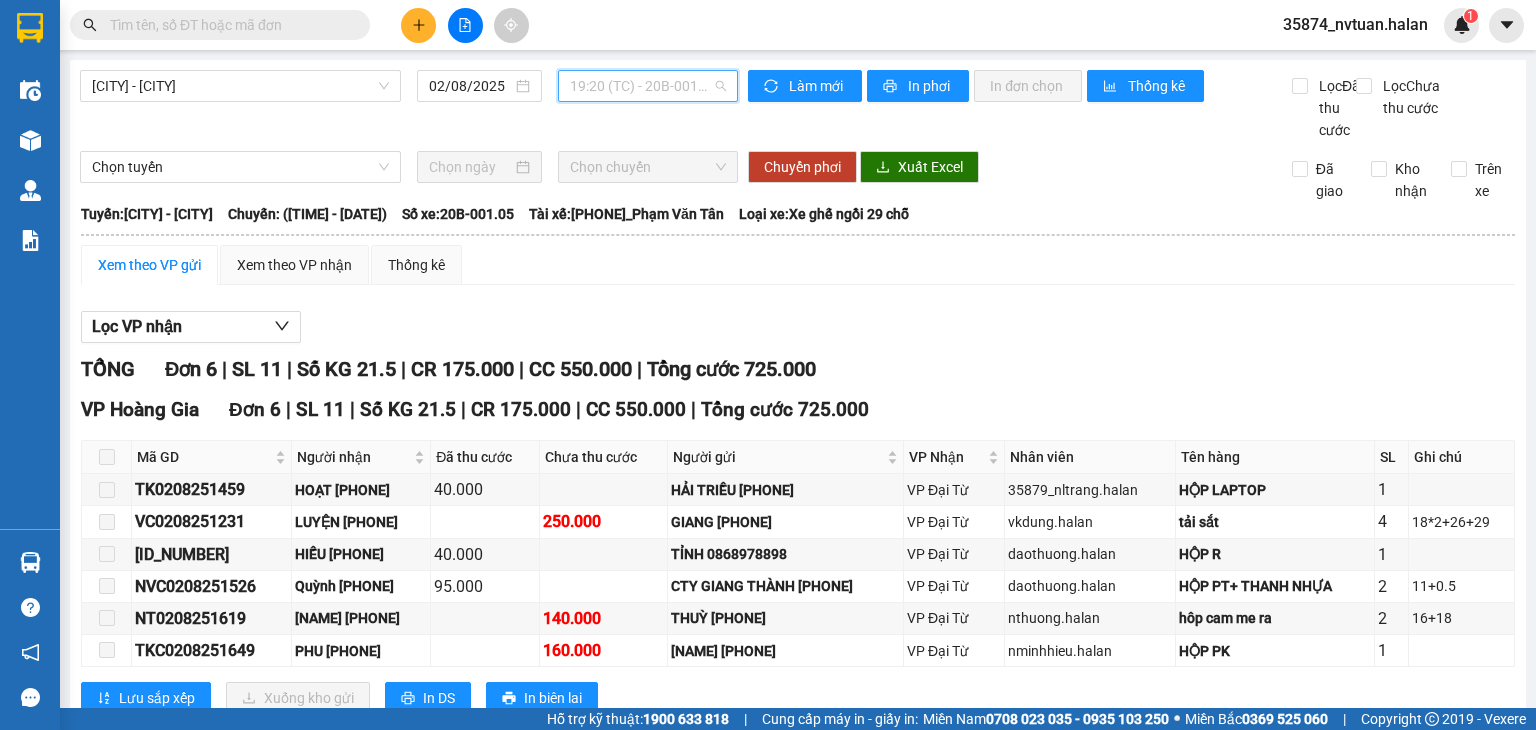 click on "19:20   (TC)   - [PLATE_NUMBER]" at bounding box center (648, 86) 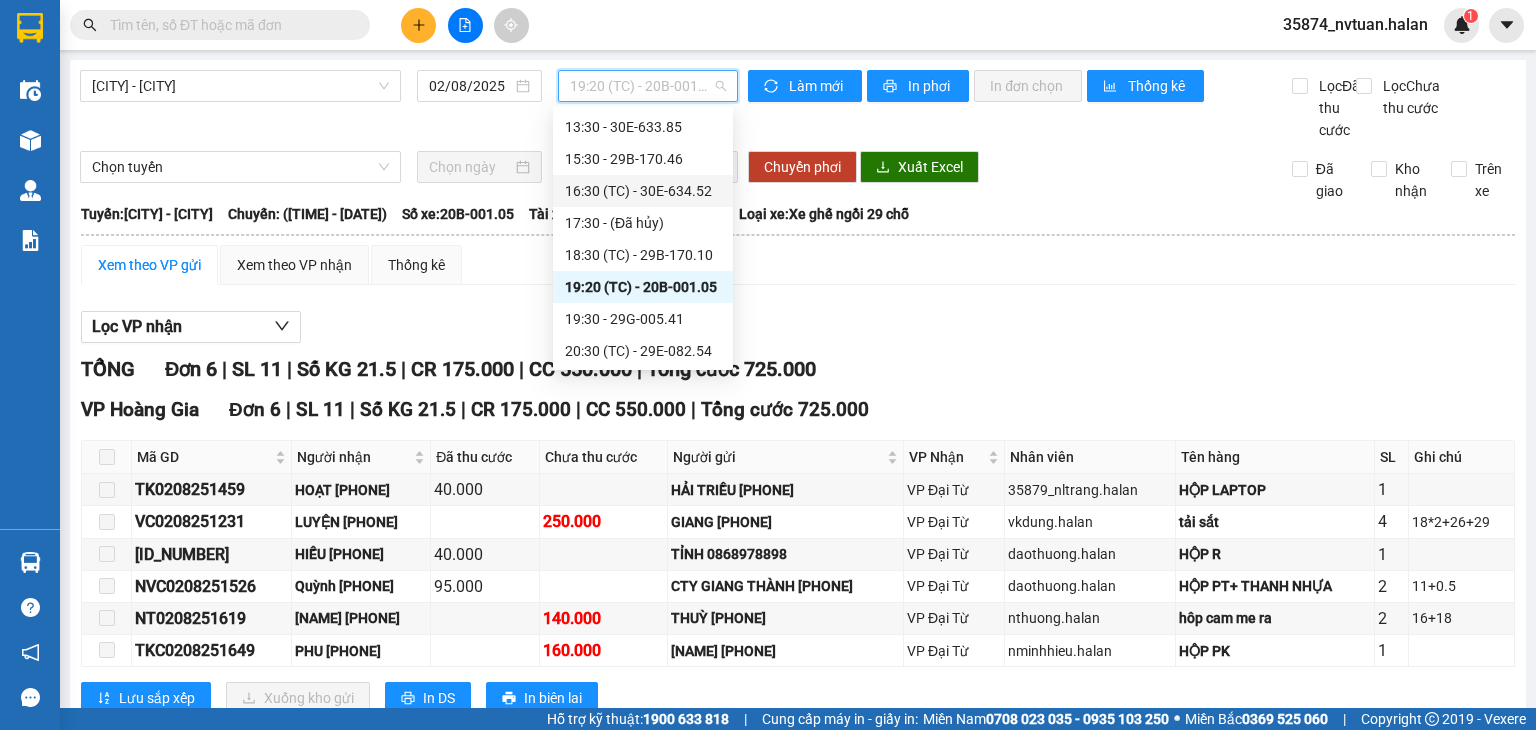 scroll, scrollTop: 192, scrollLeft: 0, axis: vertical 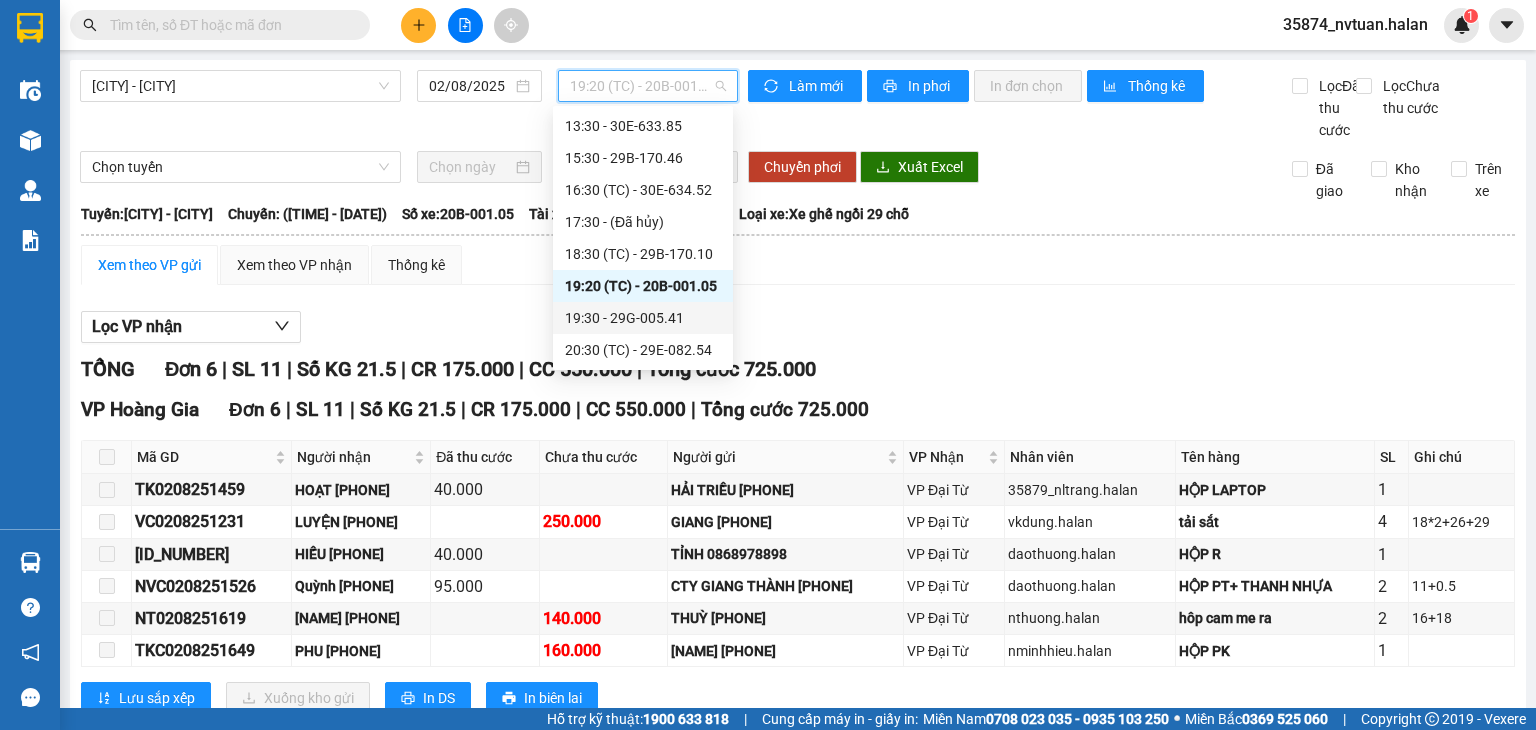 click on "19:30     - [PLATE_NUMBER]" at bounding box center [643, 318] 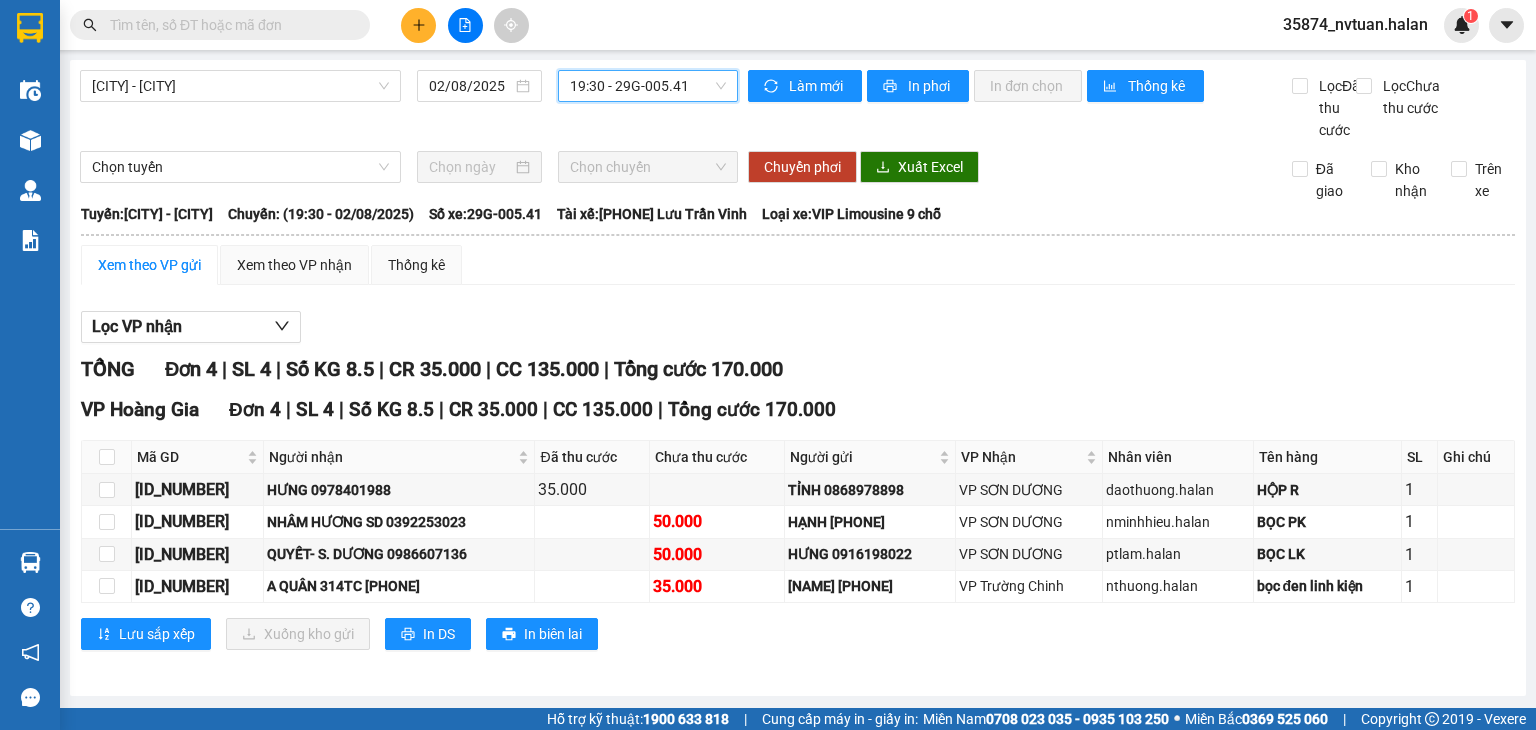 click on "19:30     - [PLATE_NUMBER]" at bounding box center [648, 86] 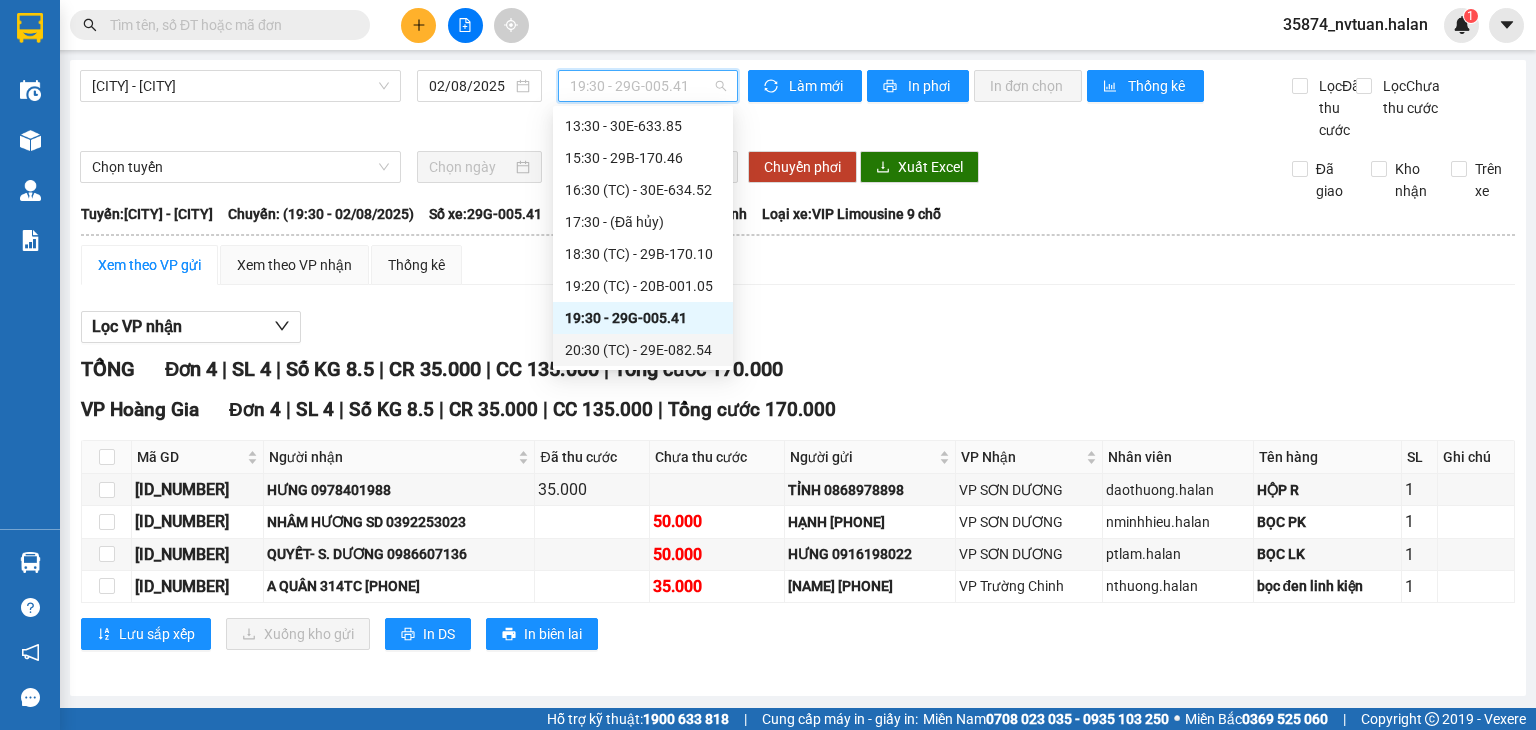 click on "[TIME]   (TC)   - [VEHICLE_ID]" at bounding box center [643, 350] 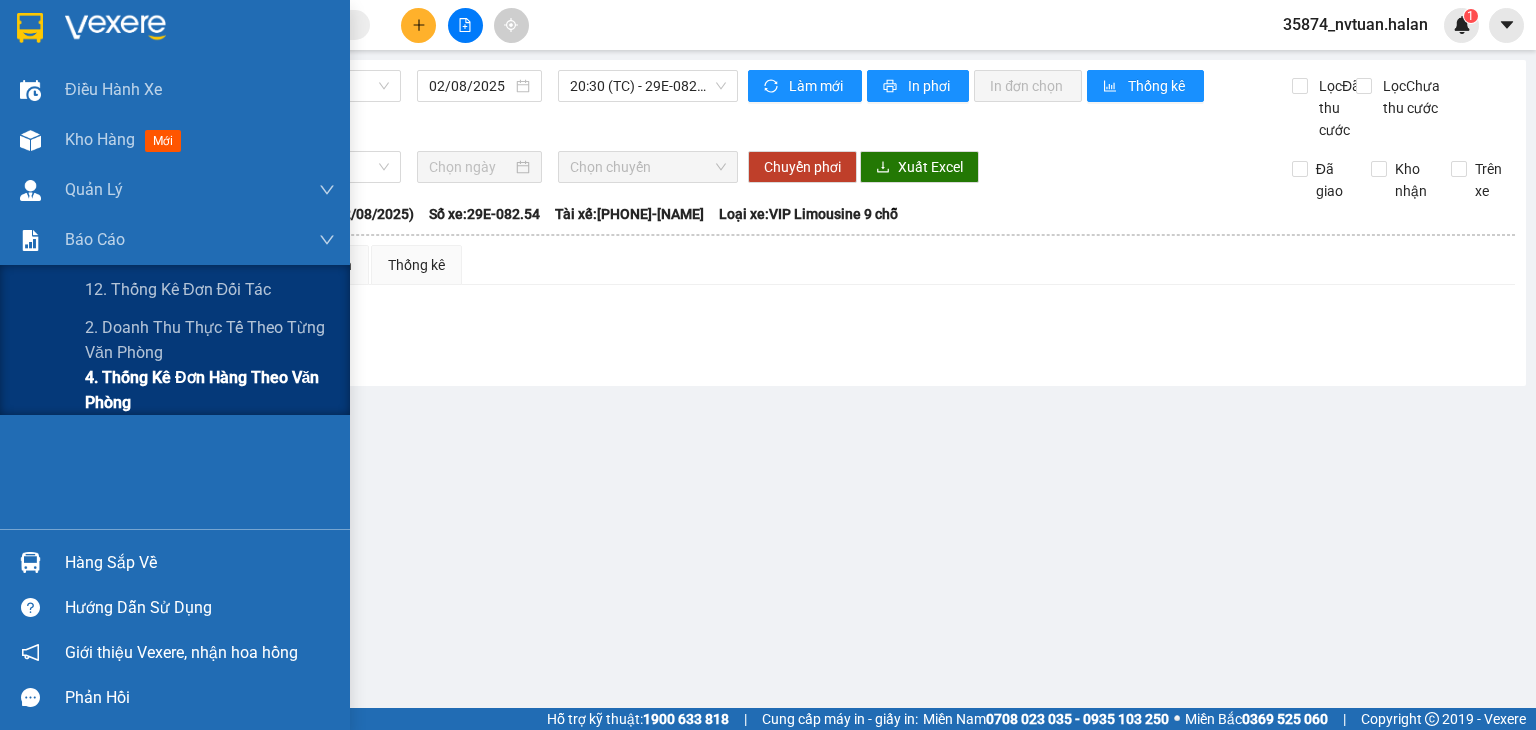 click on "4. Thống kê đơn hàng theo văn phòng" at bounding box center [210, 390] 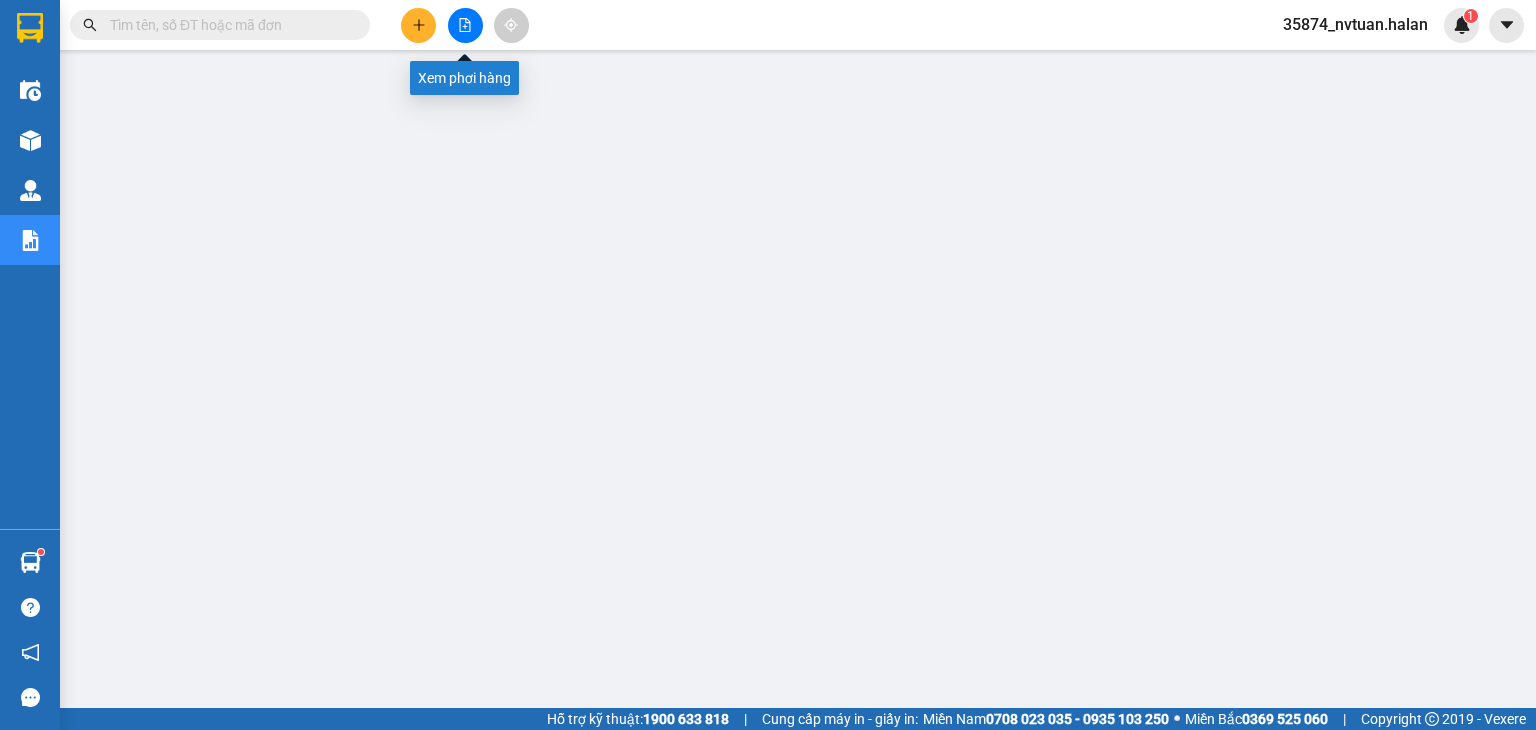 click 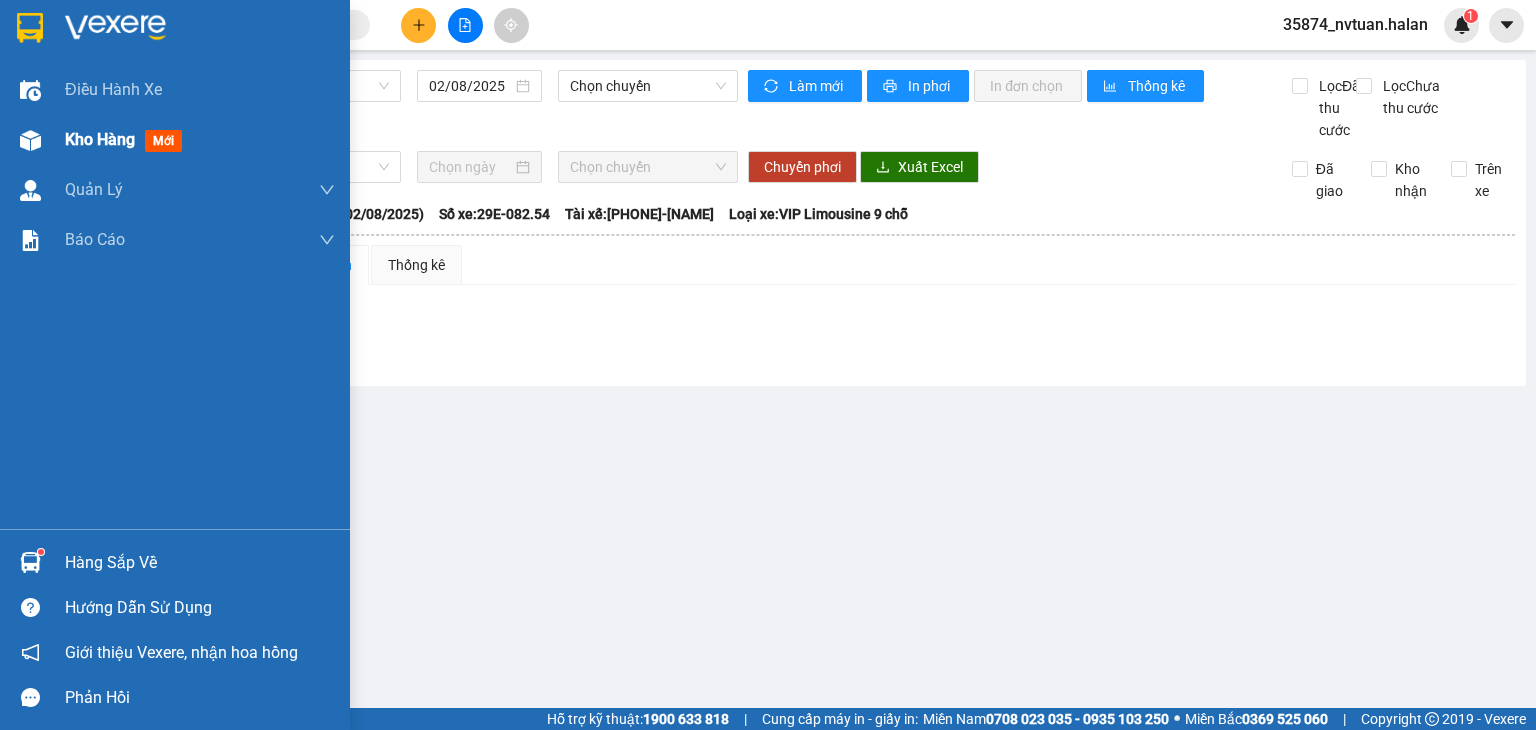 click at bounding box center [30, 140] 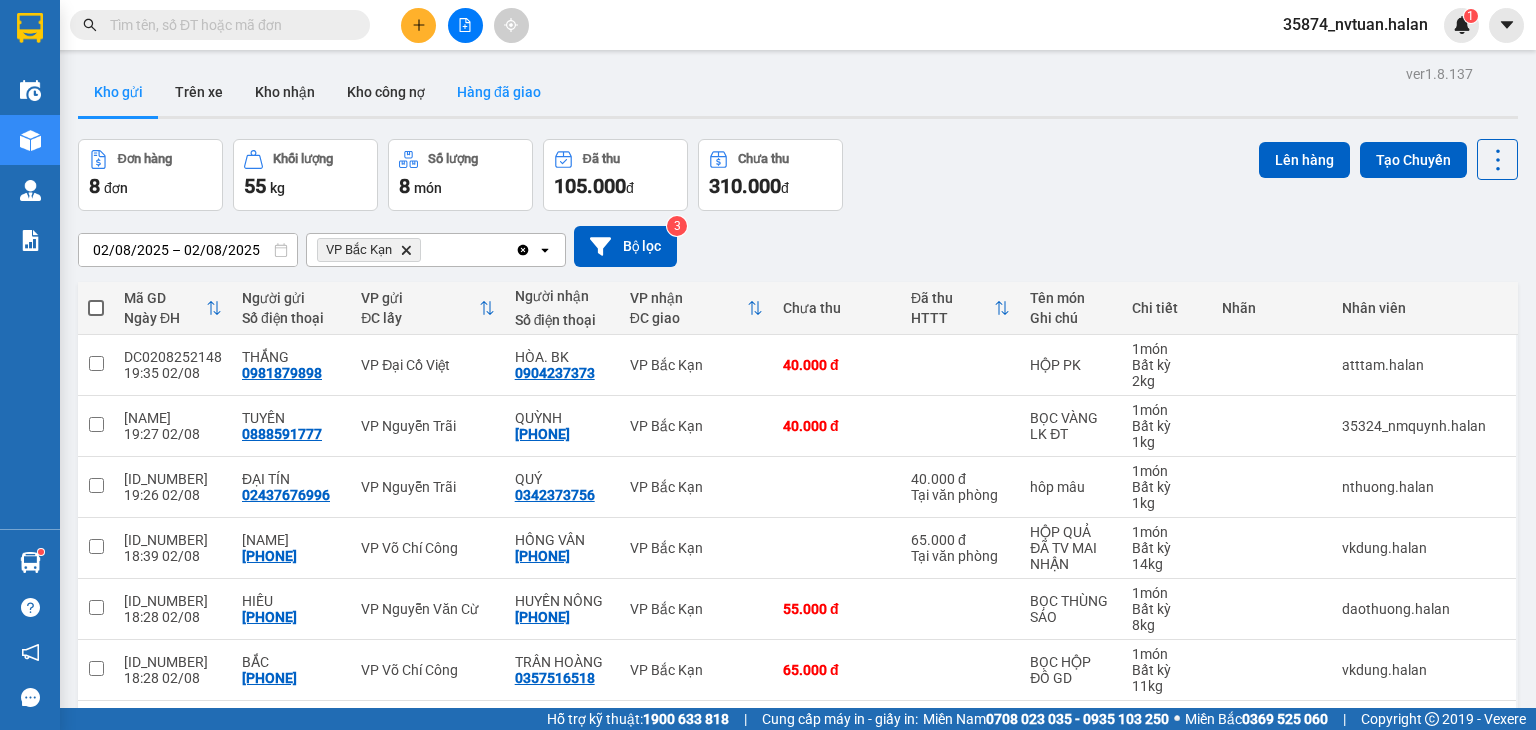 click on "Hàng đã giao" at bounding box center [499, 92] 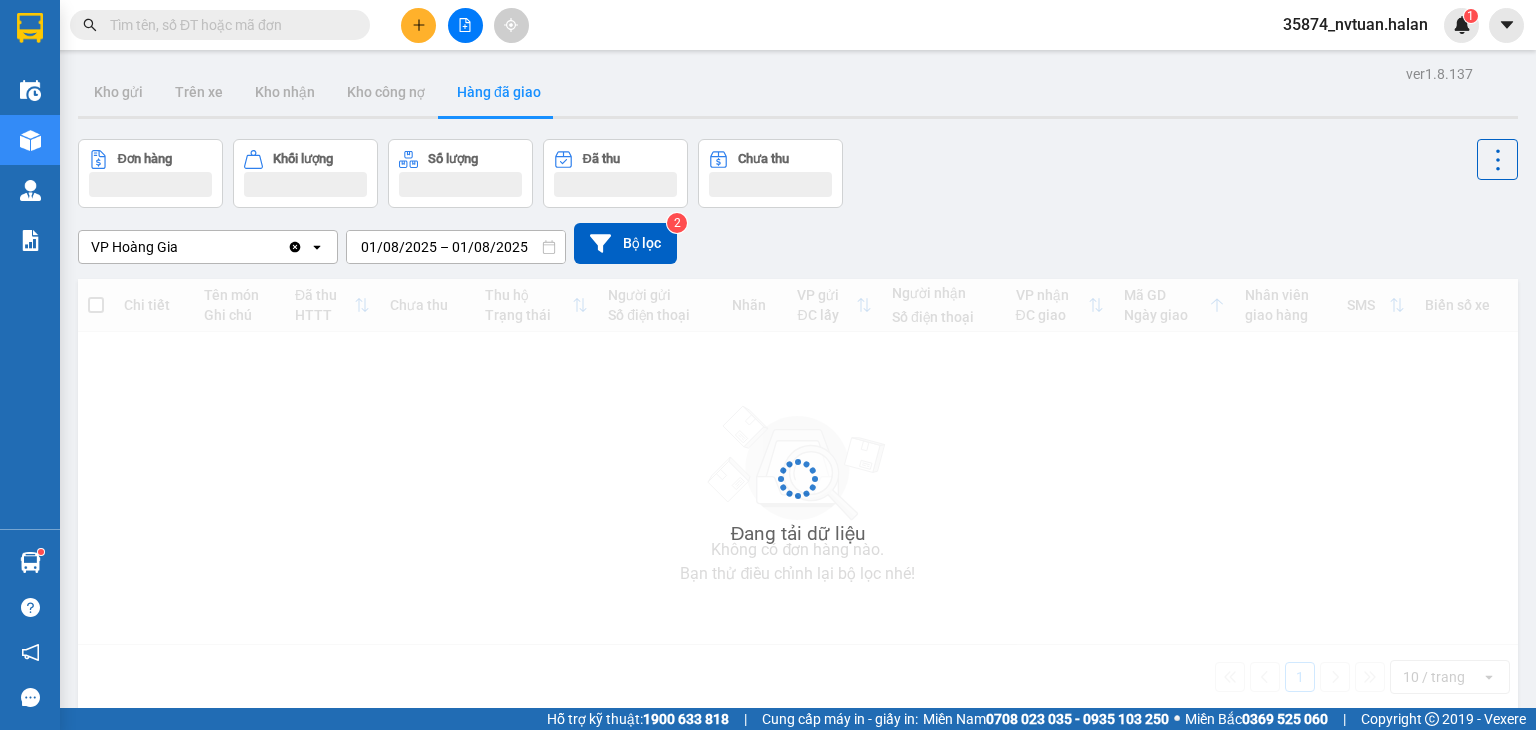 click on "01/08/2025 – 01/08/2025" at bounding box center [456, 247] 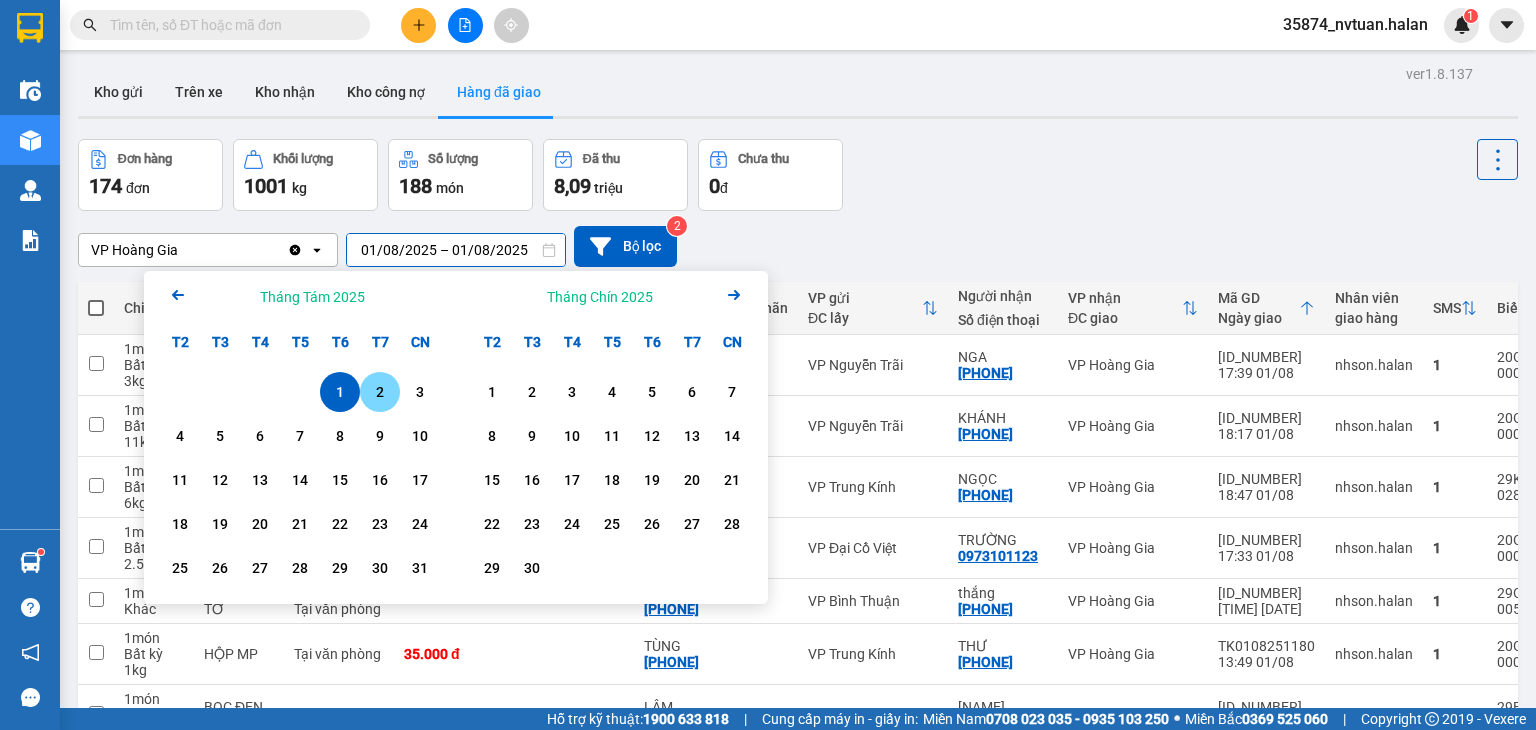 click on "2" at bounding box center [380, 392] 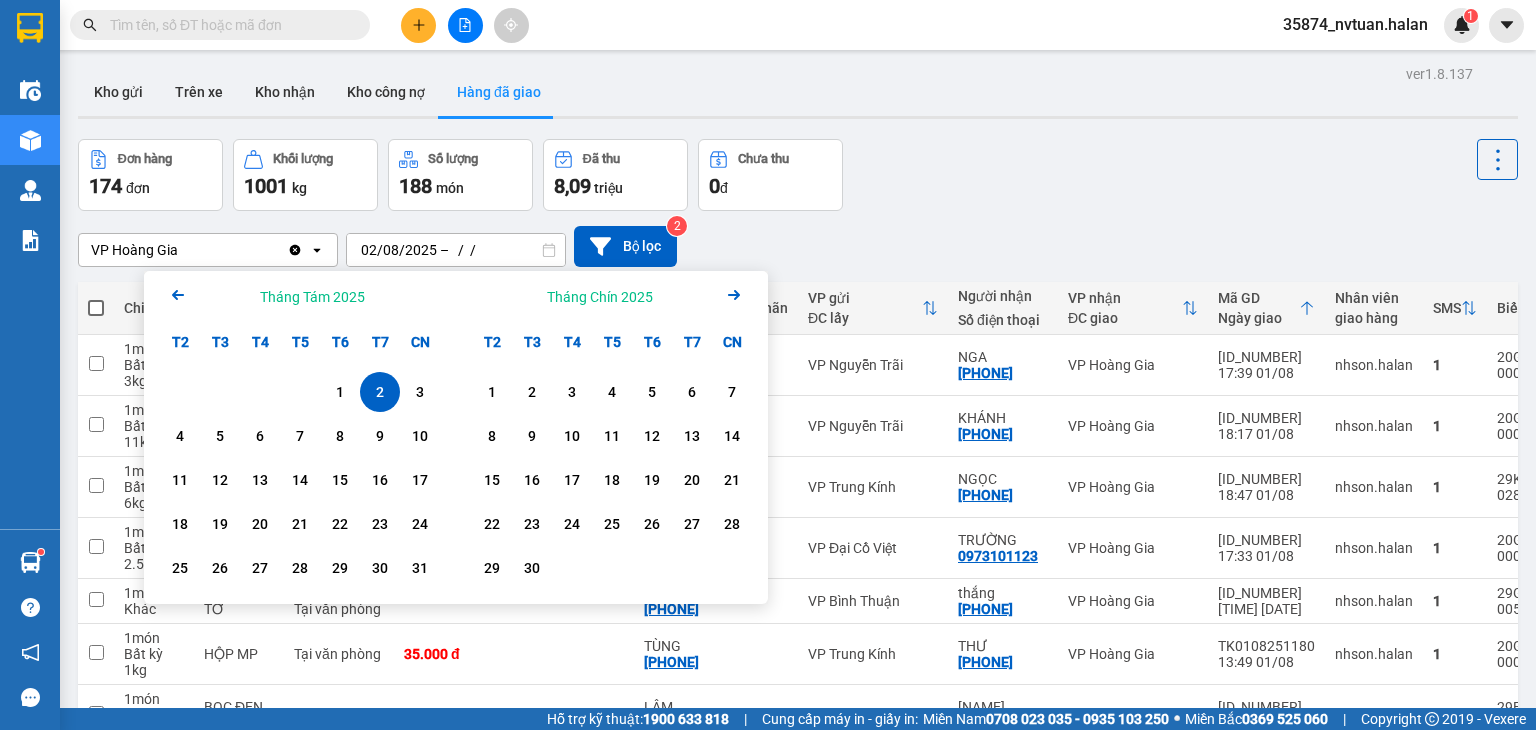 click on "2" at bounding box center [380, 392] 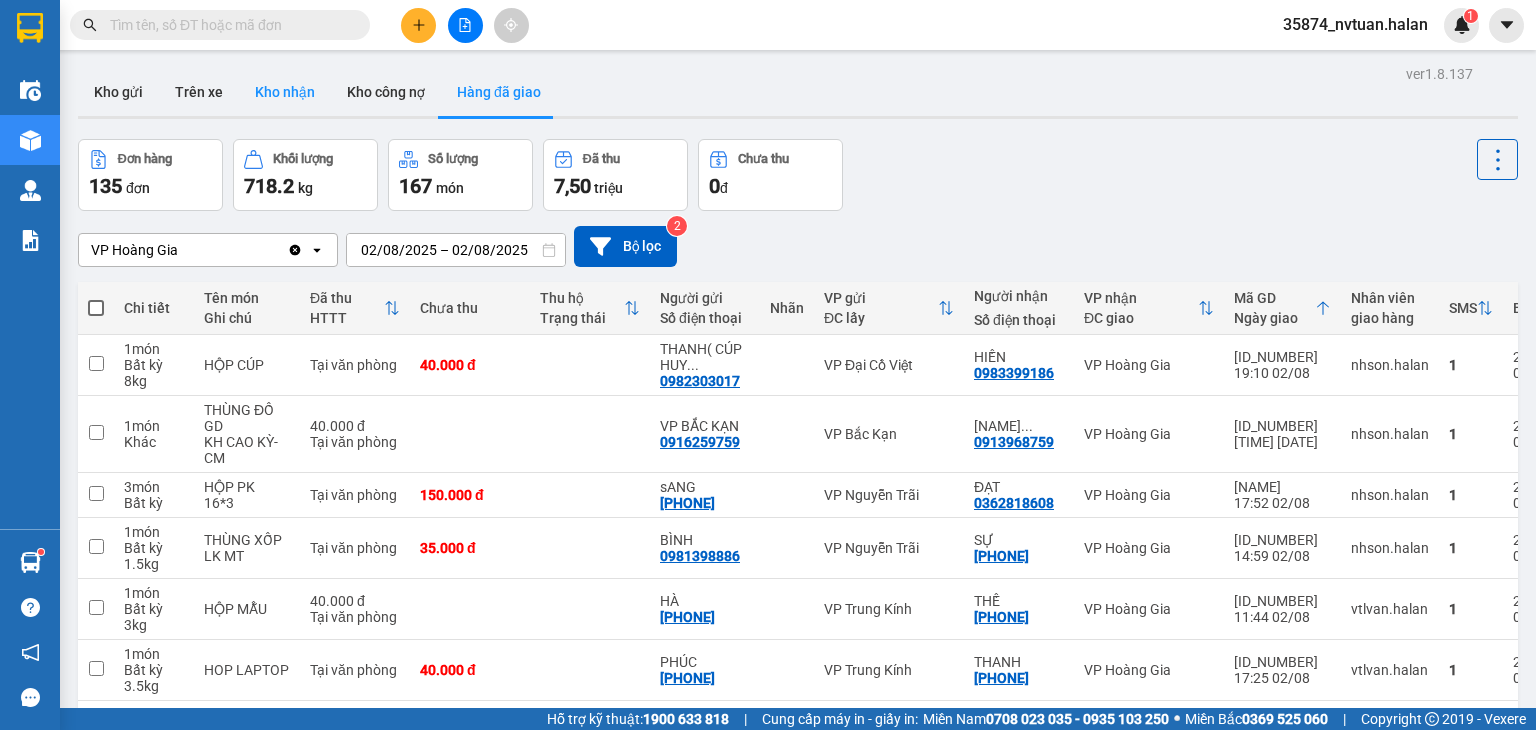 click on "Kho nhận" at bounding box center [285, 92] 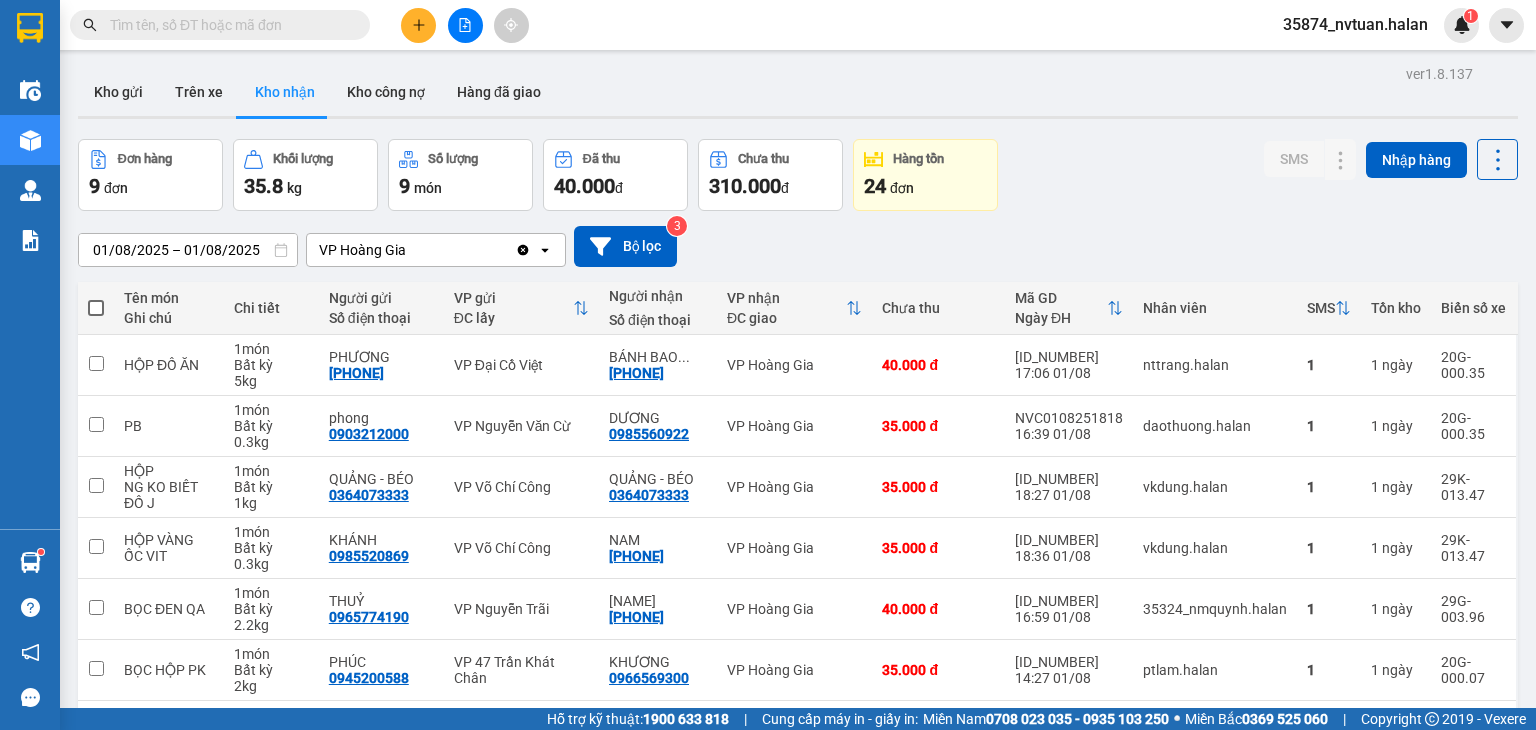 click on "Kho nhận" at bounding box center [285, 92] 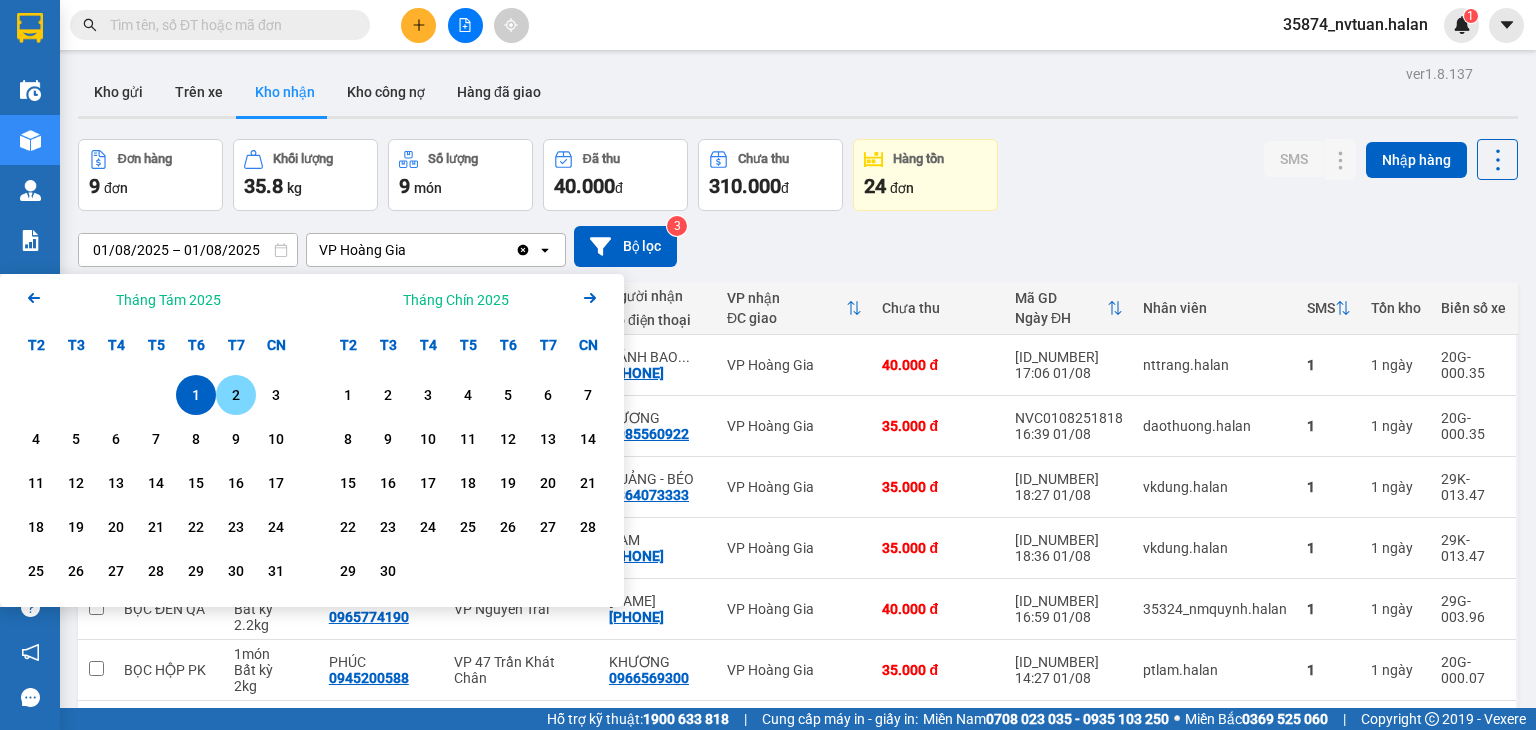 click on "2" at bounding box center [236, 395] 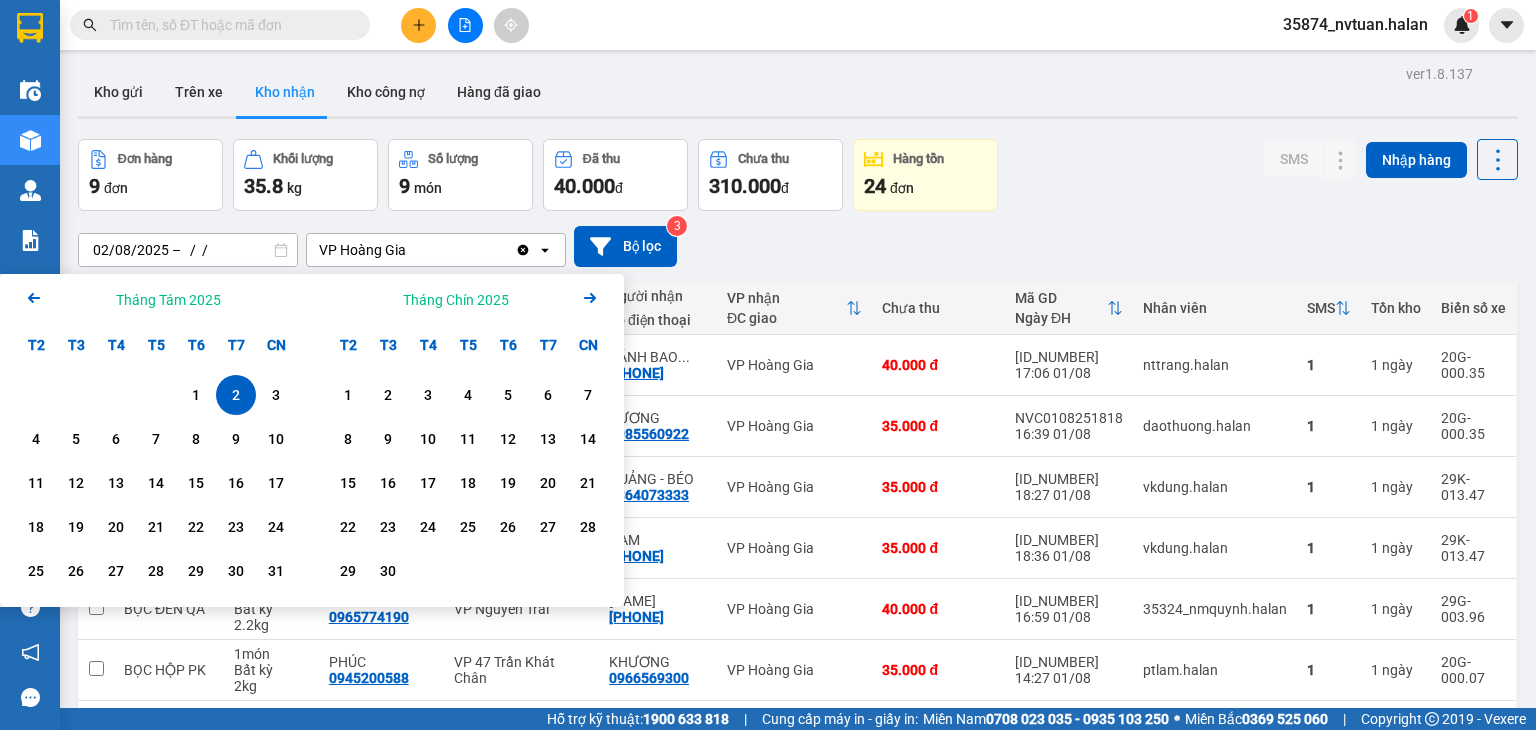 click on "2" at bounding box center [236, 395] 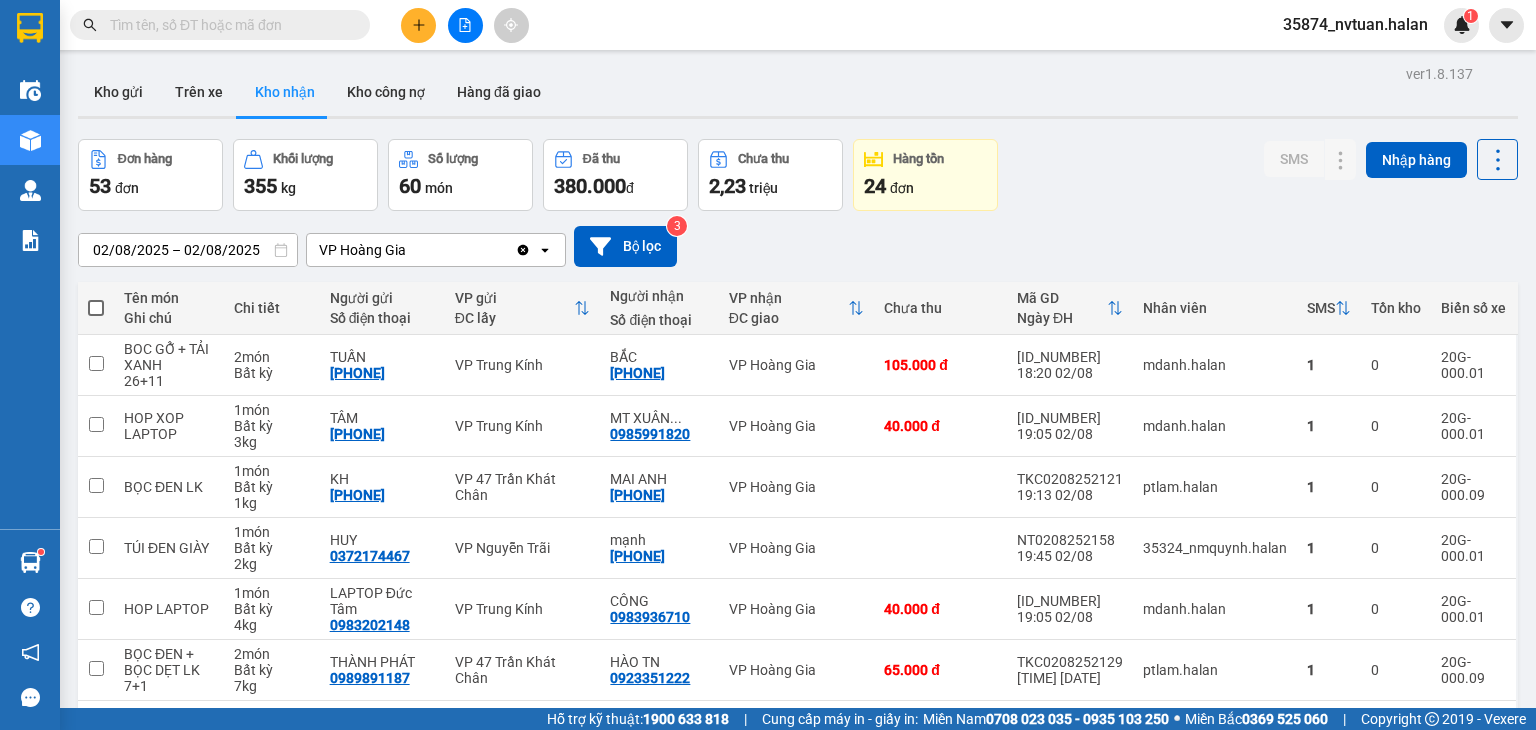 click on "Kho nhận" at bounding box center [285, 92] 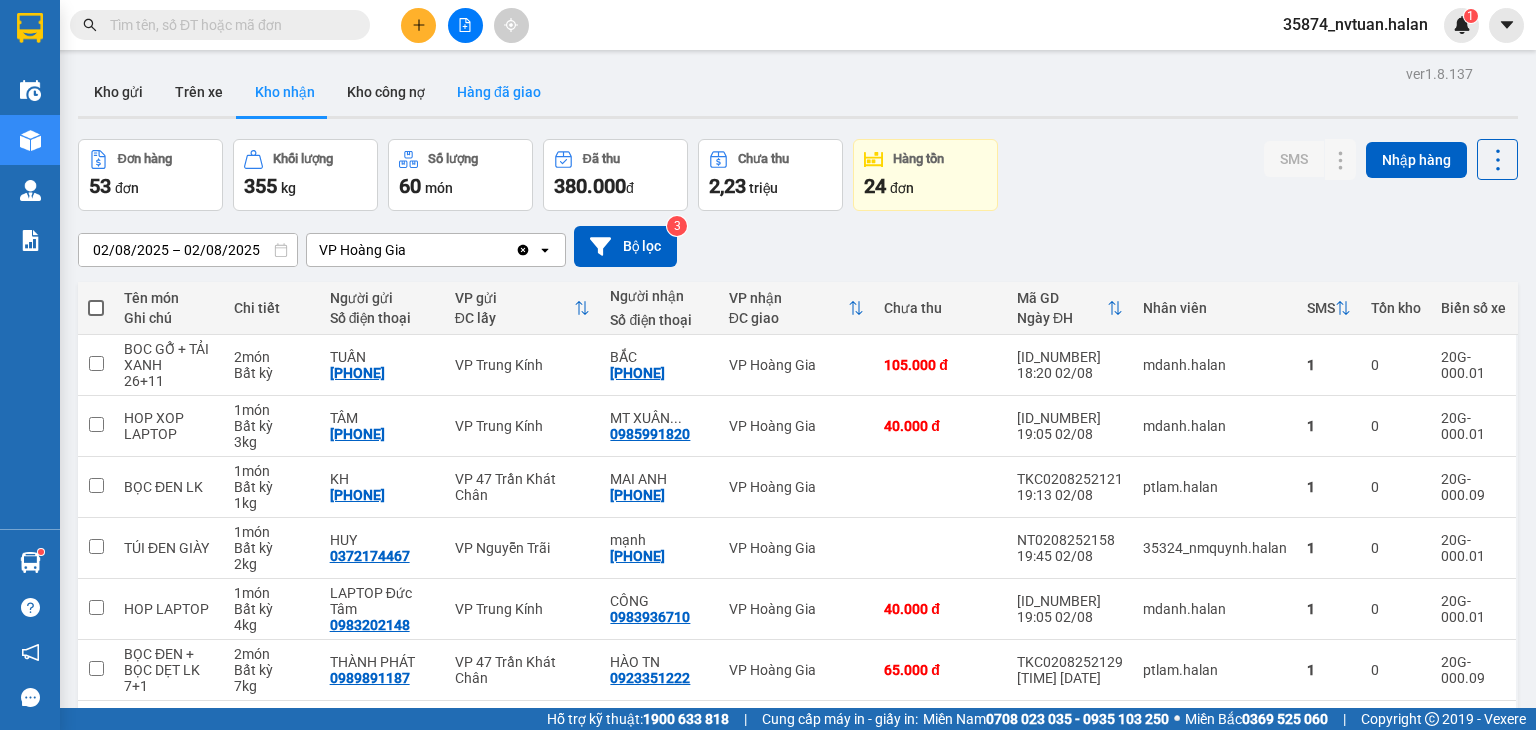 click on "Hàng đã giao" at bounding box center [499, 92] 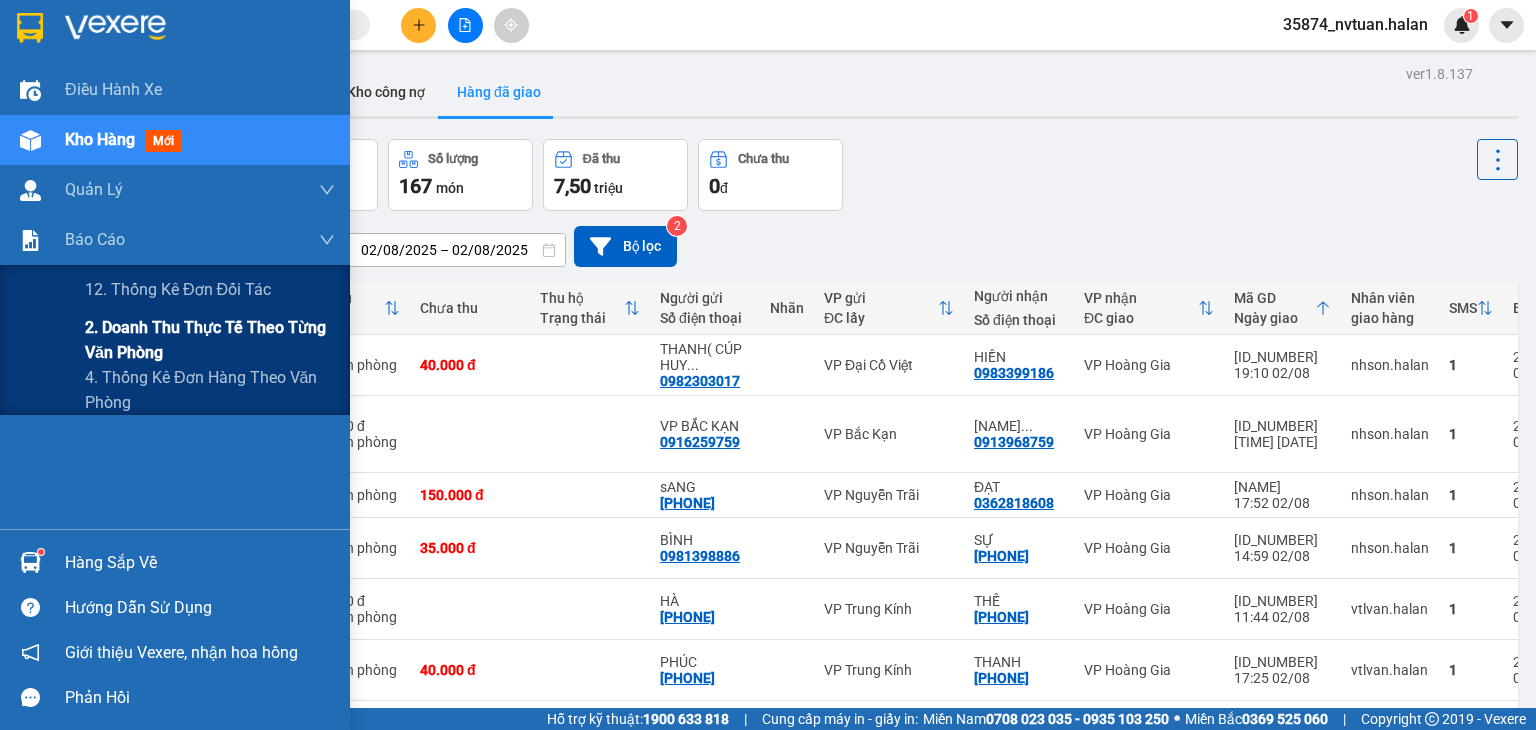 click on "2. Doanh thu thực tế theo từng văn phòng" at bounding box center [210, 340] 